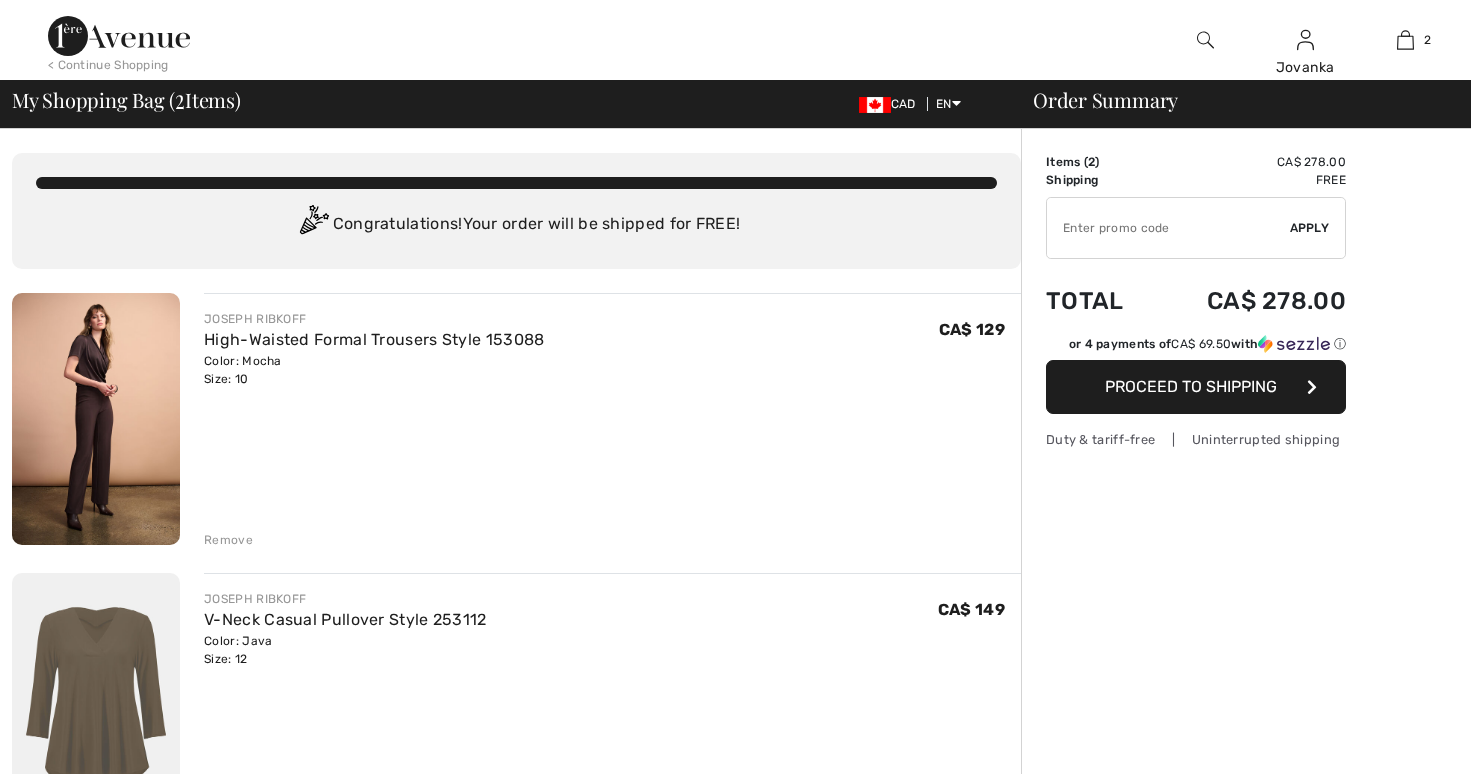 scroll, scrollTop: 0, scrollLeft: 0, axis: both 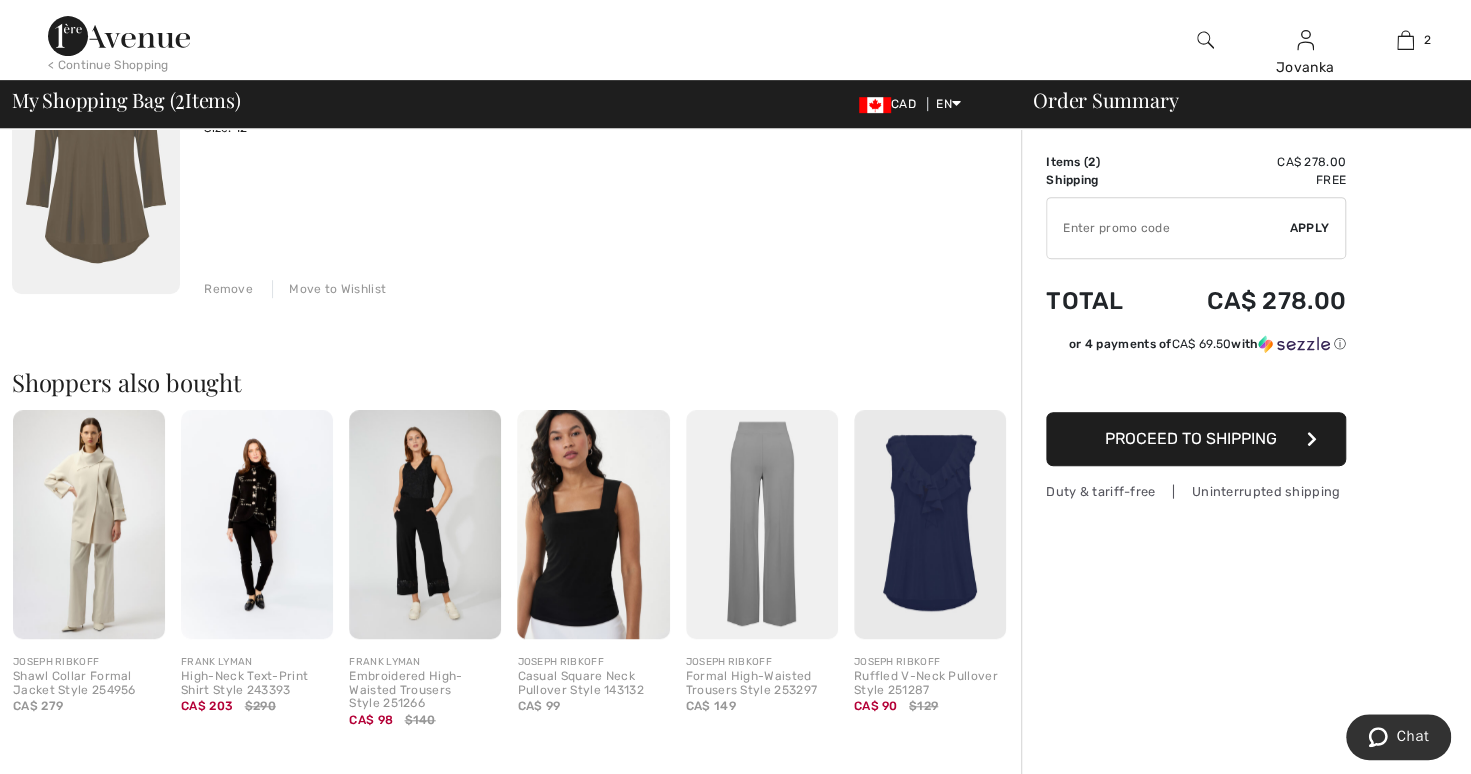 click at bounding box center [930, 524] 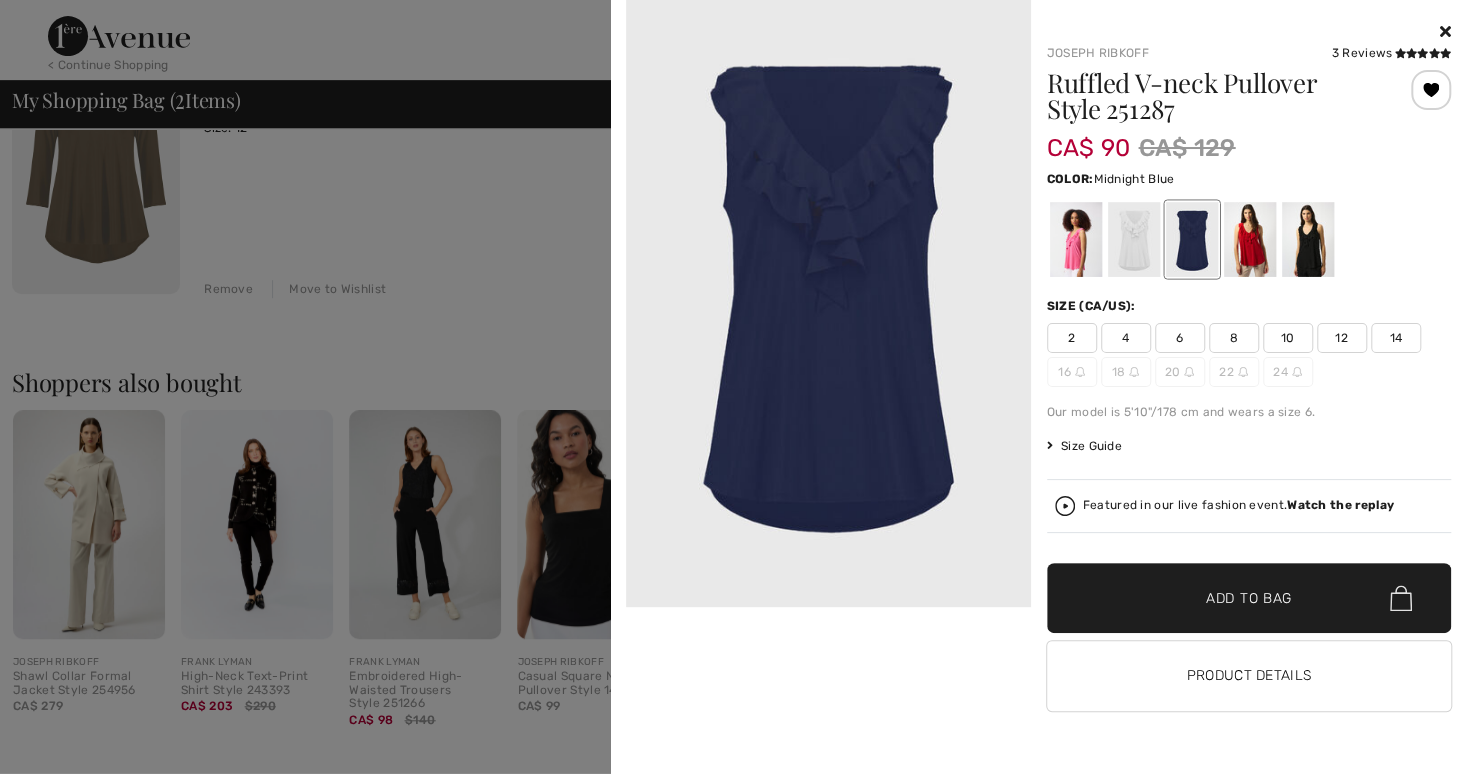 click at bounding box center [1307, 239] 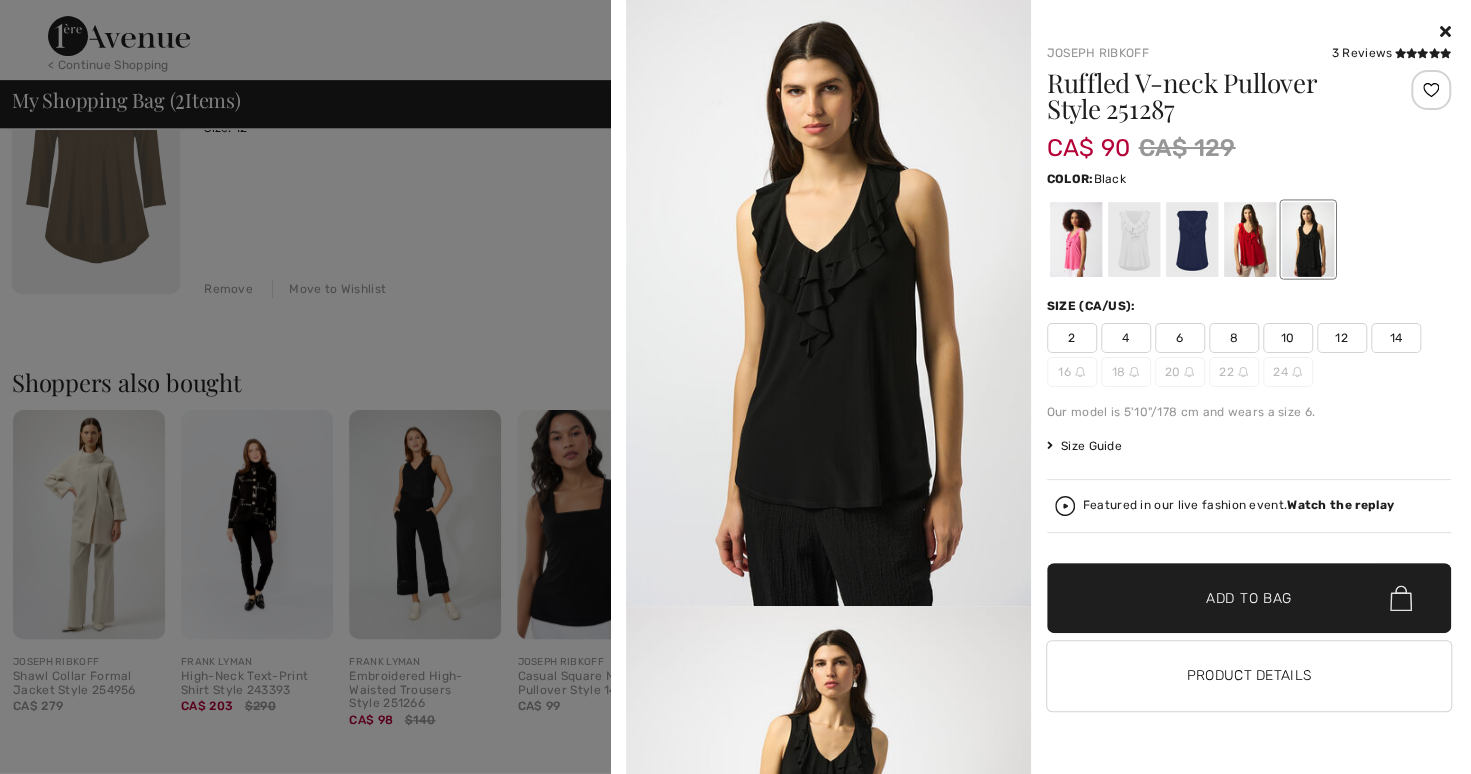 click at bounding box center (1249, 239) 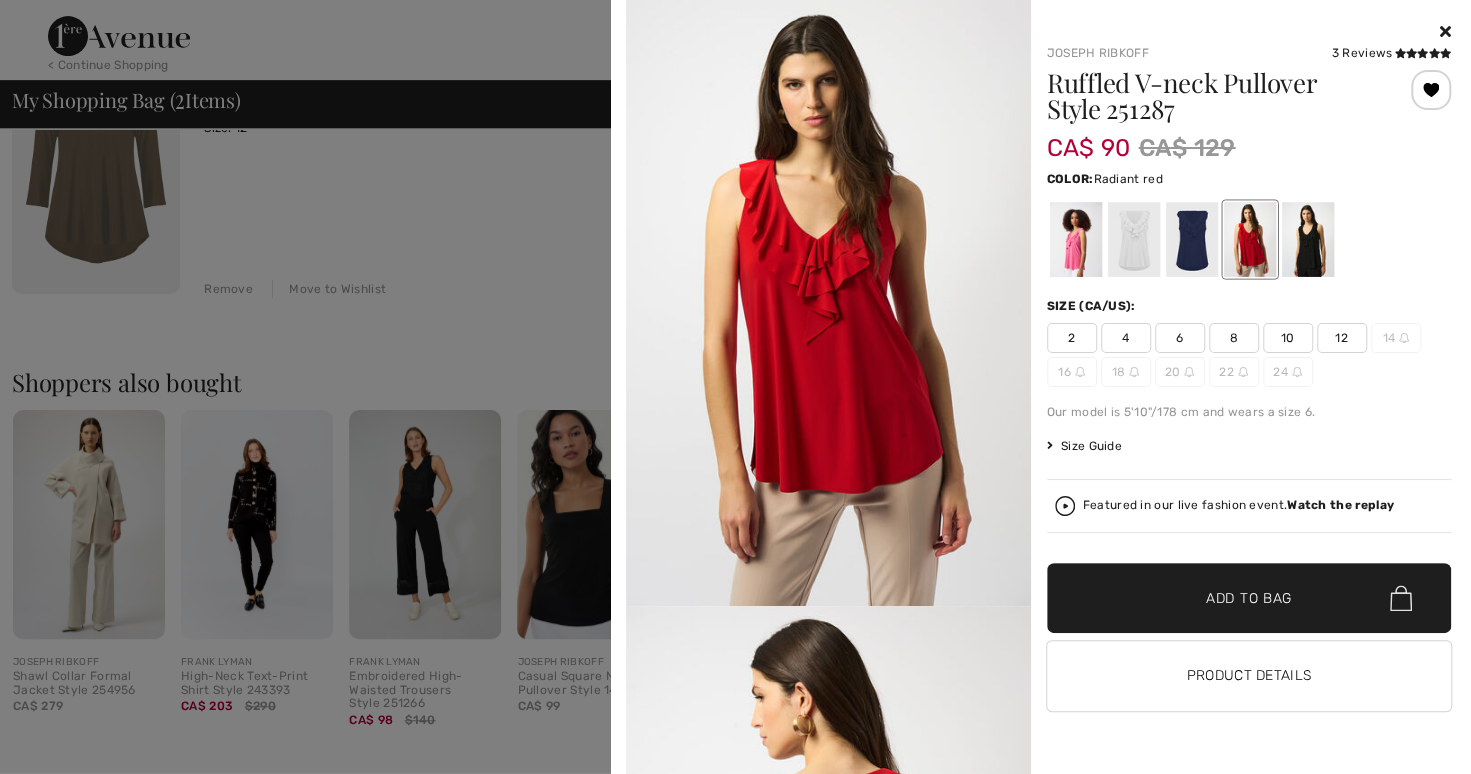 click at bounding box center (1075, 239) 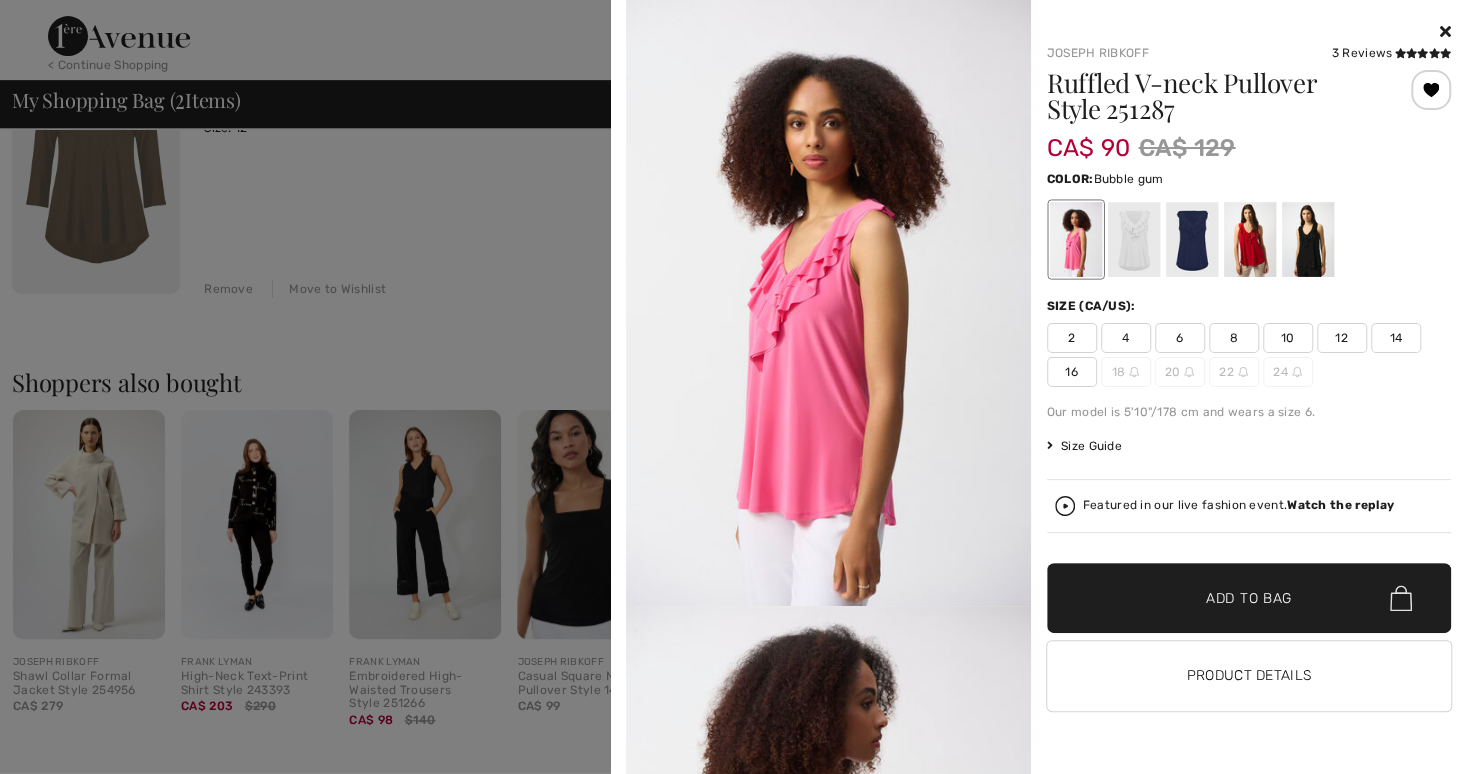 click on "10" at bounding box center [1288, 338] 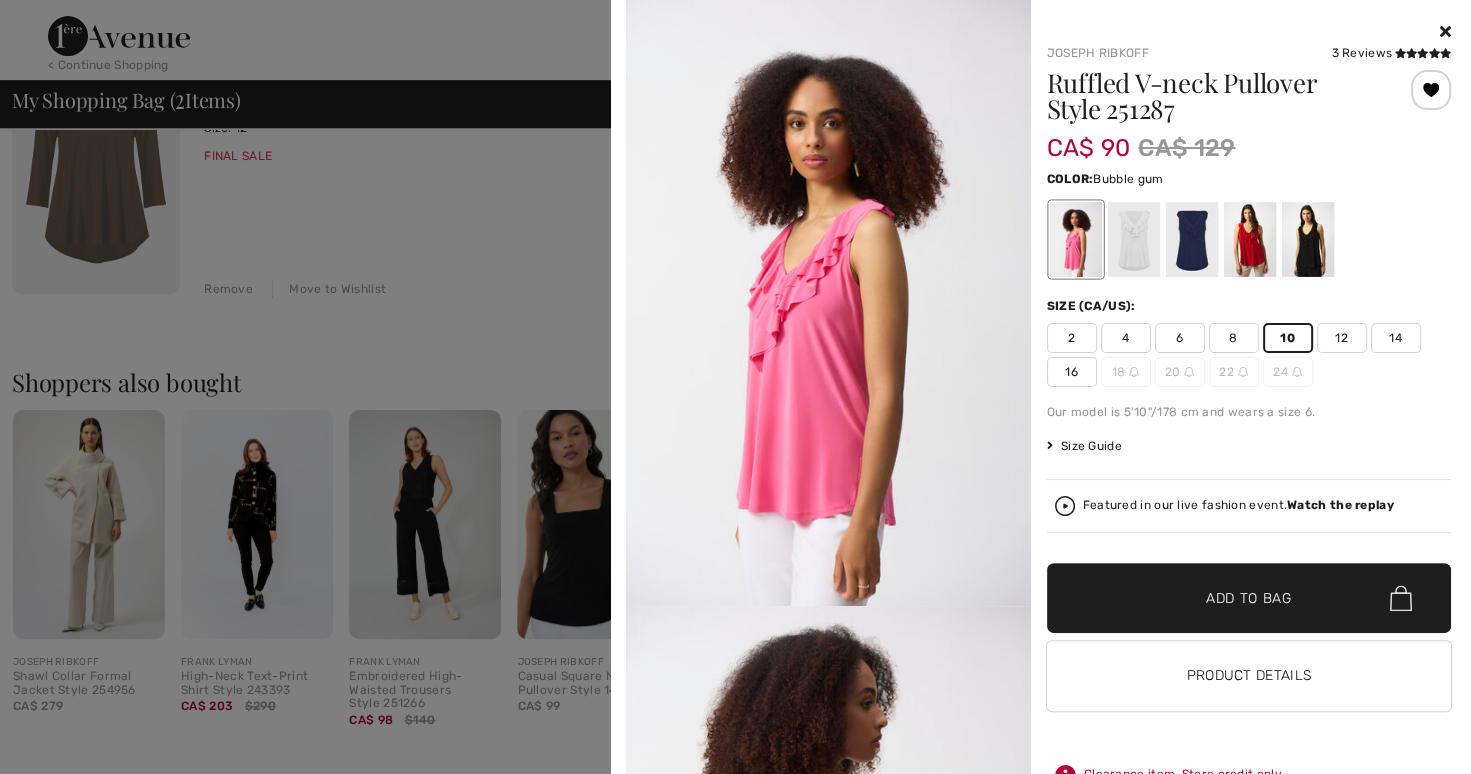 click on "Add to Bag" at bounding box center (1249, 598) 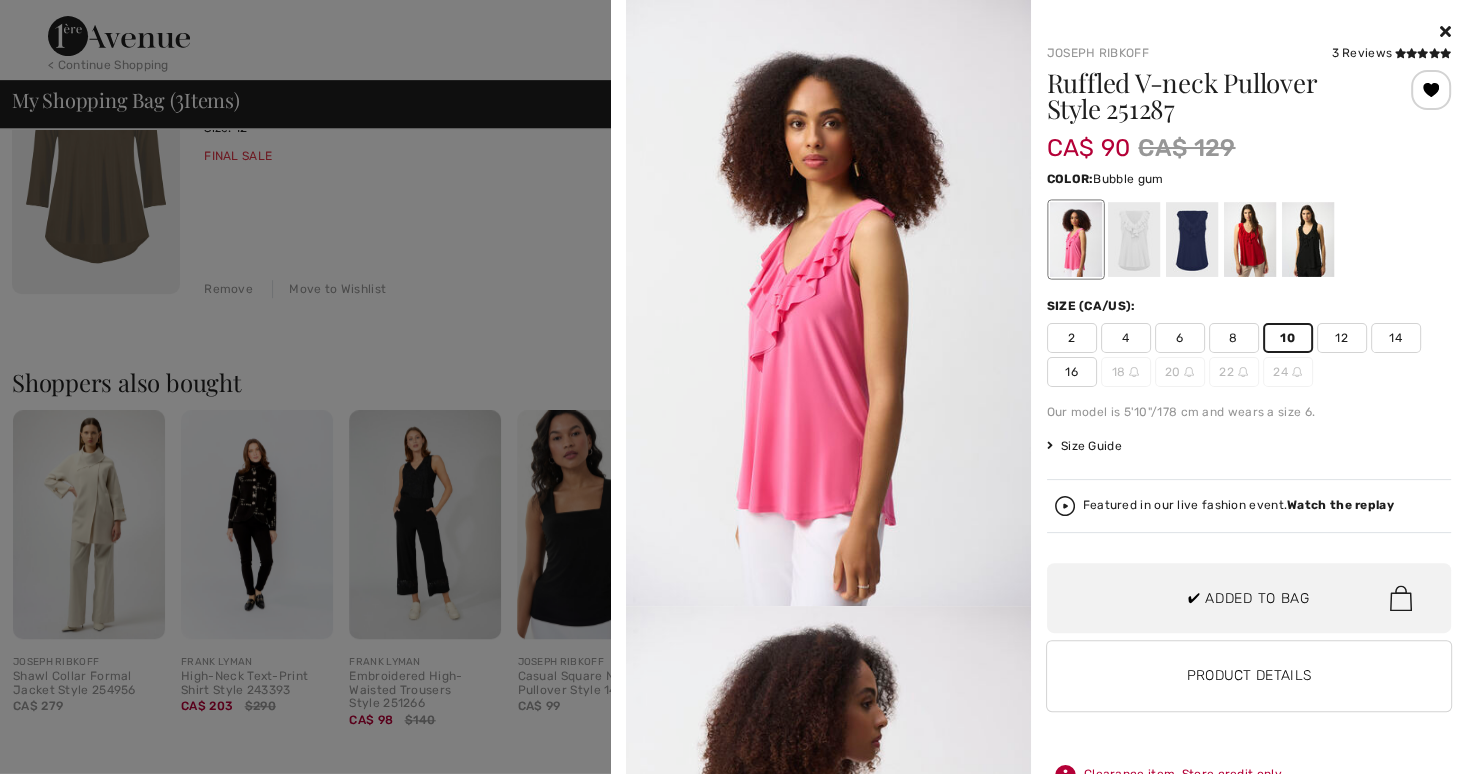 scroll, scrollTop: 217, scrollLeft: 0, axis: vertical 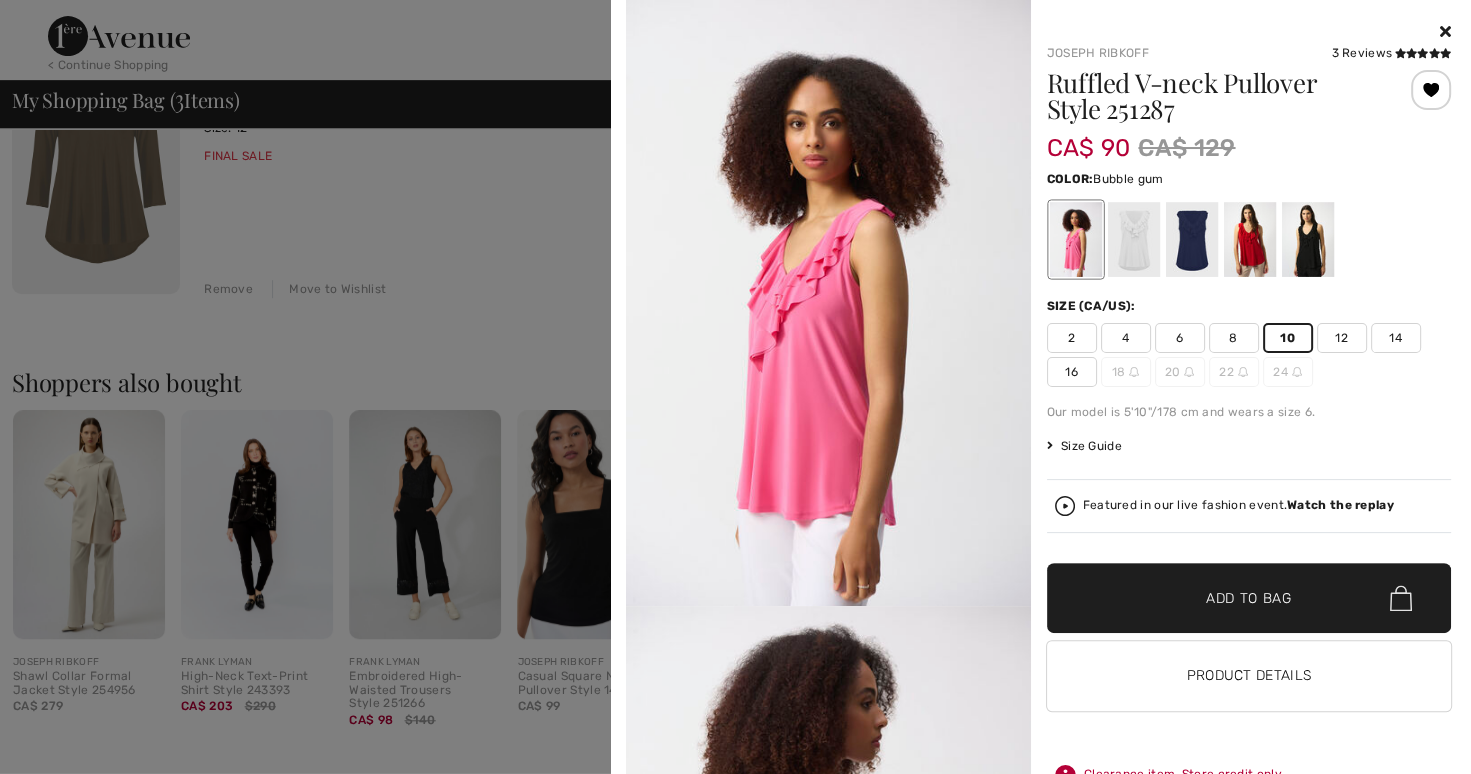 click at bounding box center [1249, 239] 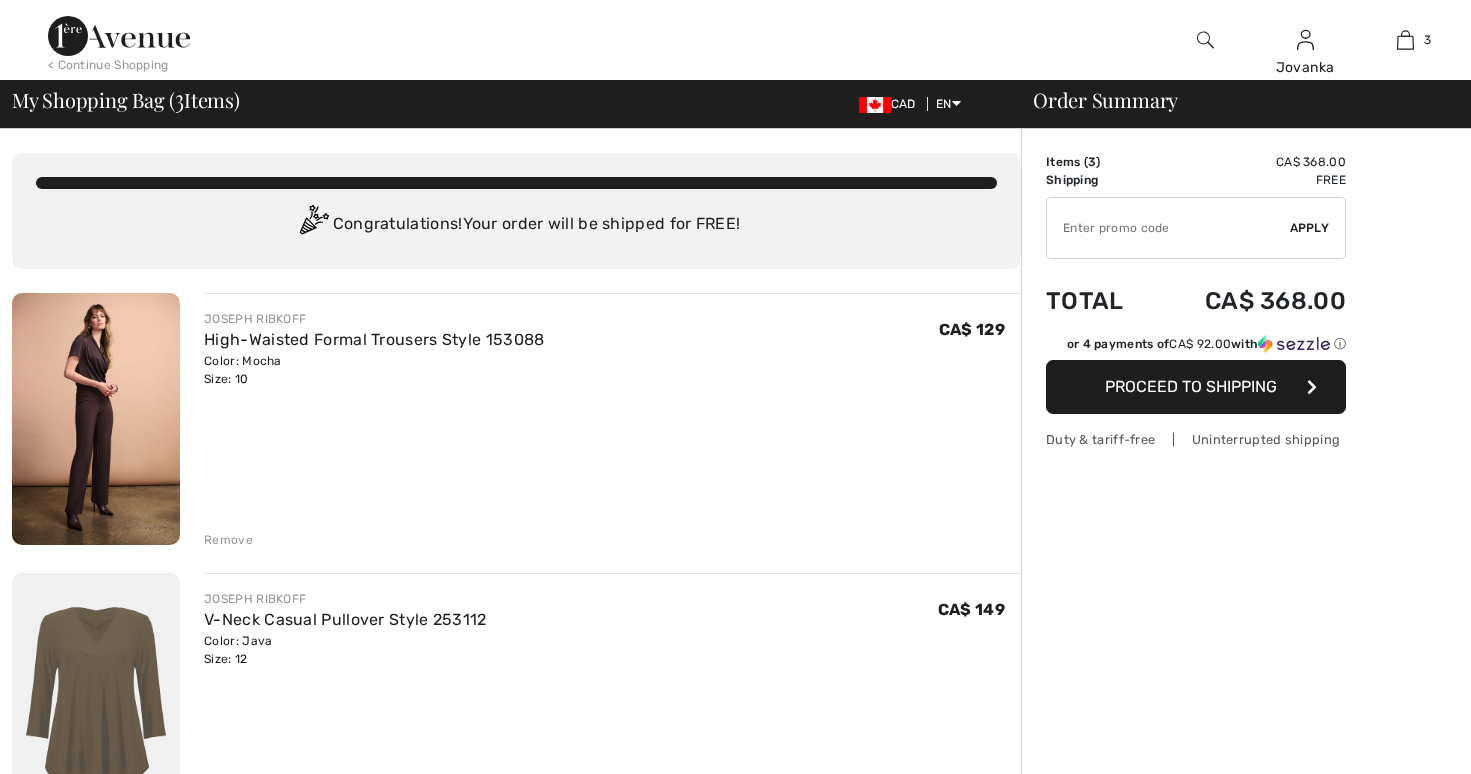 scroll, scrollTop: 531, scrollLeft: 0, axis: vertical 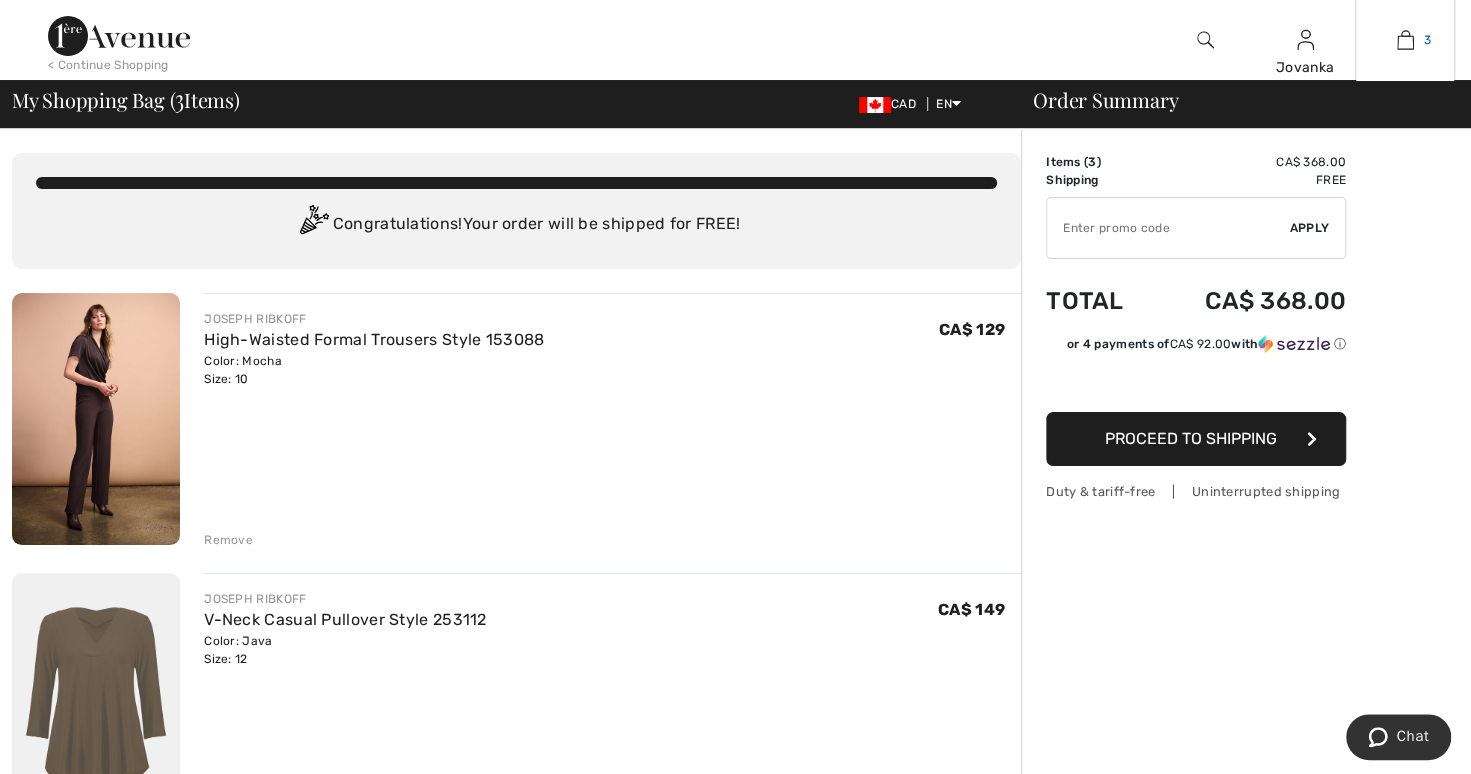 click at bounding box center (1405, 40) 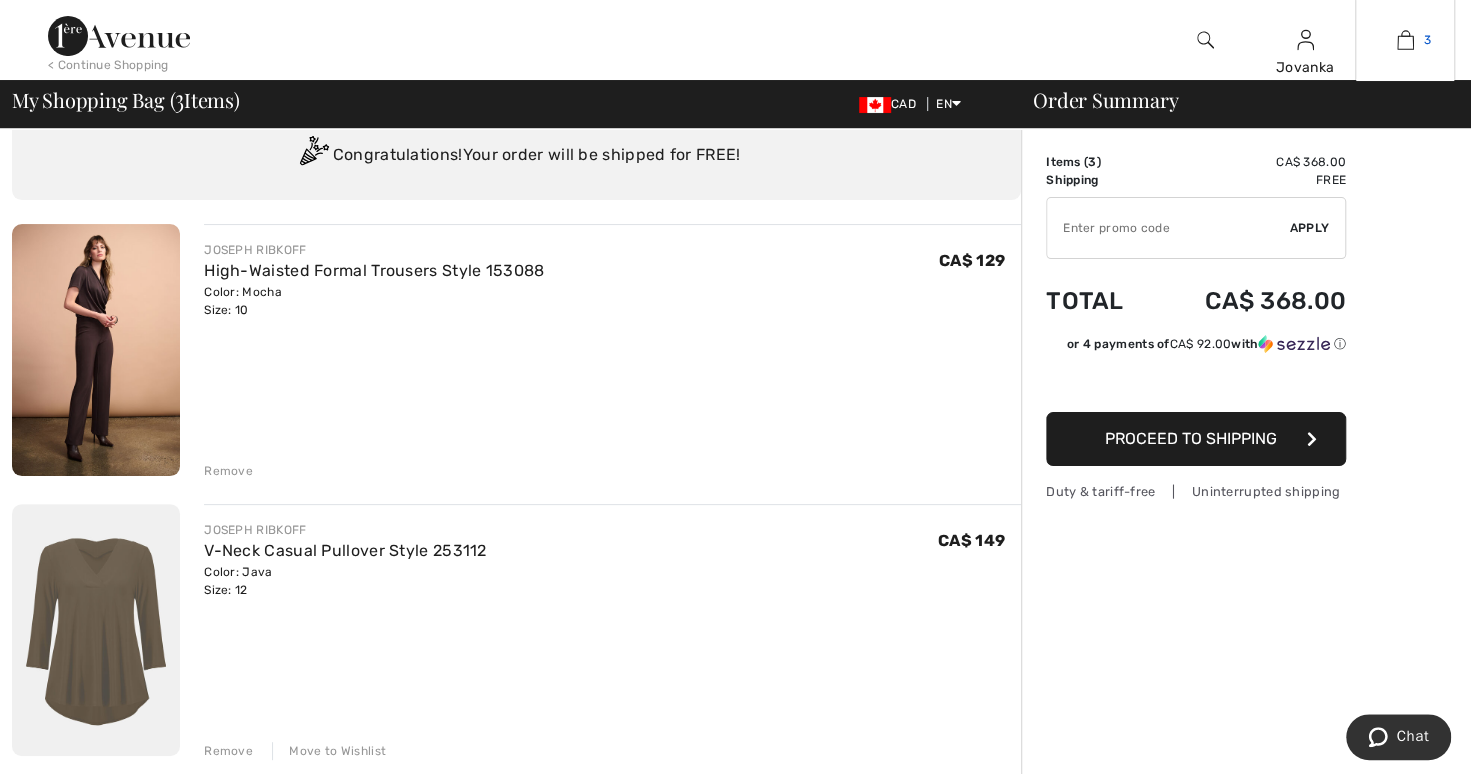 scroll, scrollTop: 337, scrollLeft: 0, axis: vertical 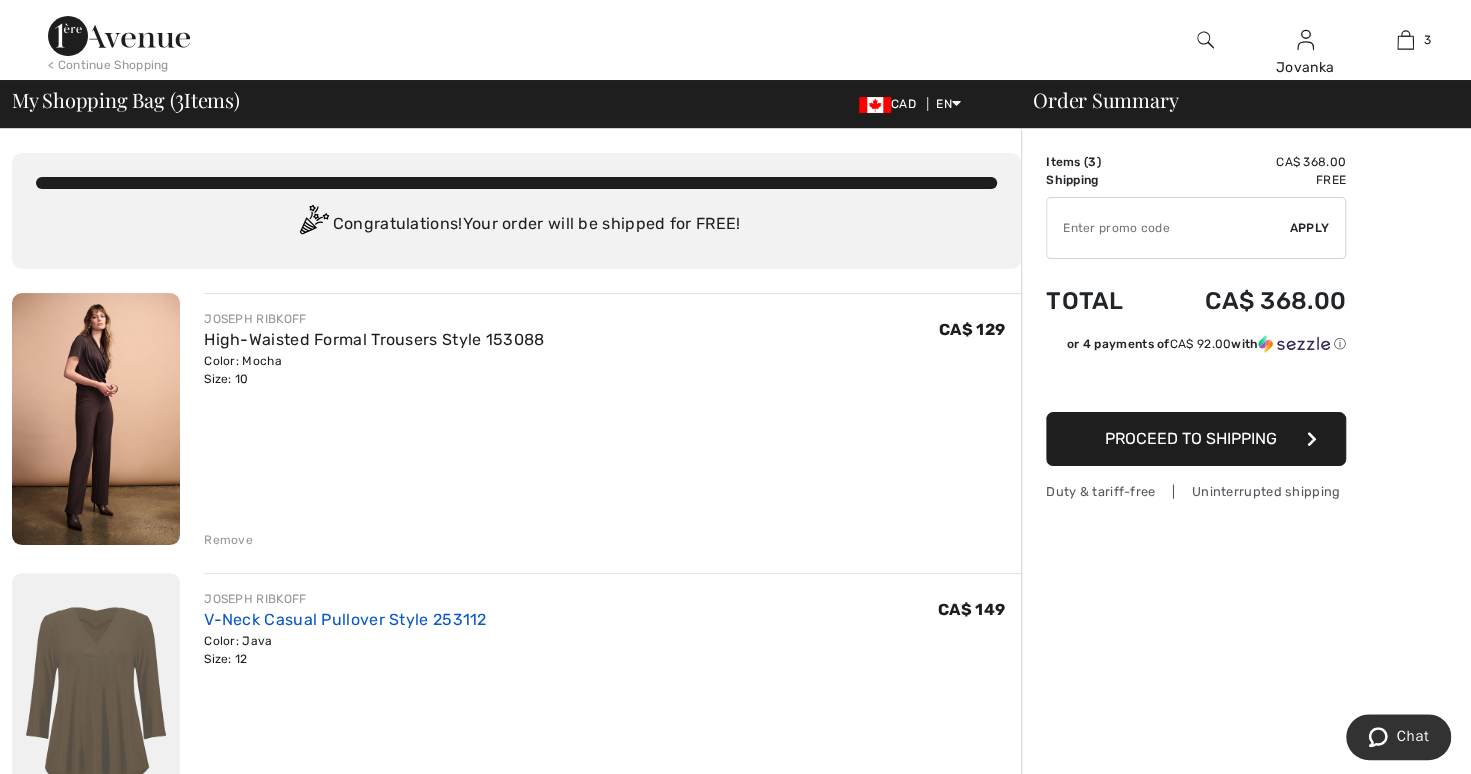 click on "V-Neck Casual Pullover Style 253112" at bounding box center (345, 619) 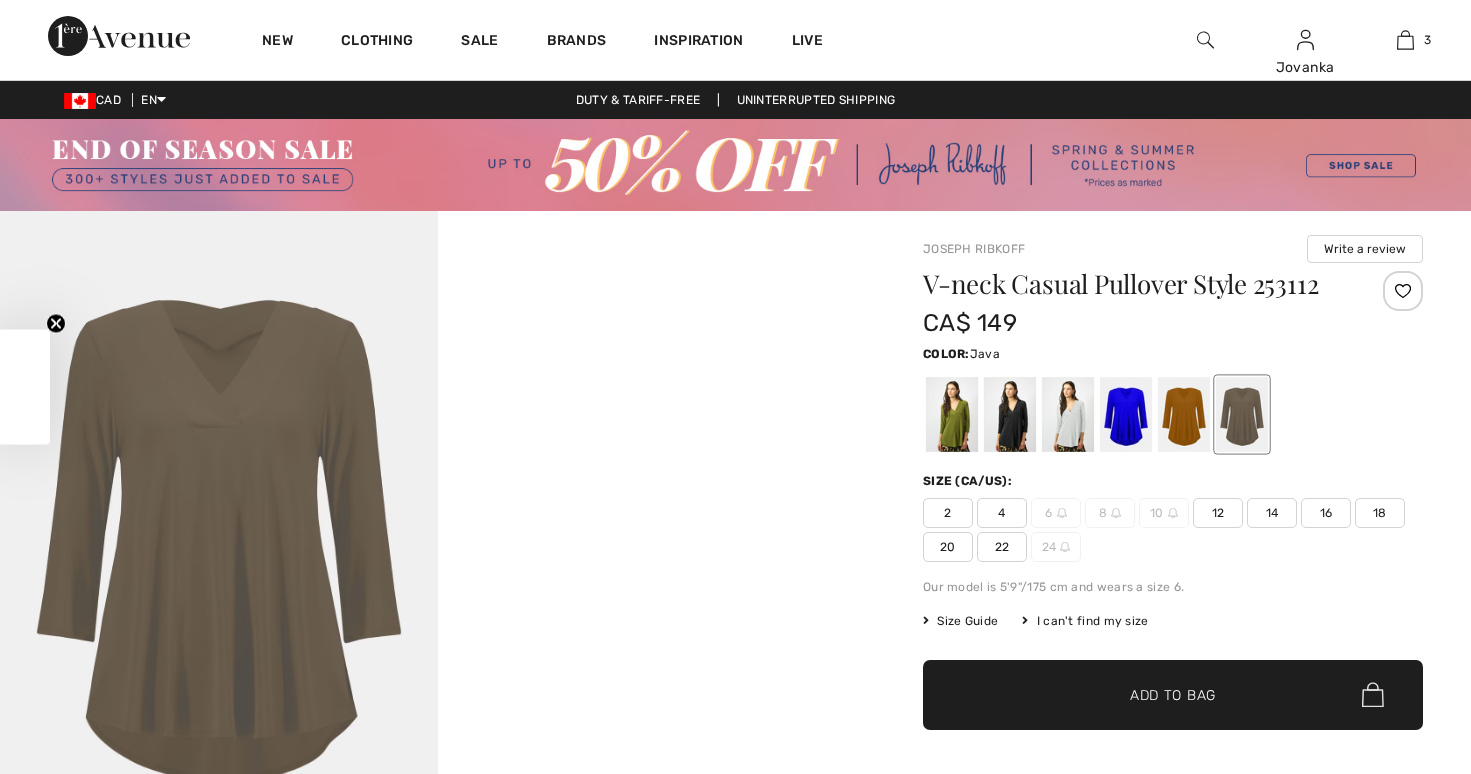 scroll, scrollTop: 0, scrollLeft: 0, axis: both 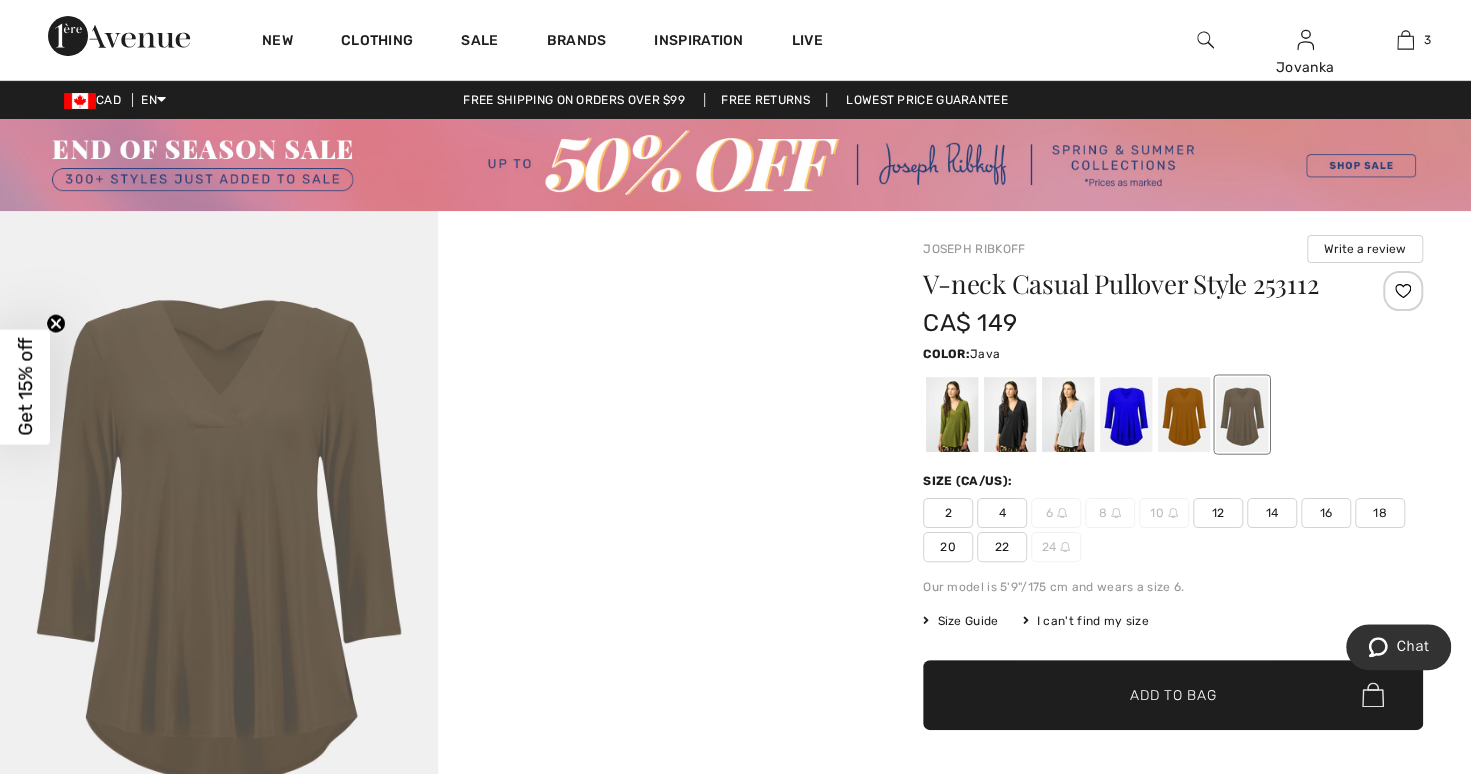 click at bounding box center [735, 165] 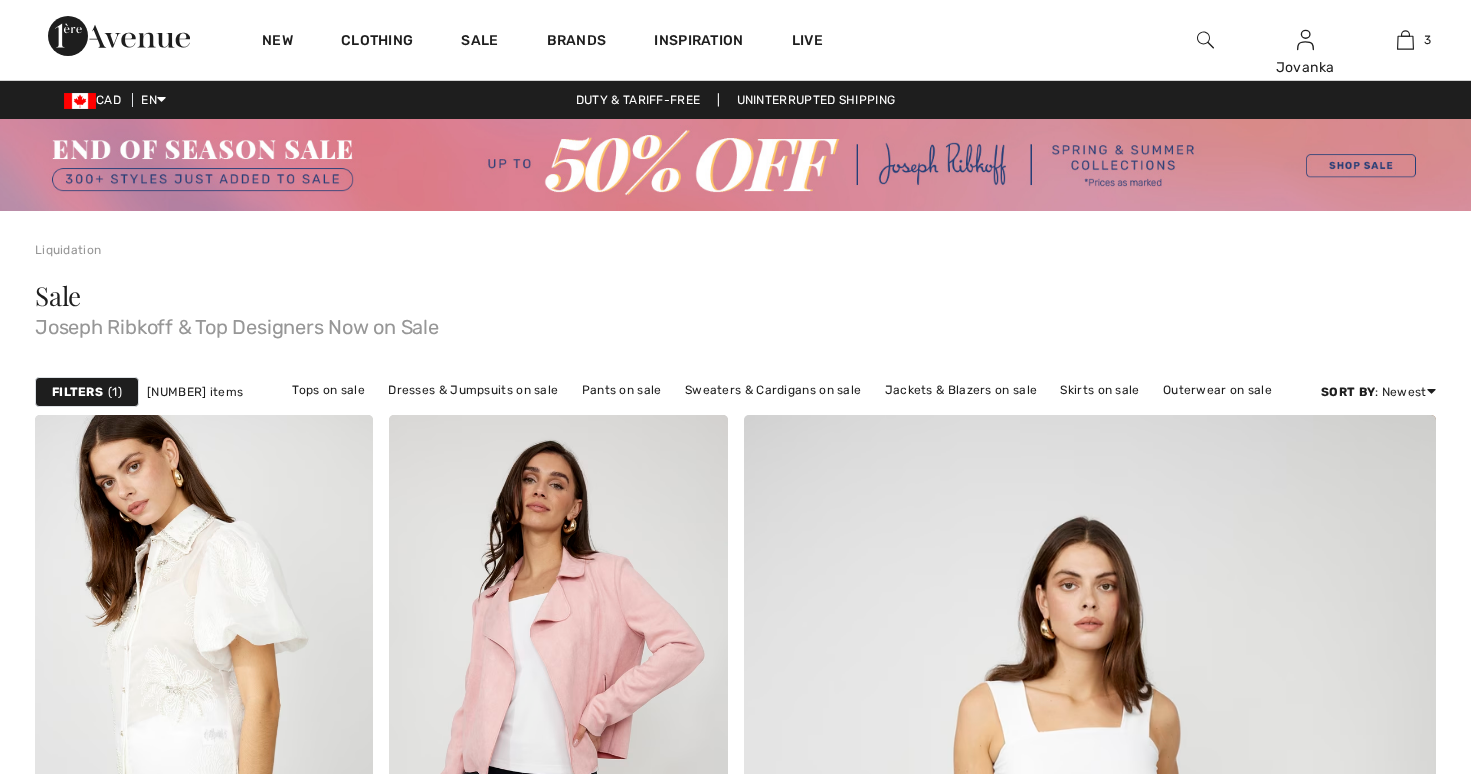 scroll, scrollTop: 0, scrollLeft: 0, axis: both 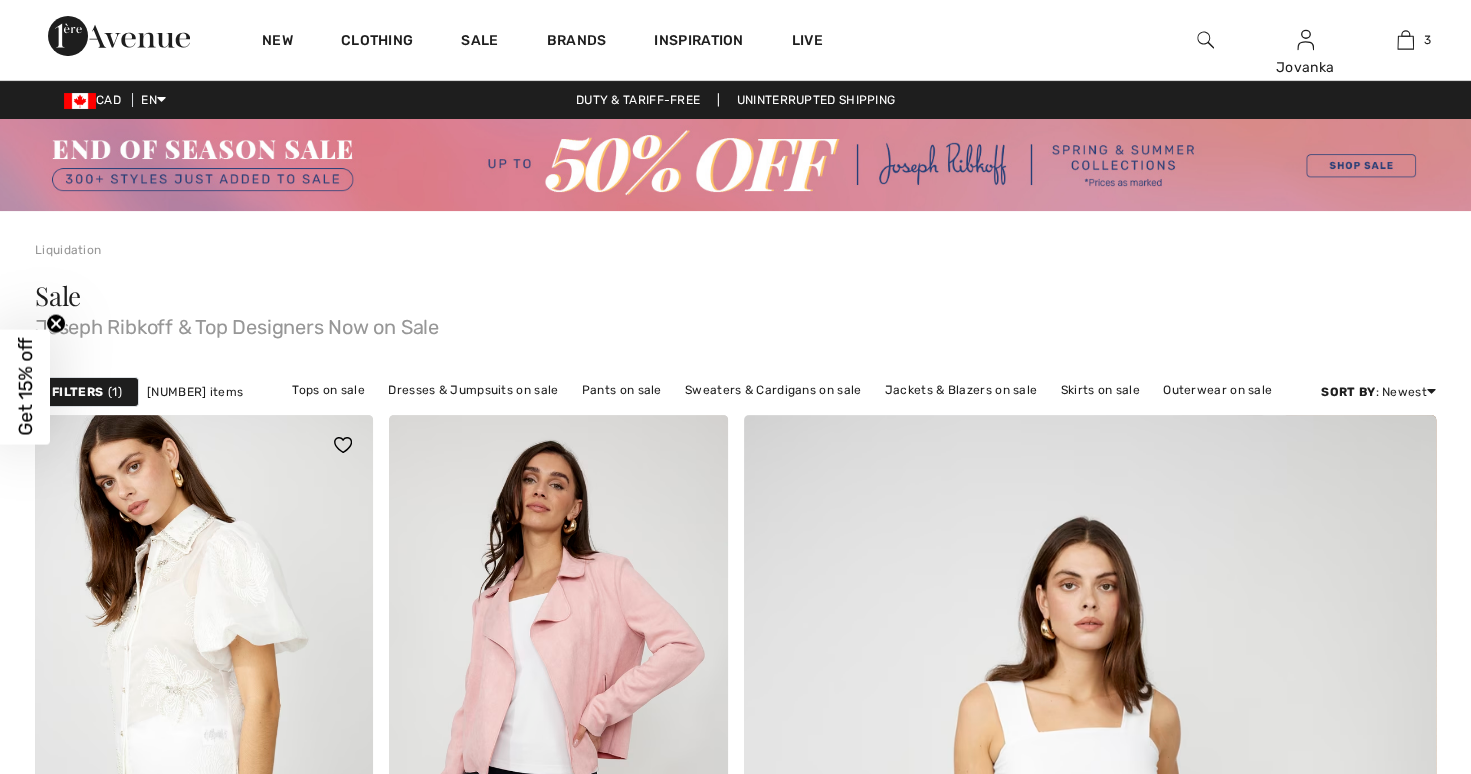 checkbox on "true" 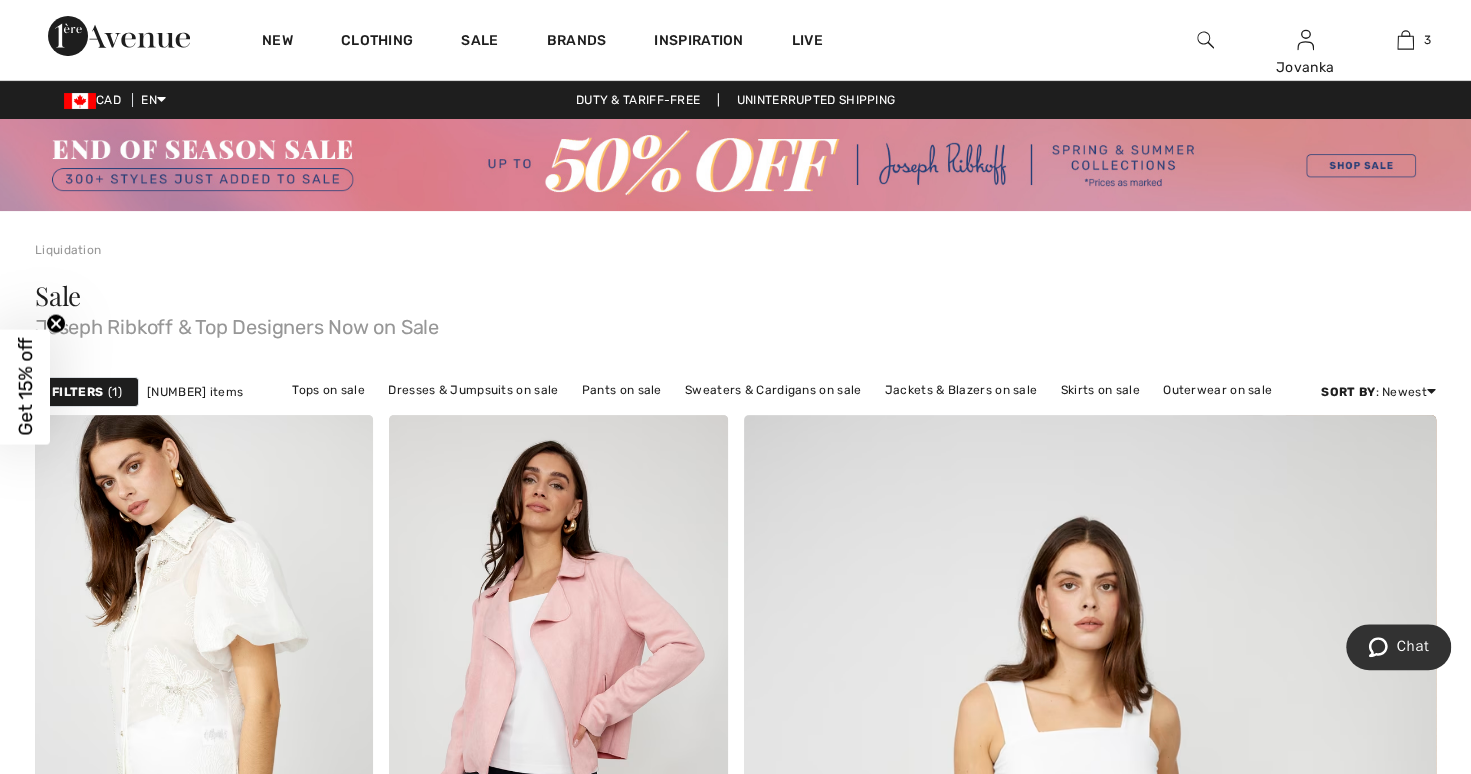 scroll, scrollTop: 0, scrollLeft: 0, axis: both 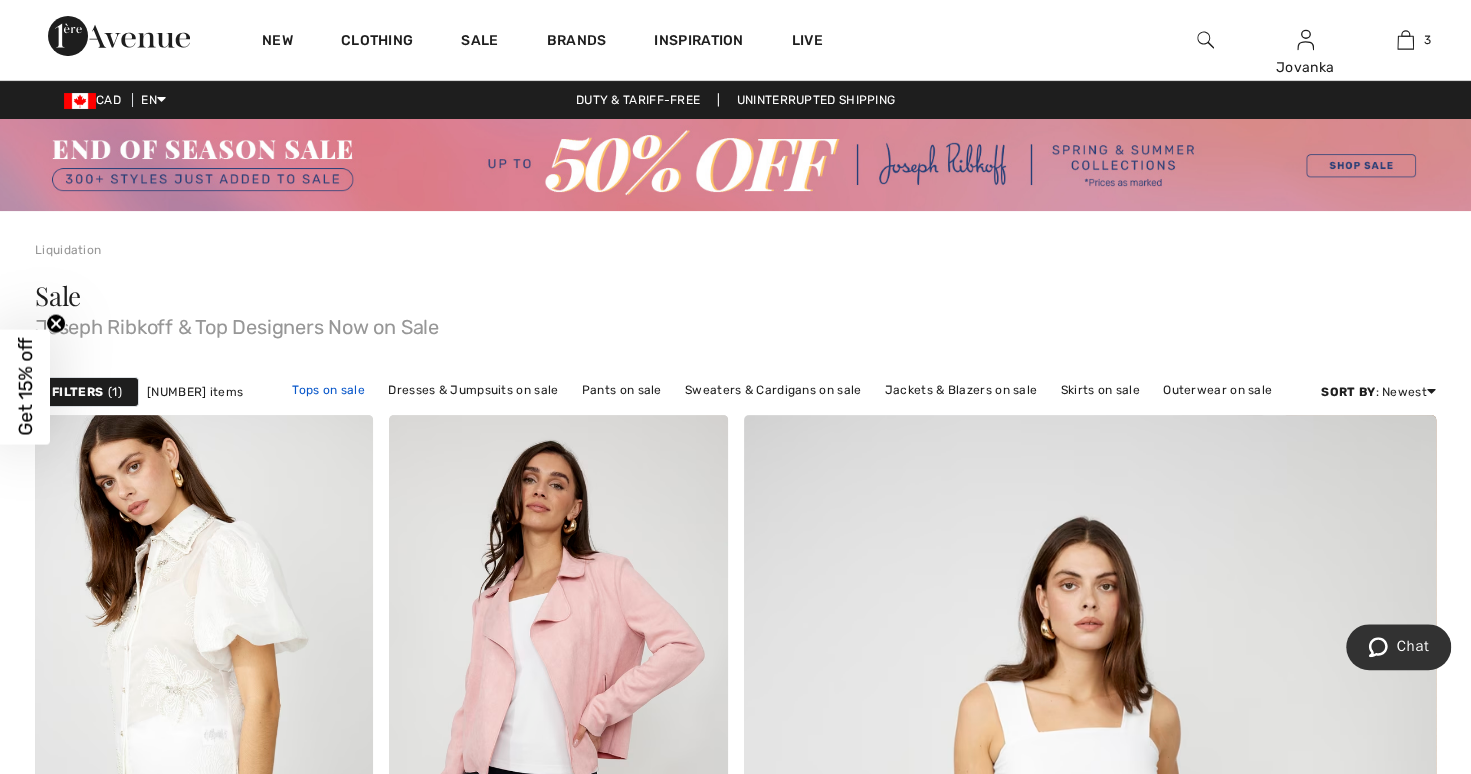 click on "Tops on sale" at bounding box center [328, 390] 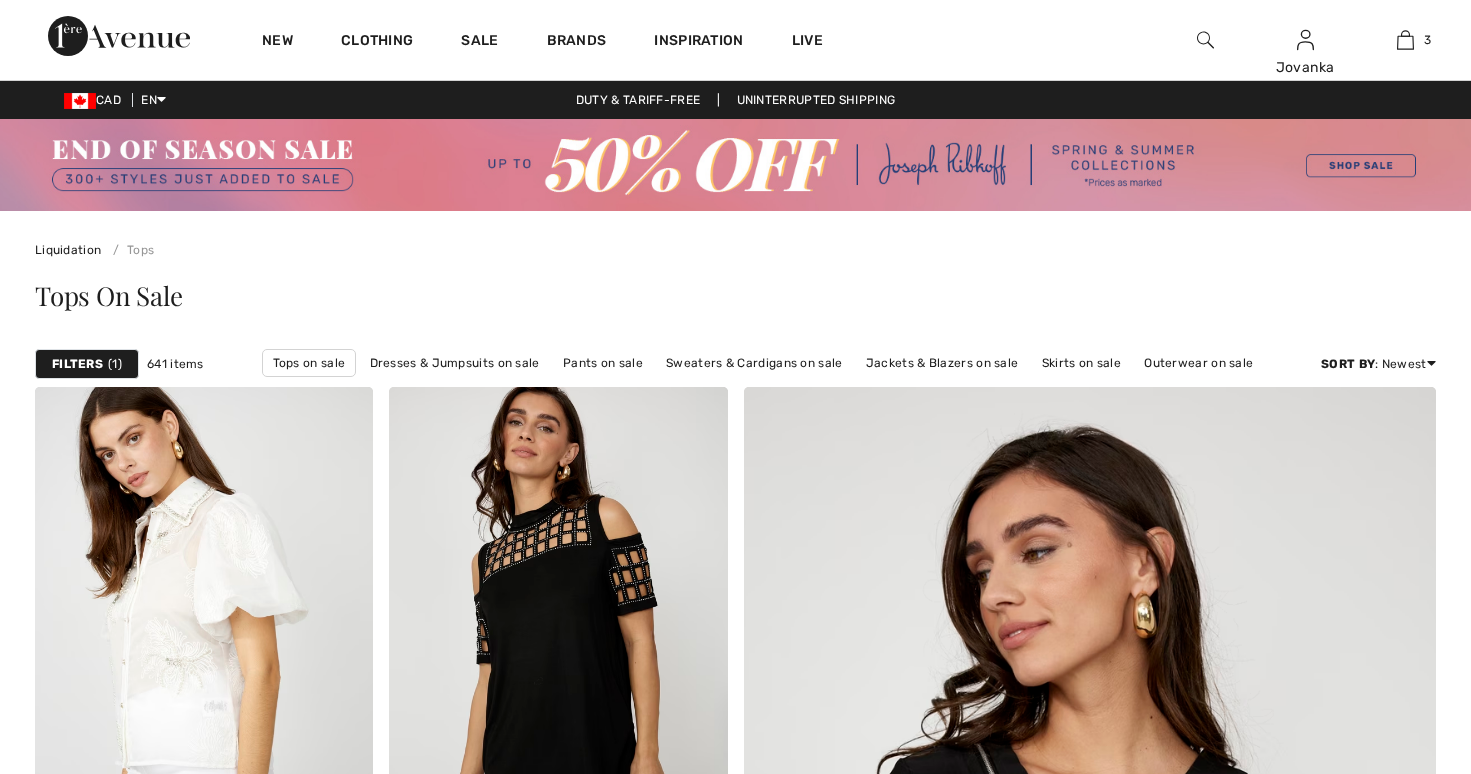 scroll, scrollTop: 0, scrollLeft: 0, axis: both 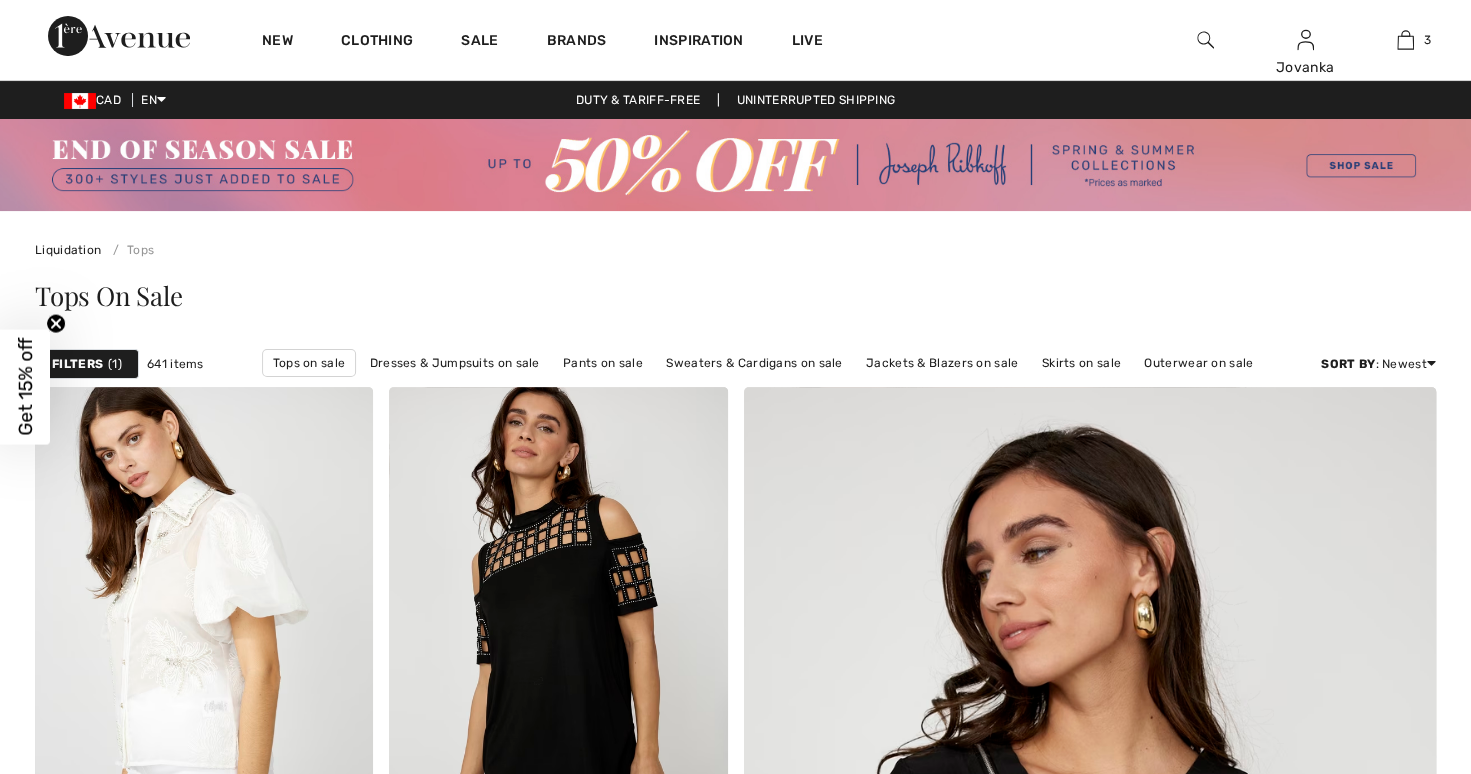 click on "Filters" at bounding box center (77, 364) 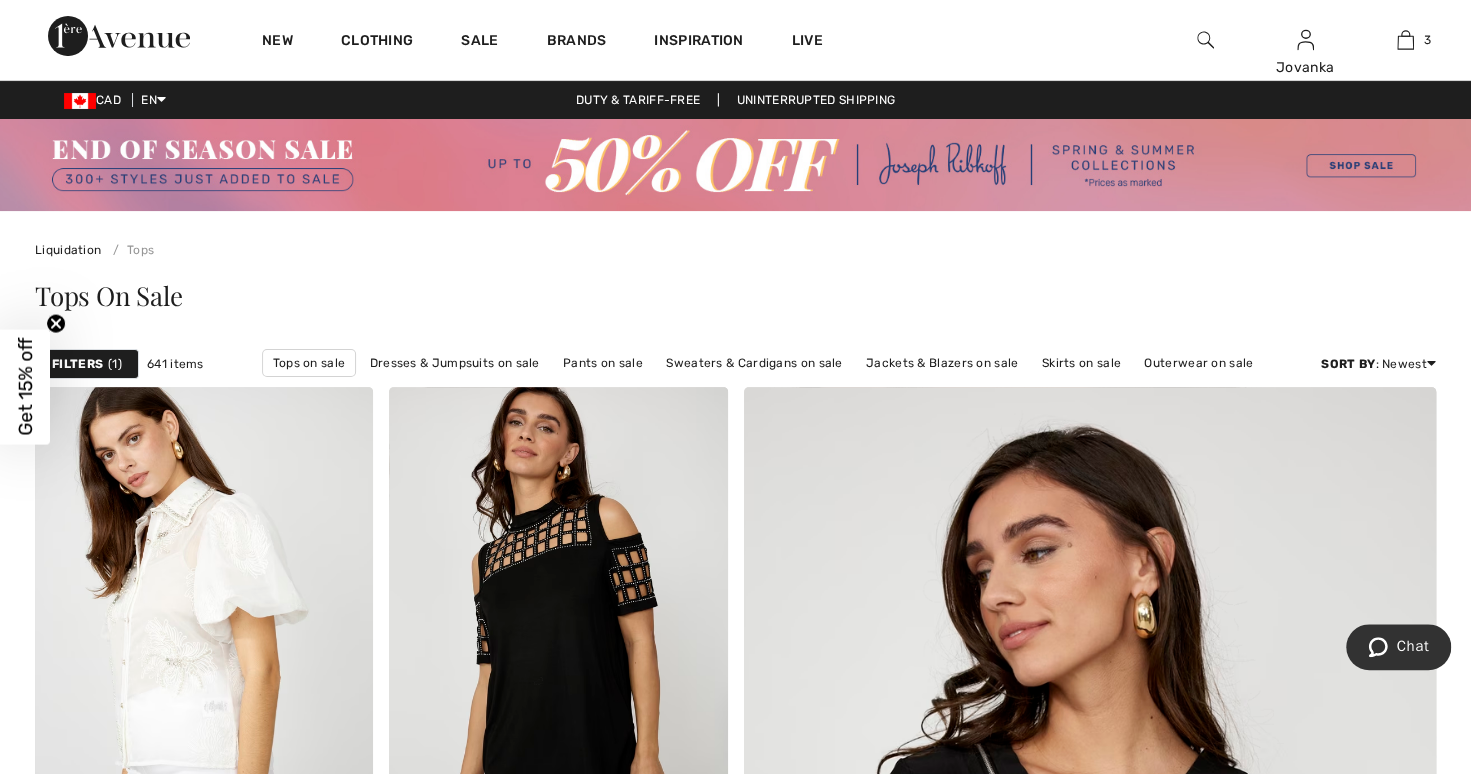 scroll, scrollTop: 0, scrollLeft: 0, axis: both 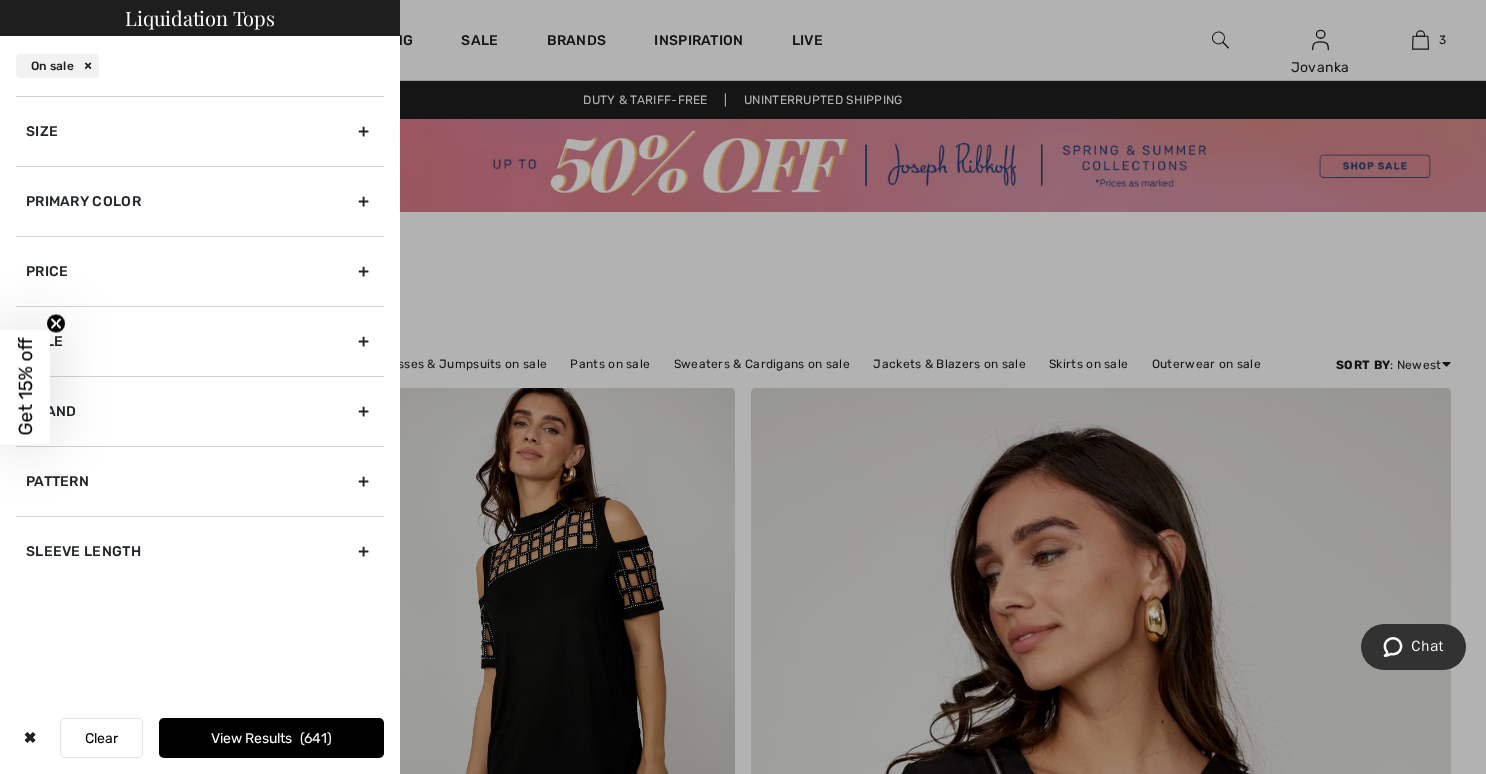click on "Size" at bounding box center [200, 131] 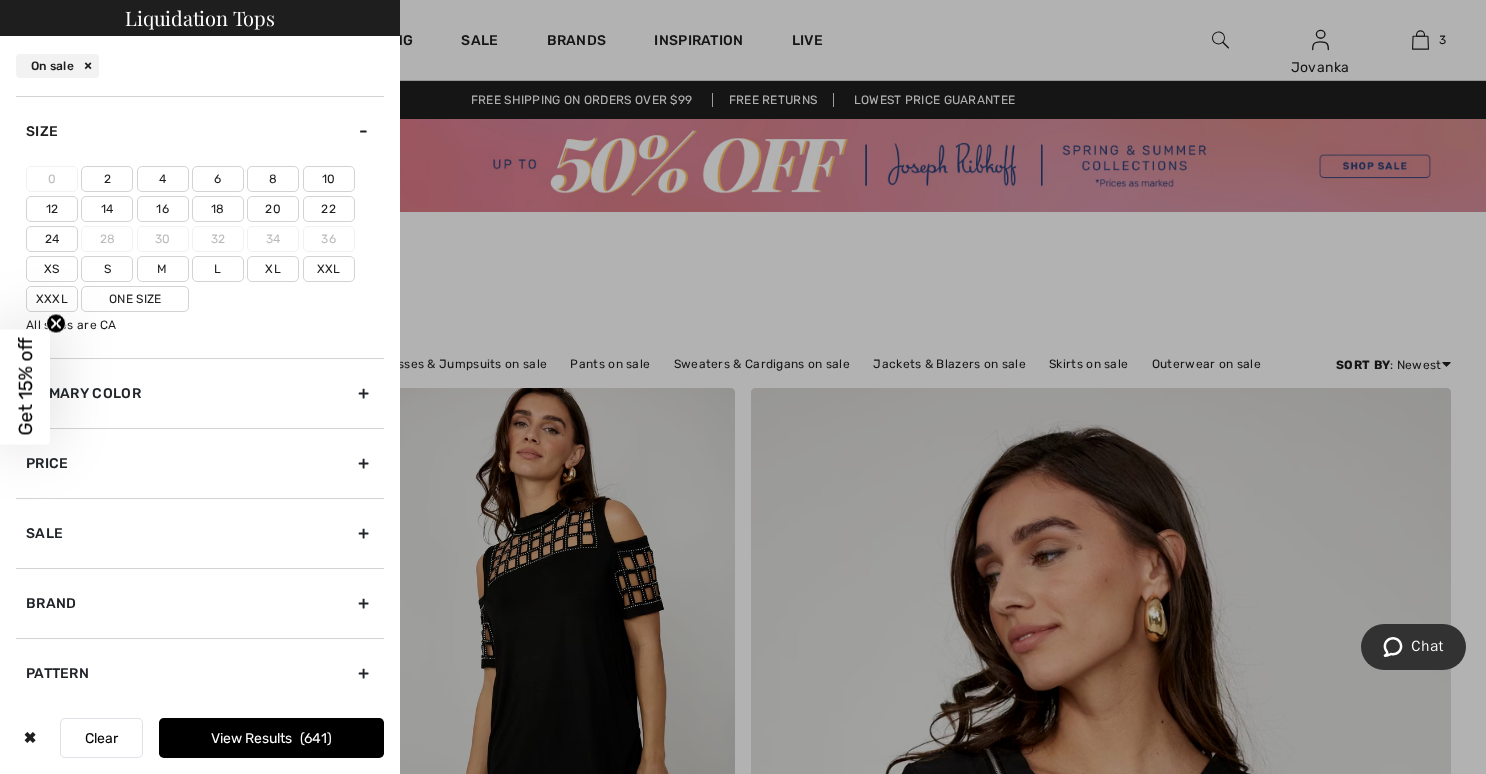 click on "10" at bounding box center [329, 179] 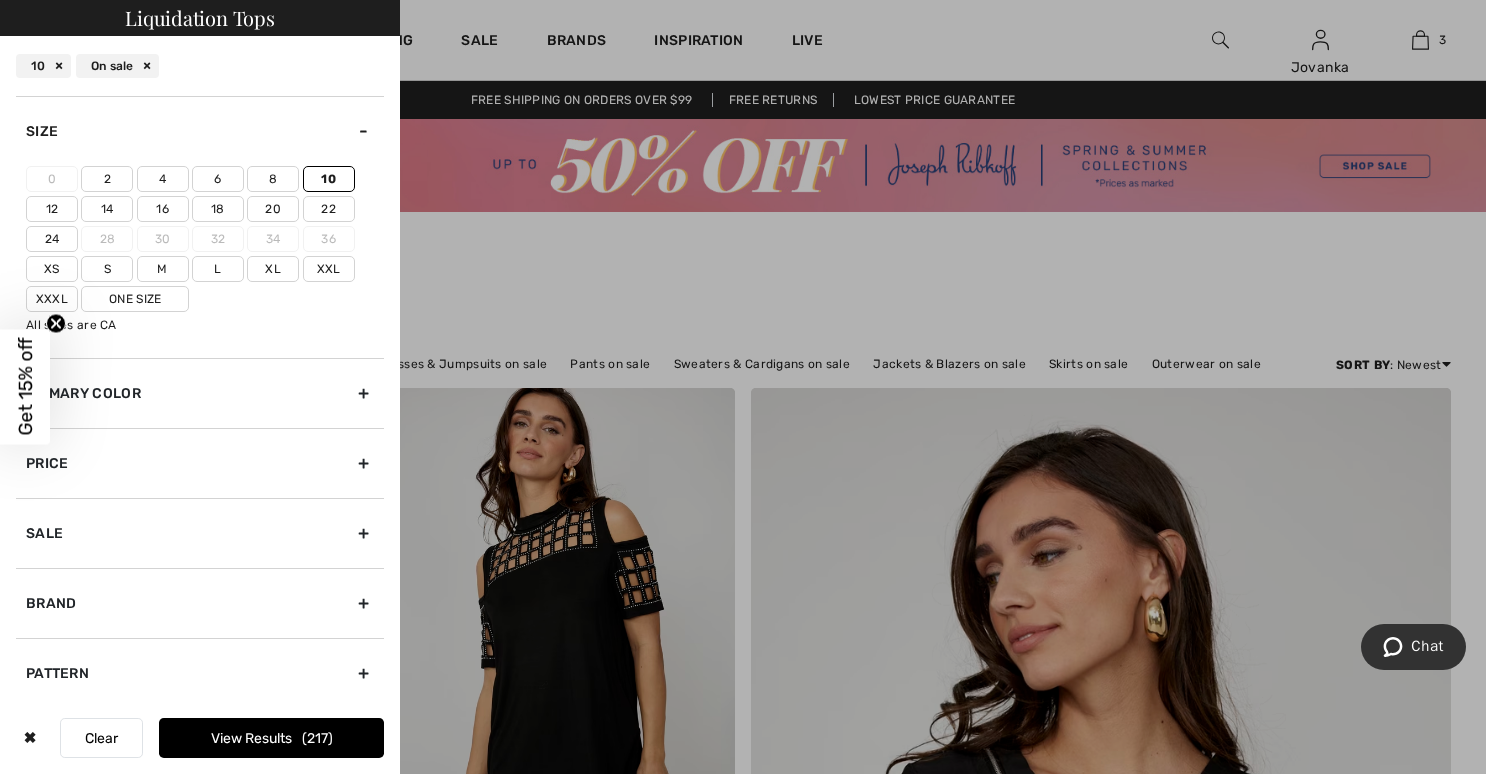 click on "Brand" at bounding box center [200, 603] 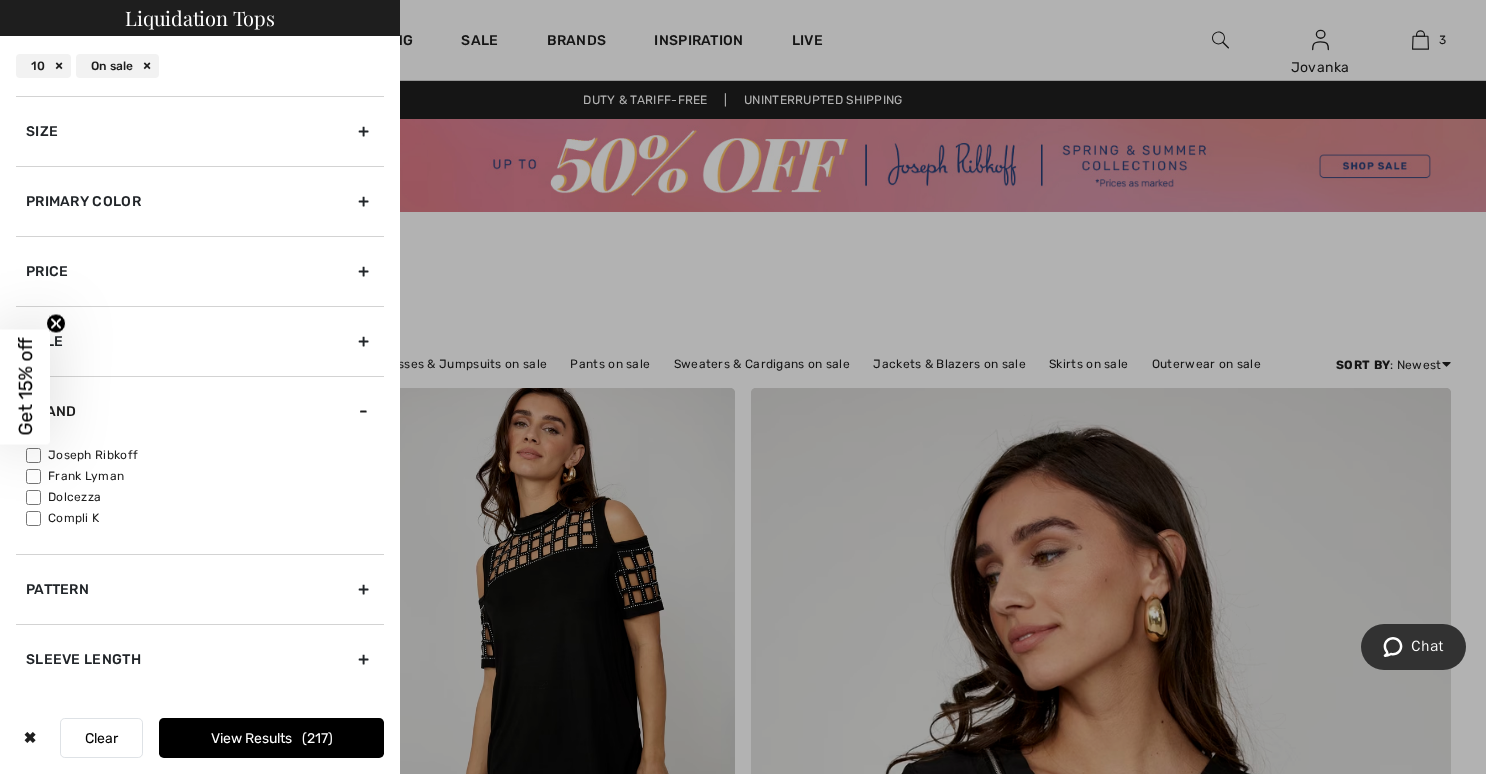click on "Joseph Ribkoff" at bounding box center [33, 455] 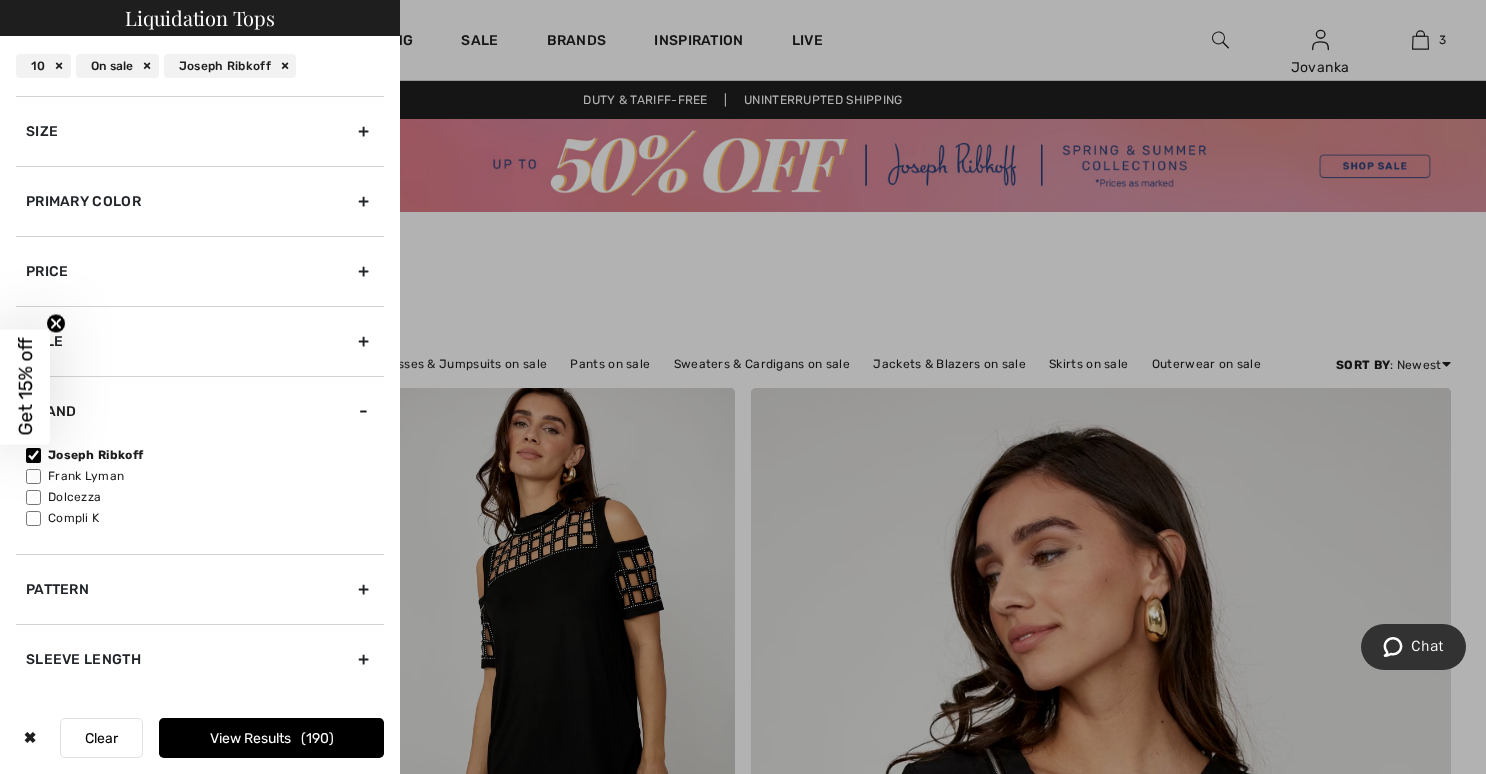 click on "Sleeve length" at bounding box center [200, 659] 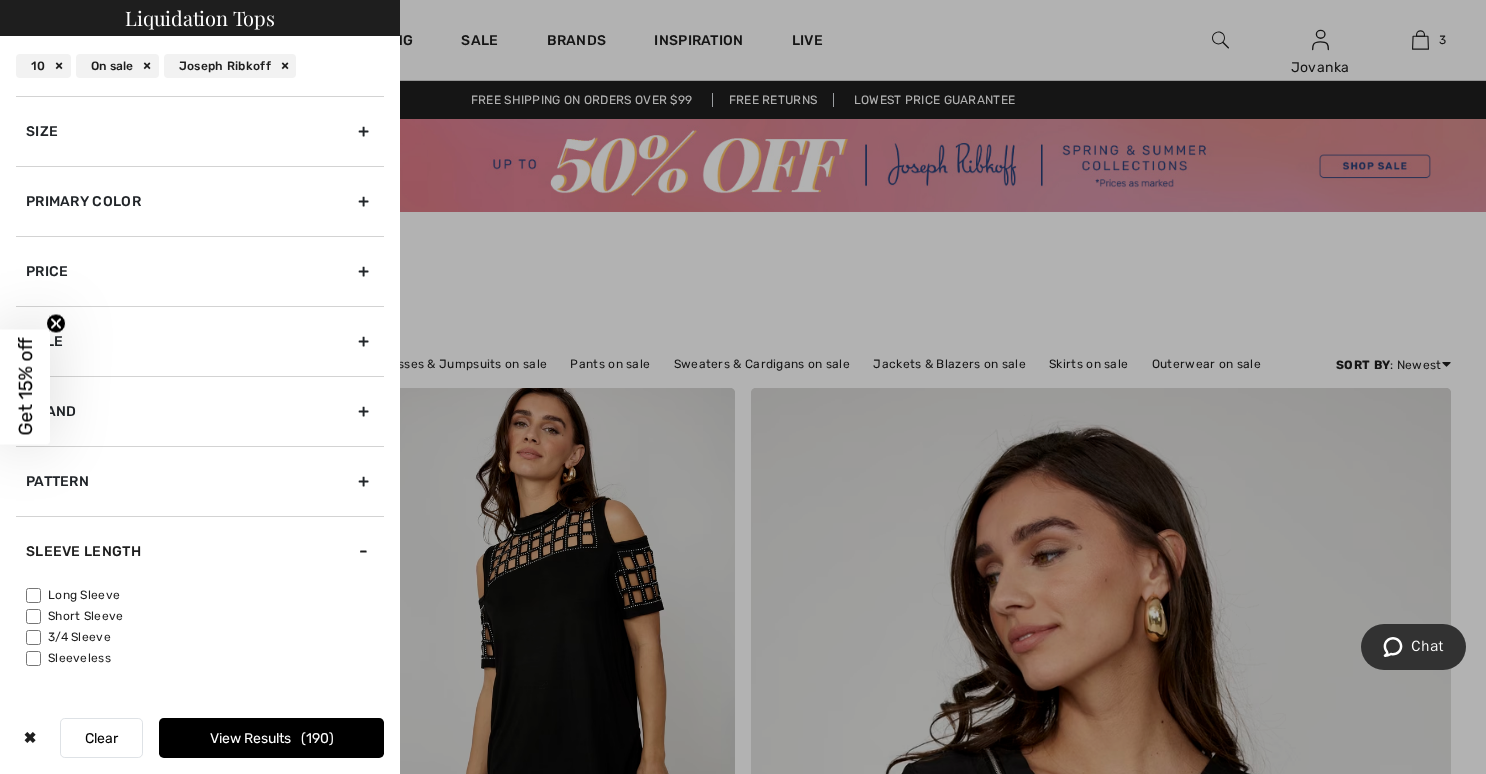 click on "Sleeveless" at bounding box center [33, 658] 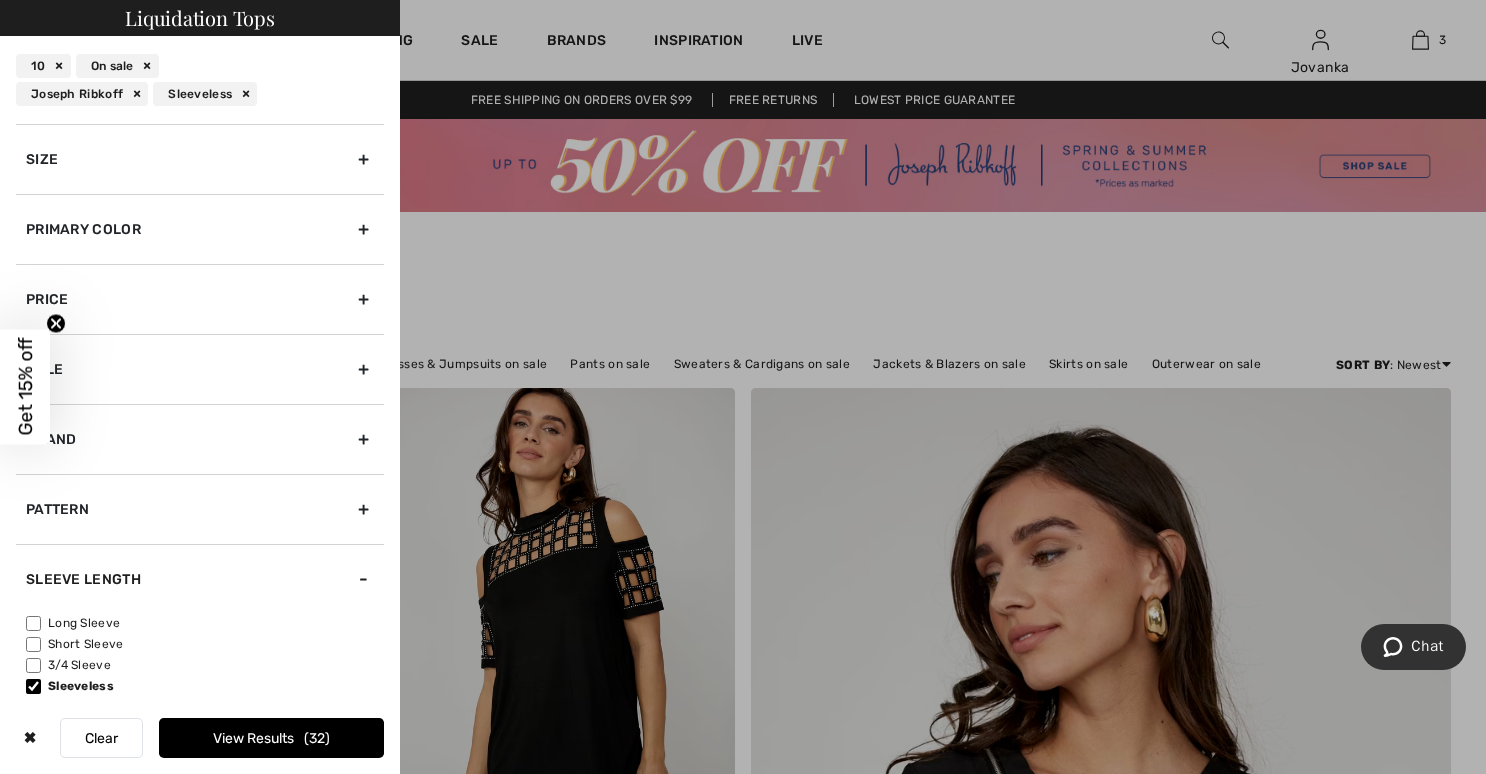 click on "View Results 32" at bounding box center (271, 738) 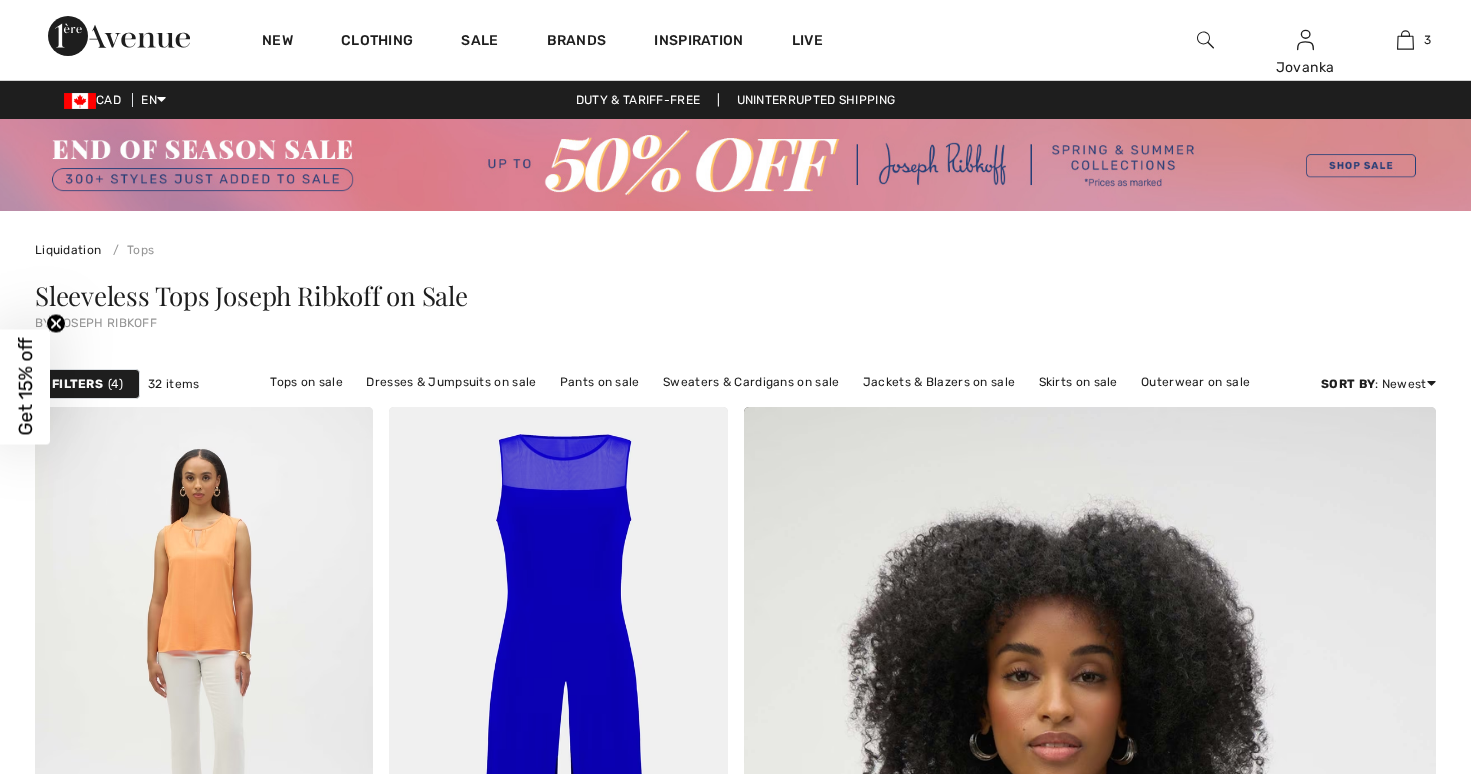scroll, scrollTop: 370, scrollLeft: 0, axis: vertical 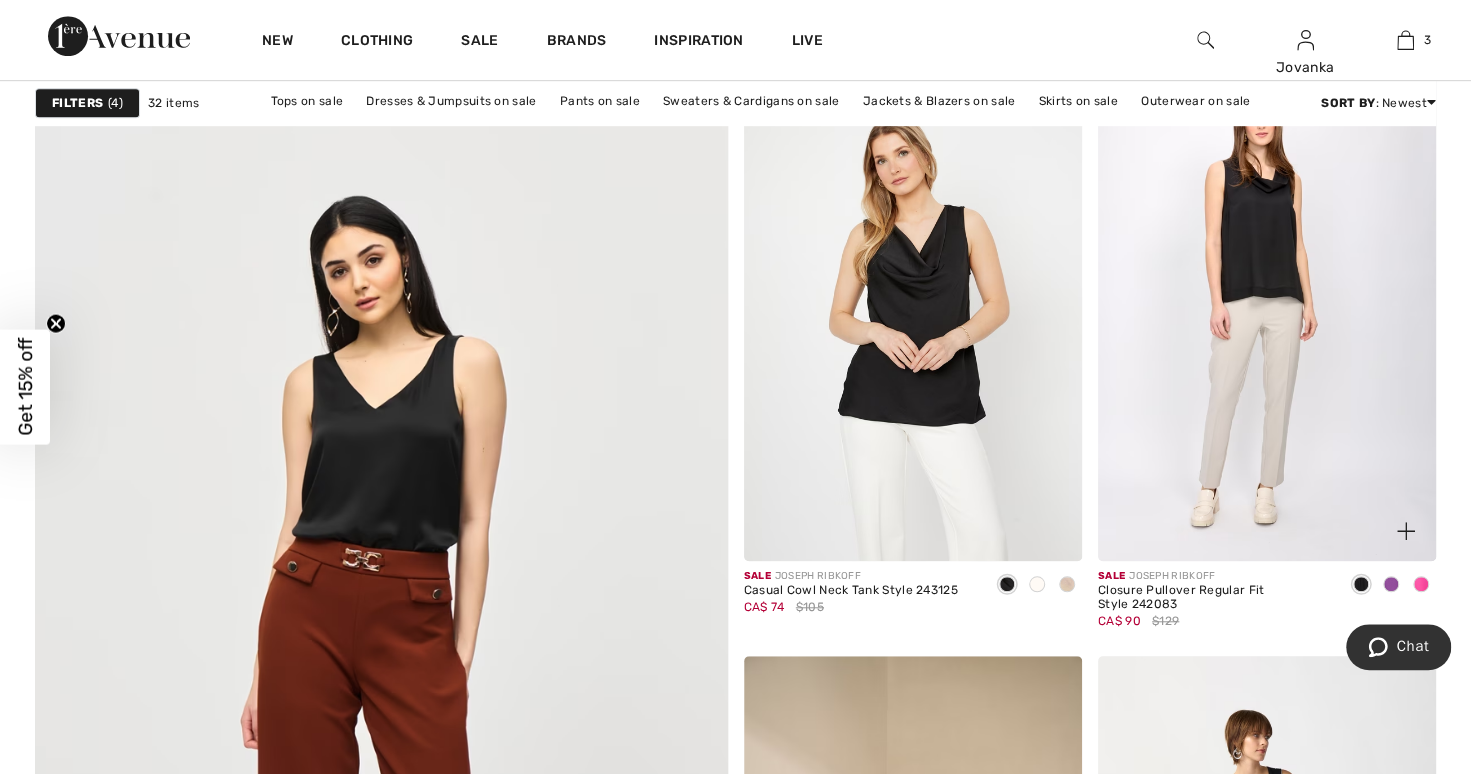 click at bounding box center [1421, 584] 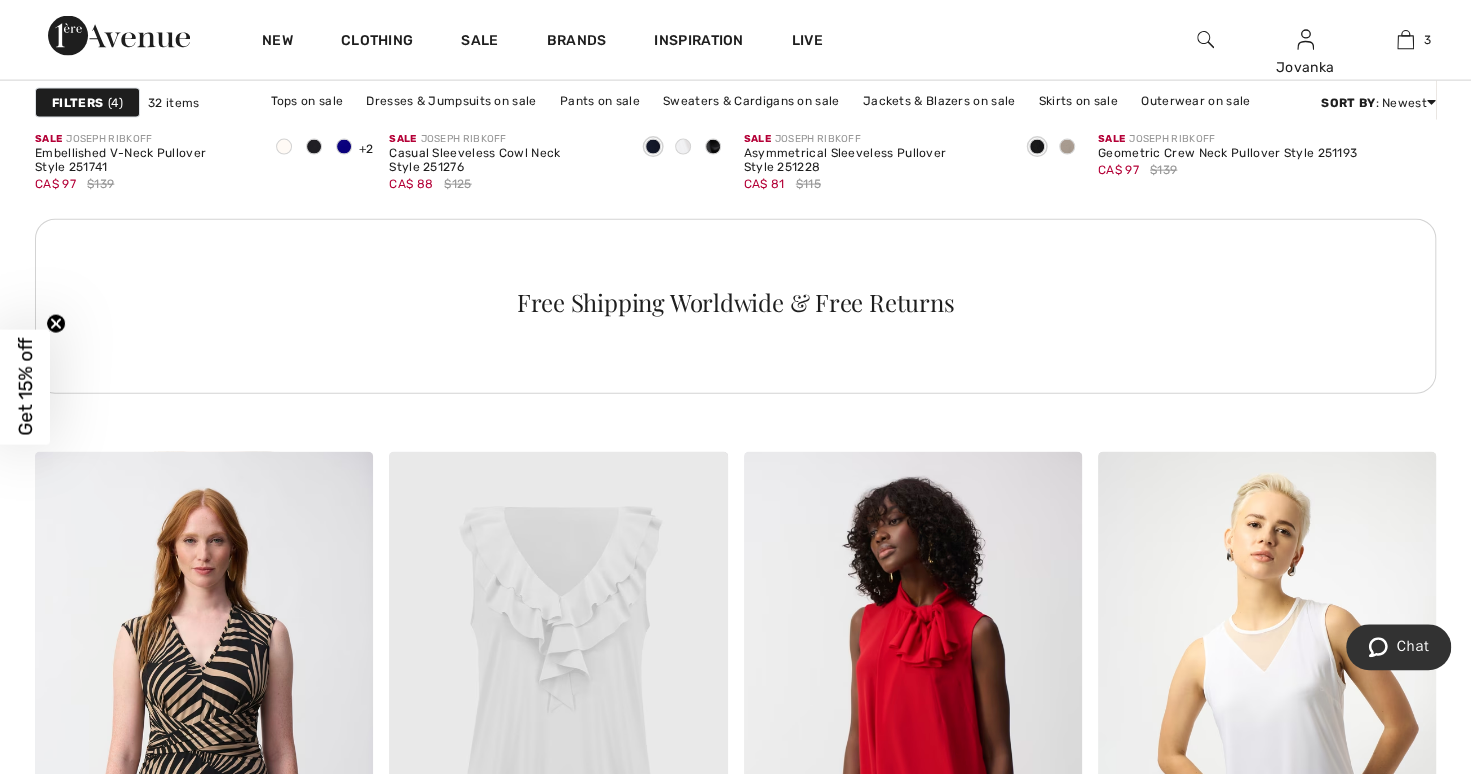 scroll, scrollTop: 2596, scrollLeft: 0, axis: vertical 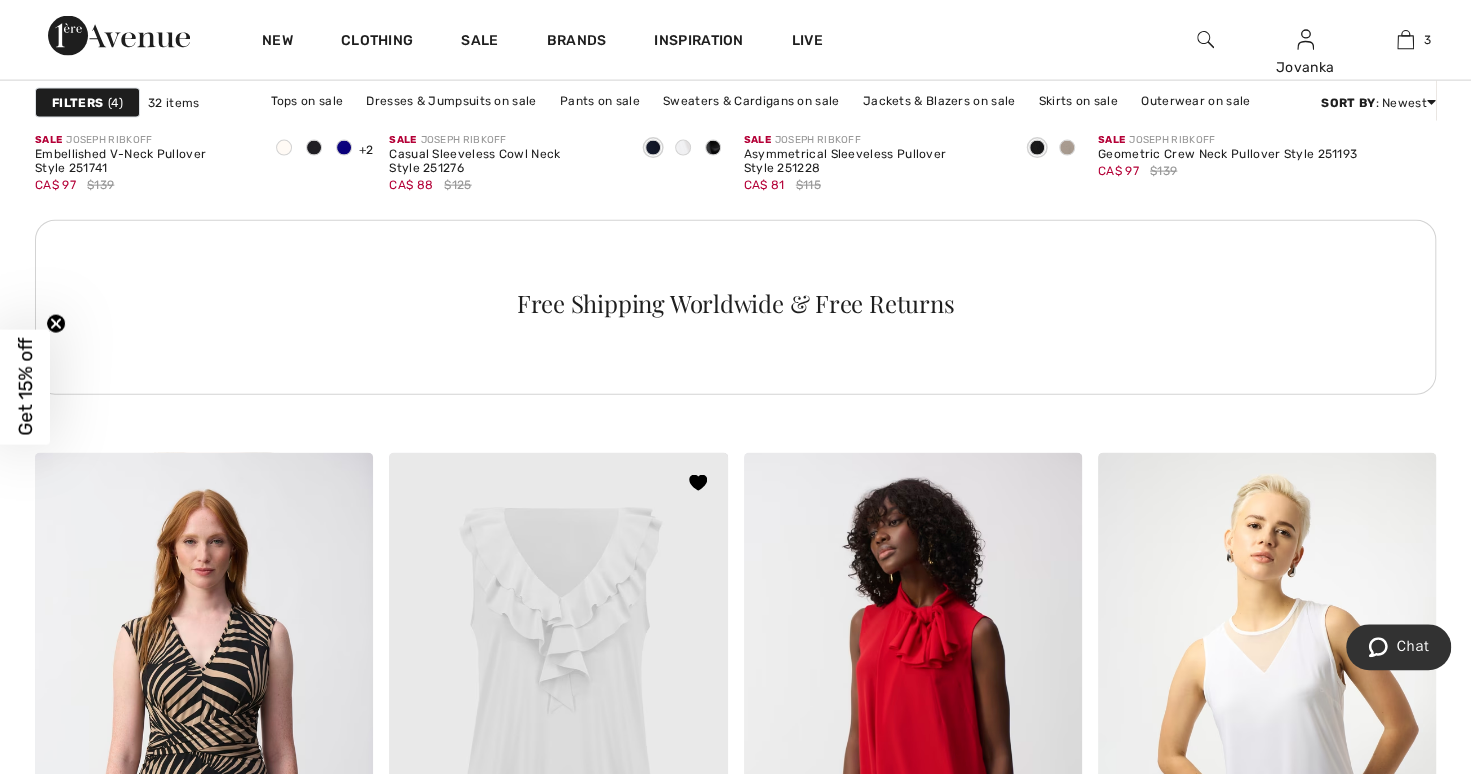 click at bounding box center (558, 706) 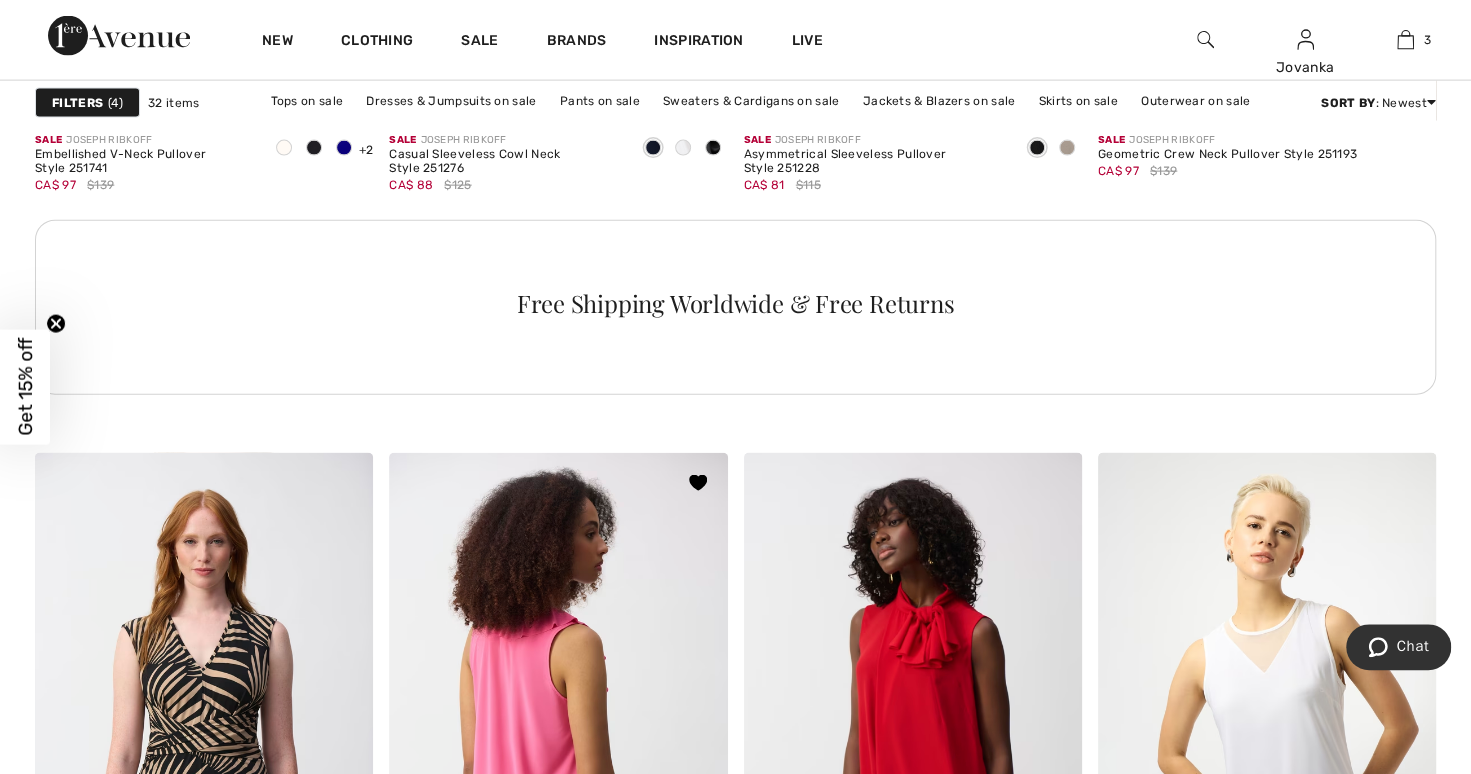 click at bounding box center (558, 706) 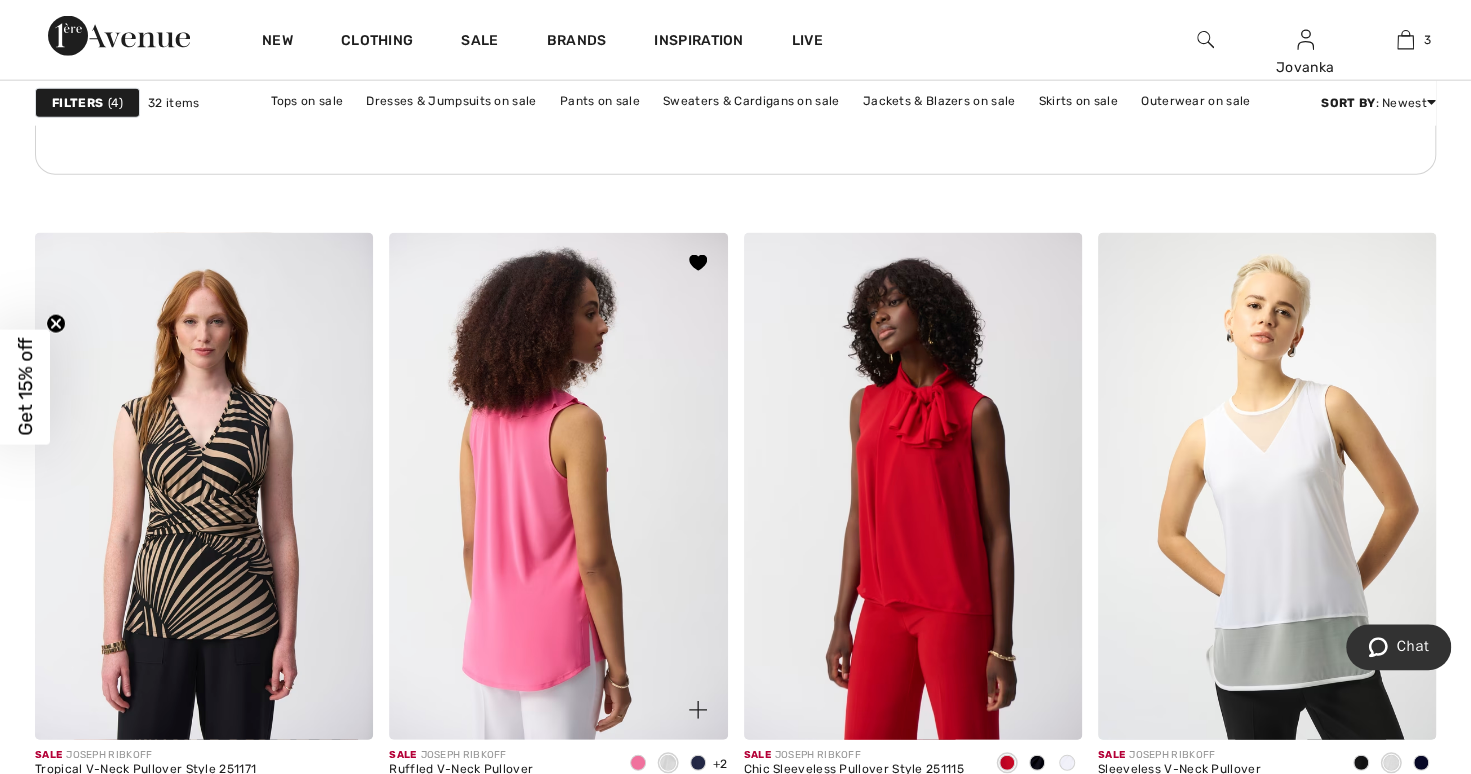 scroll, scrollTop: 2868, scrollLeft: 0, axis: vertical 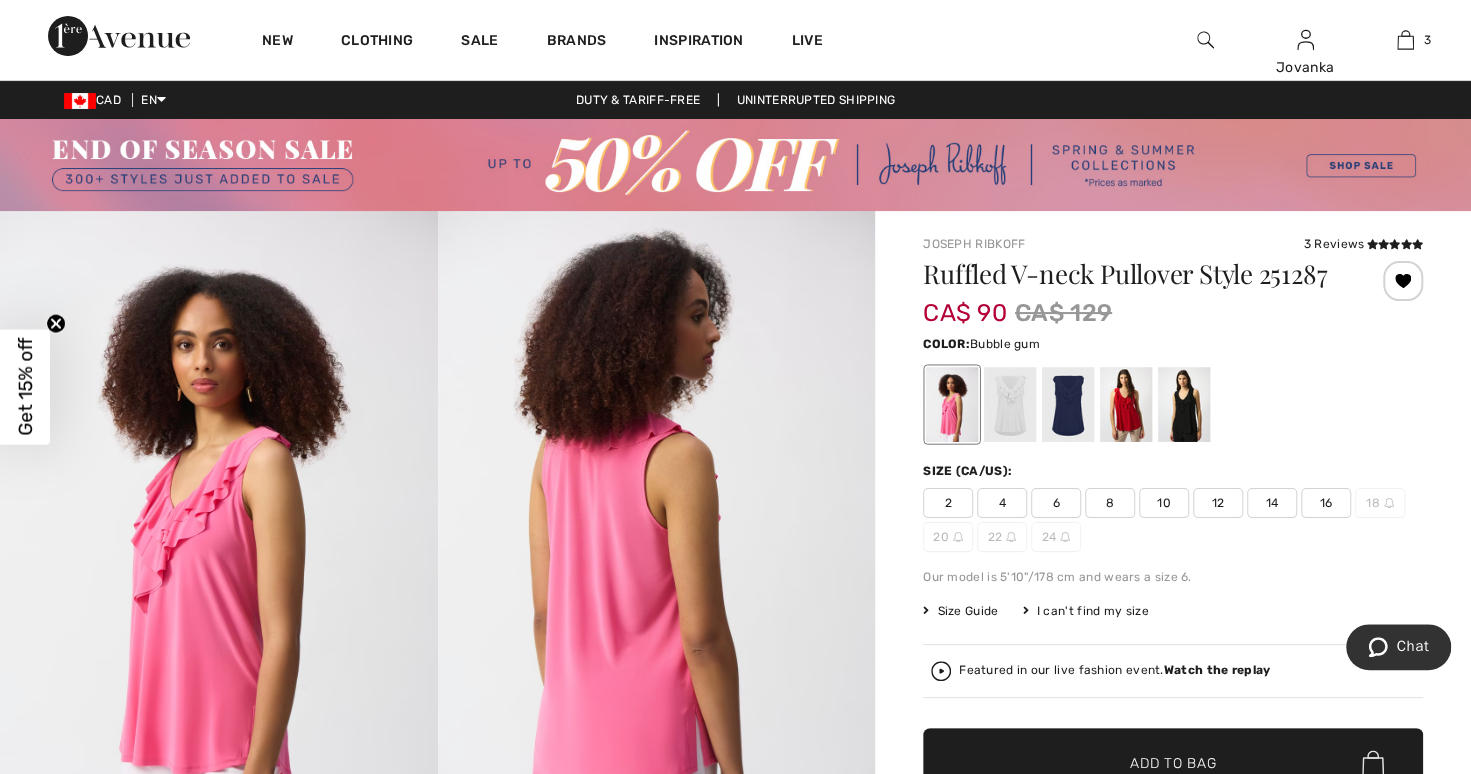 click at bounding box center (1126, 404) 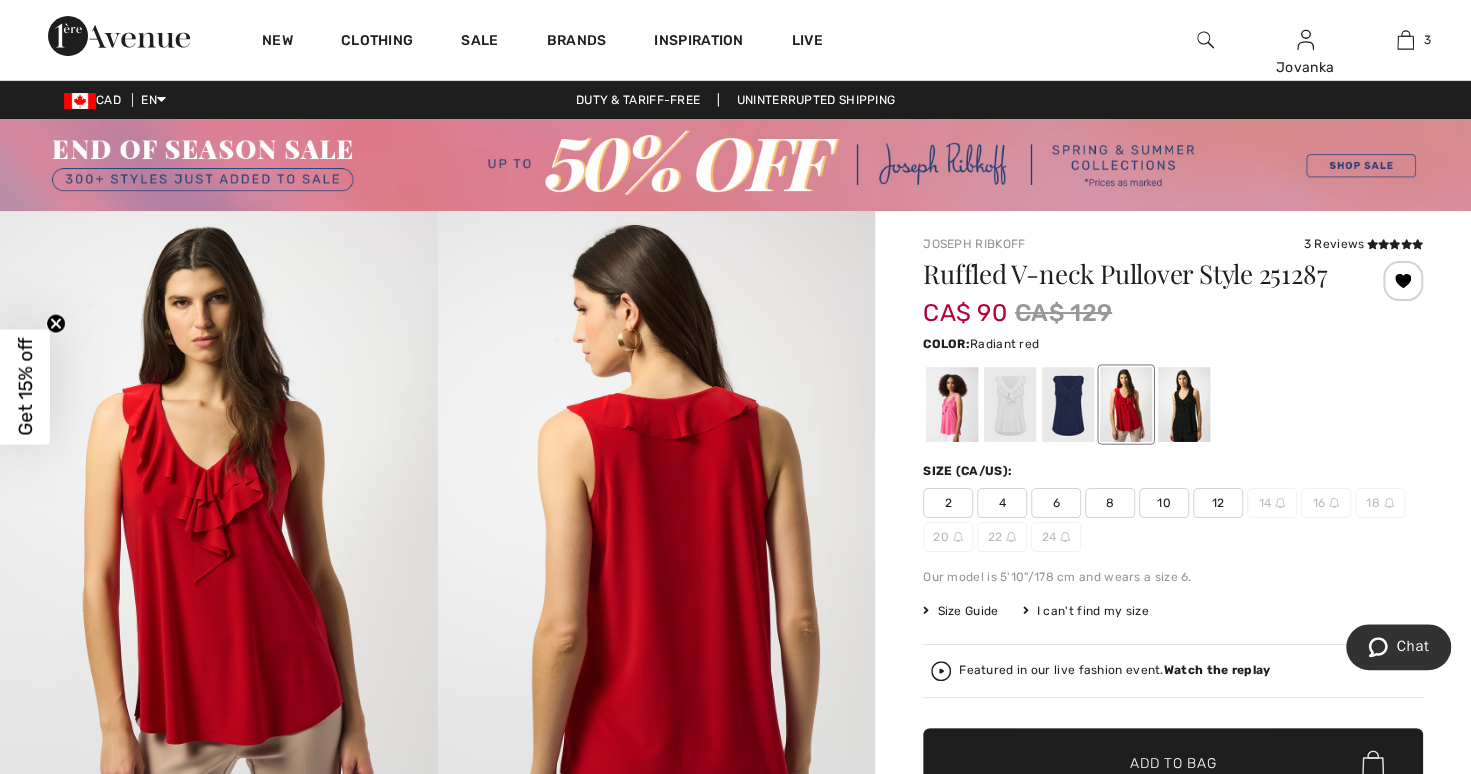 click at bounding box center [1184, 404] 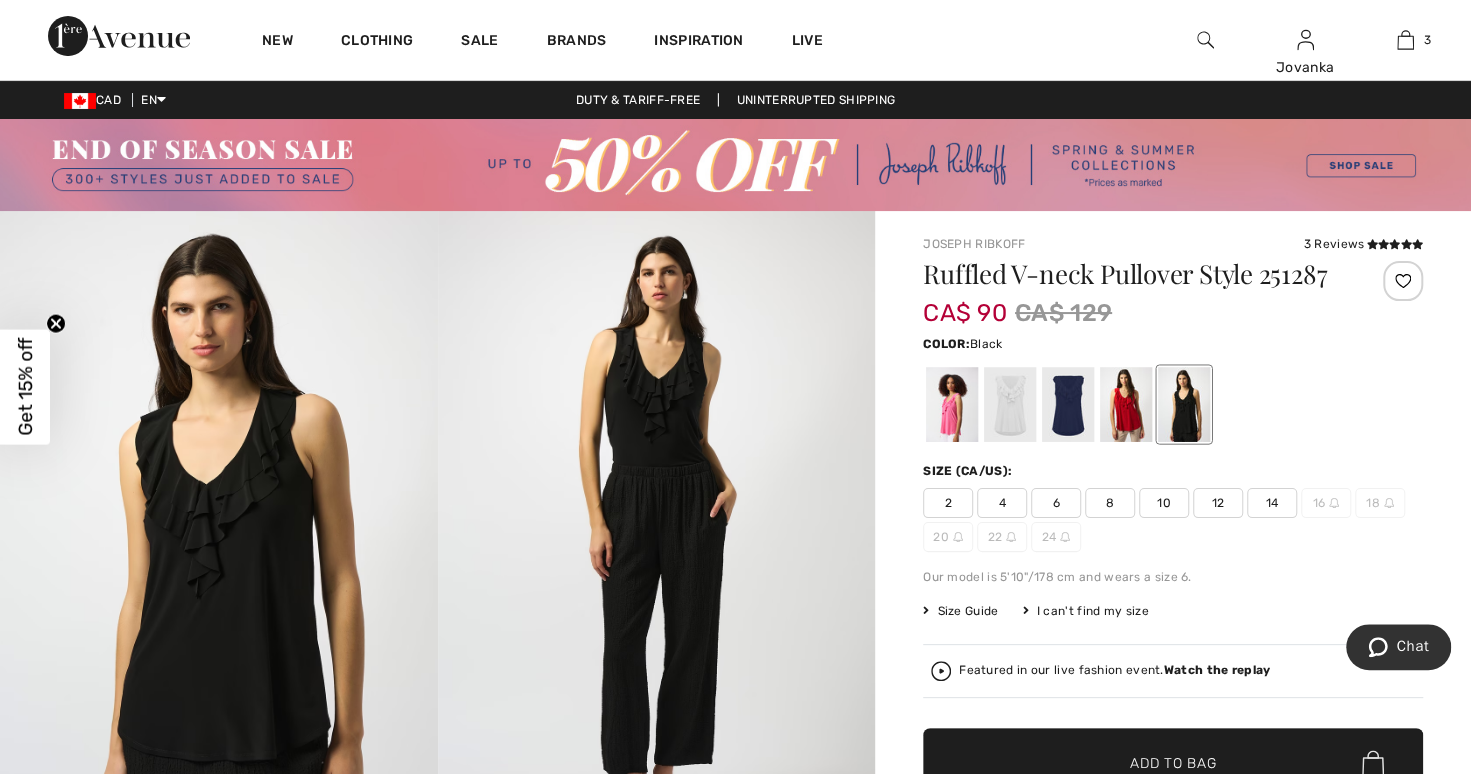click at bounding box center (1126, 404) 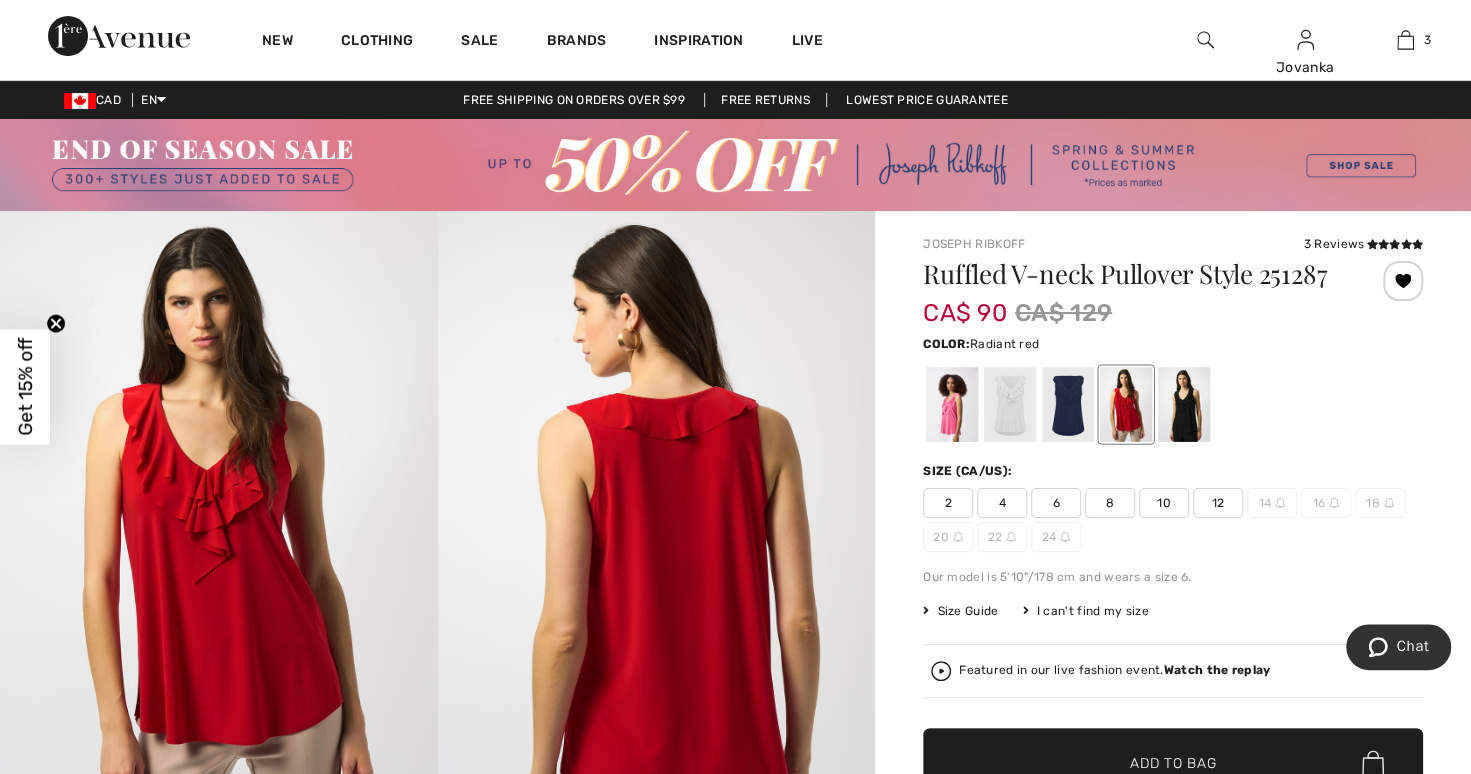 click on "10" at bounding box center [1164, 503] 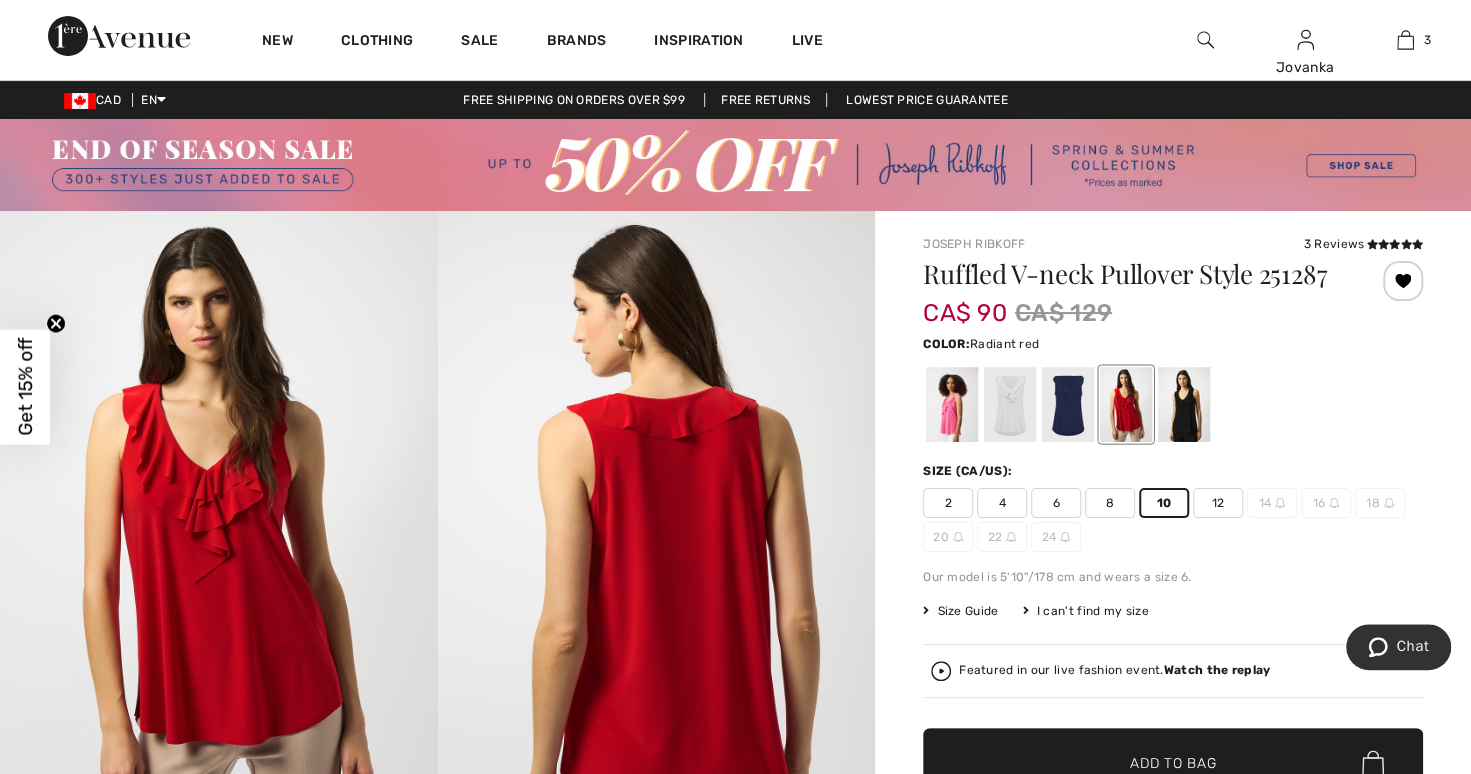 click on "Add to Bag" at bounding box center (1173, 762) 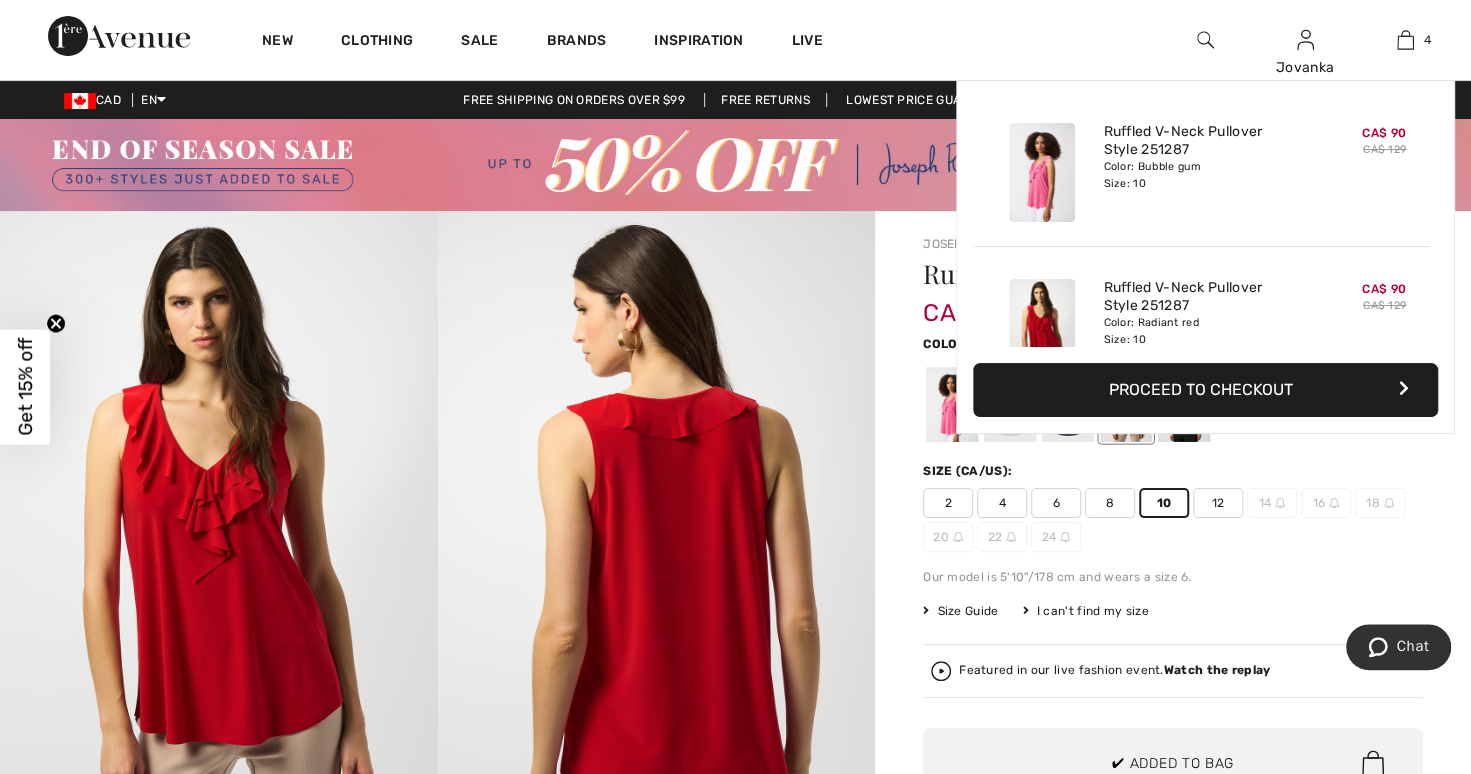scroll, scrollTop: 372, scrollLeft: 0, axis: vertical 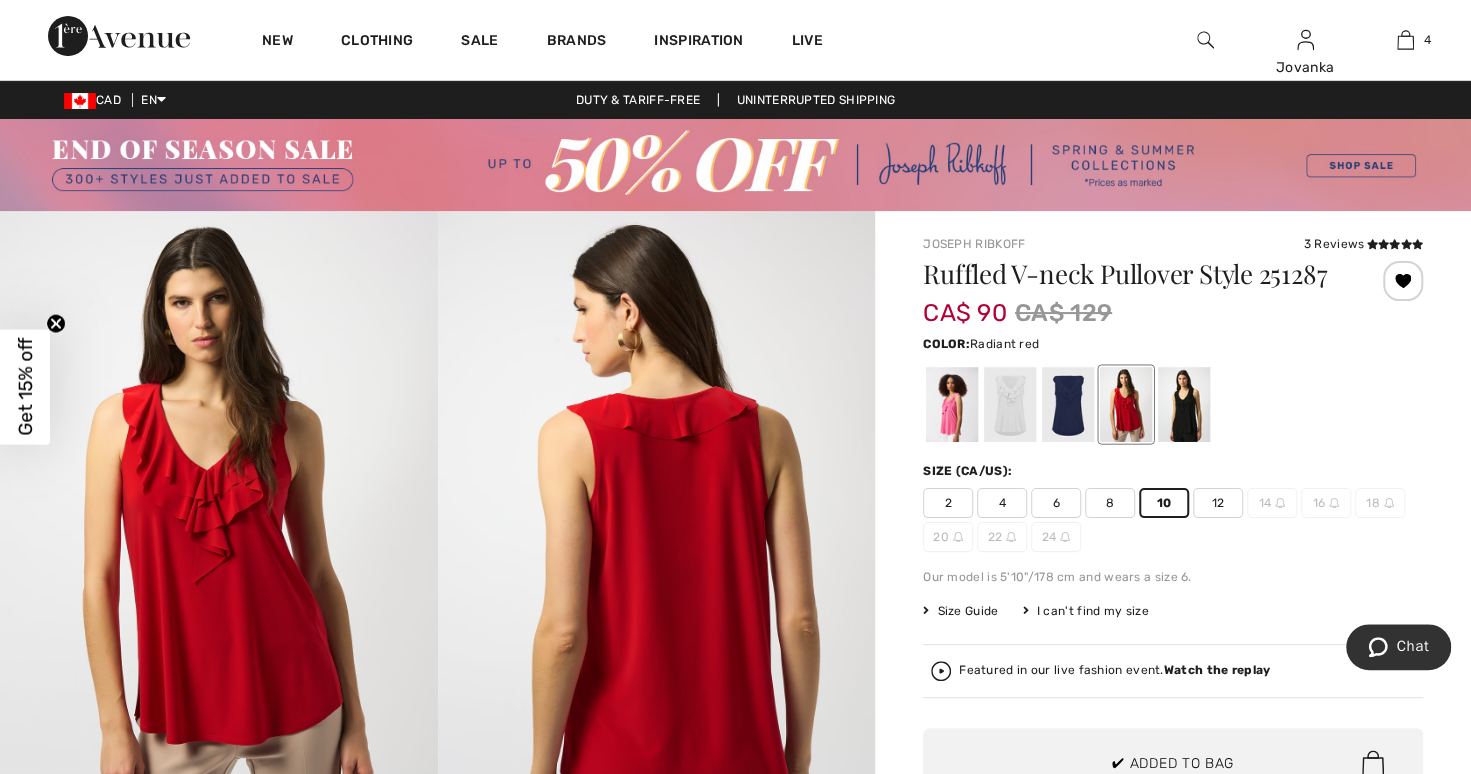 click on "Joseph Ribkoff
3 Reviews
3 Reviews
Ruffled V-neck Pullover  Style 251287
CA$ 90 CA$ 129
Color:  Radiant red
Size (CA/US):
2 4 6 8 10 12 14 16 18 20 22 24
Our model is 5'10"/178 cm and wears a size 6.
Size Guide
I can't find my size
Select Size
CAN 2
CAN 4
CAN 6
CAN 8
CAN 10
CAN 12
CAN 14 - Sold Out
CAN 16 - Sold Out
CAN 18 - Sold Out
CAN 20 - Sold Out
CAN 22 - Sold Out
CAN 24 - Sold Out
Watch the replay" at bounding box center [1173, 872] 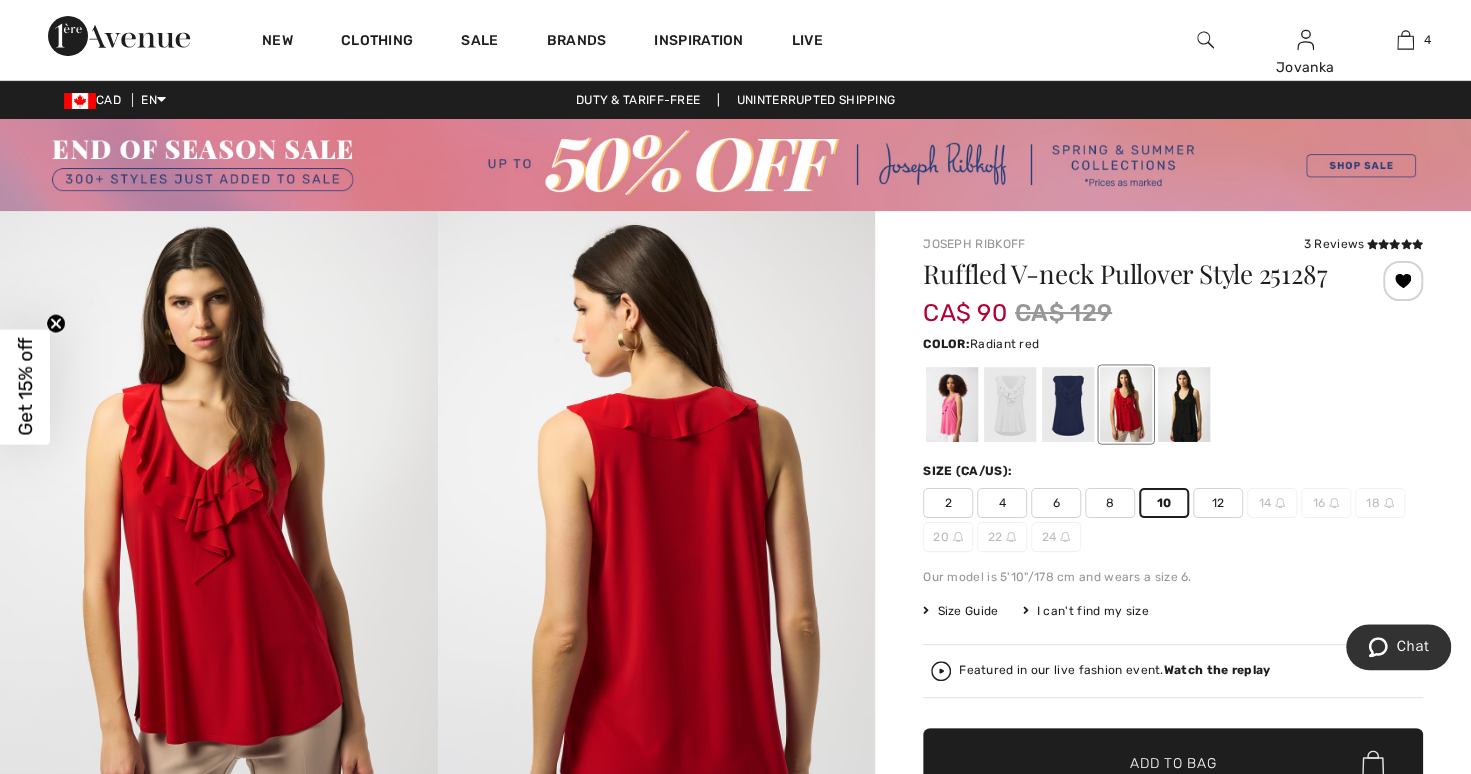 click at bounding box center [1010, 404] 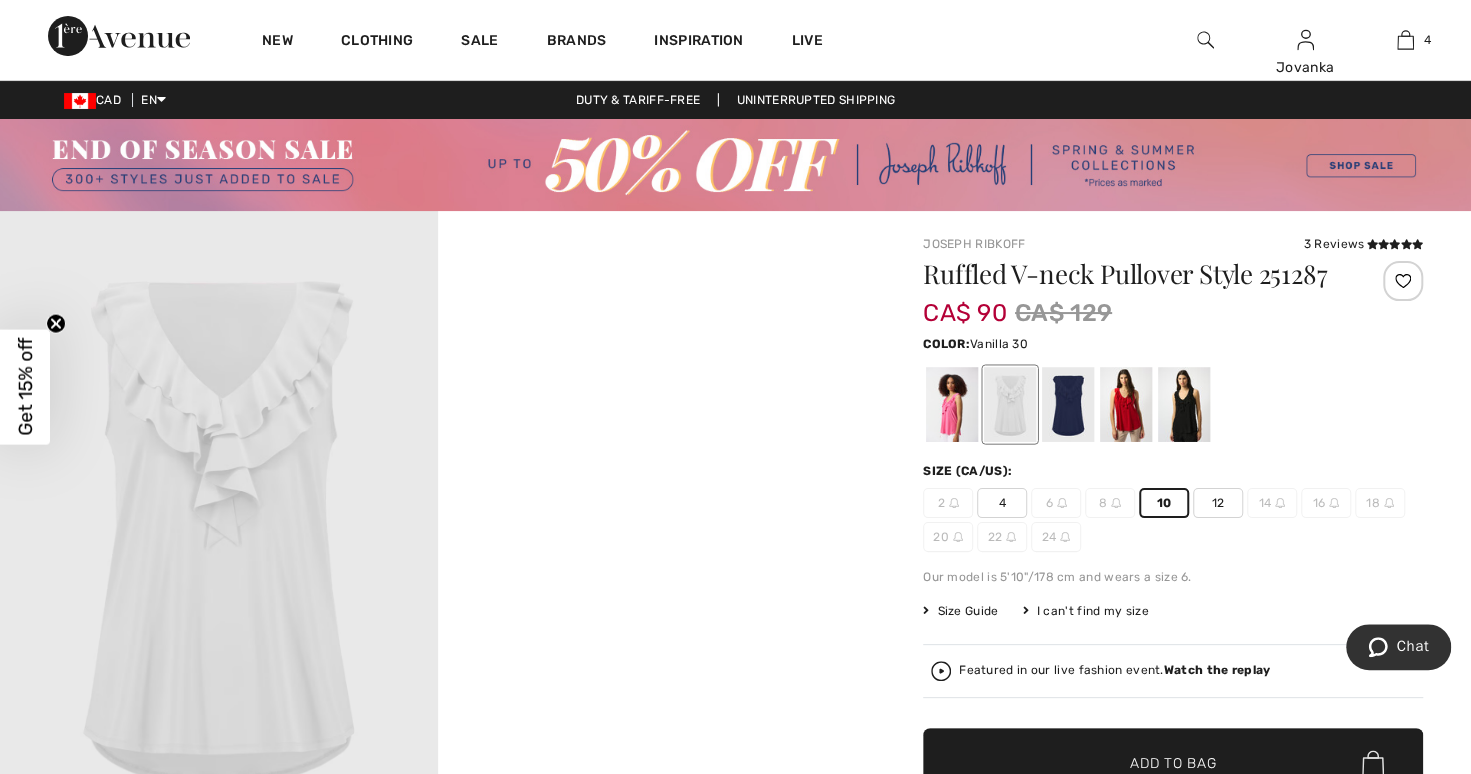 click at bounding box center (1068, 404) 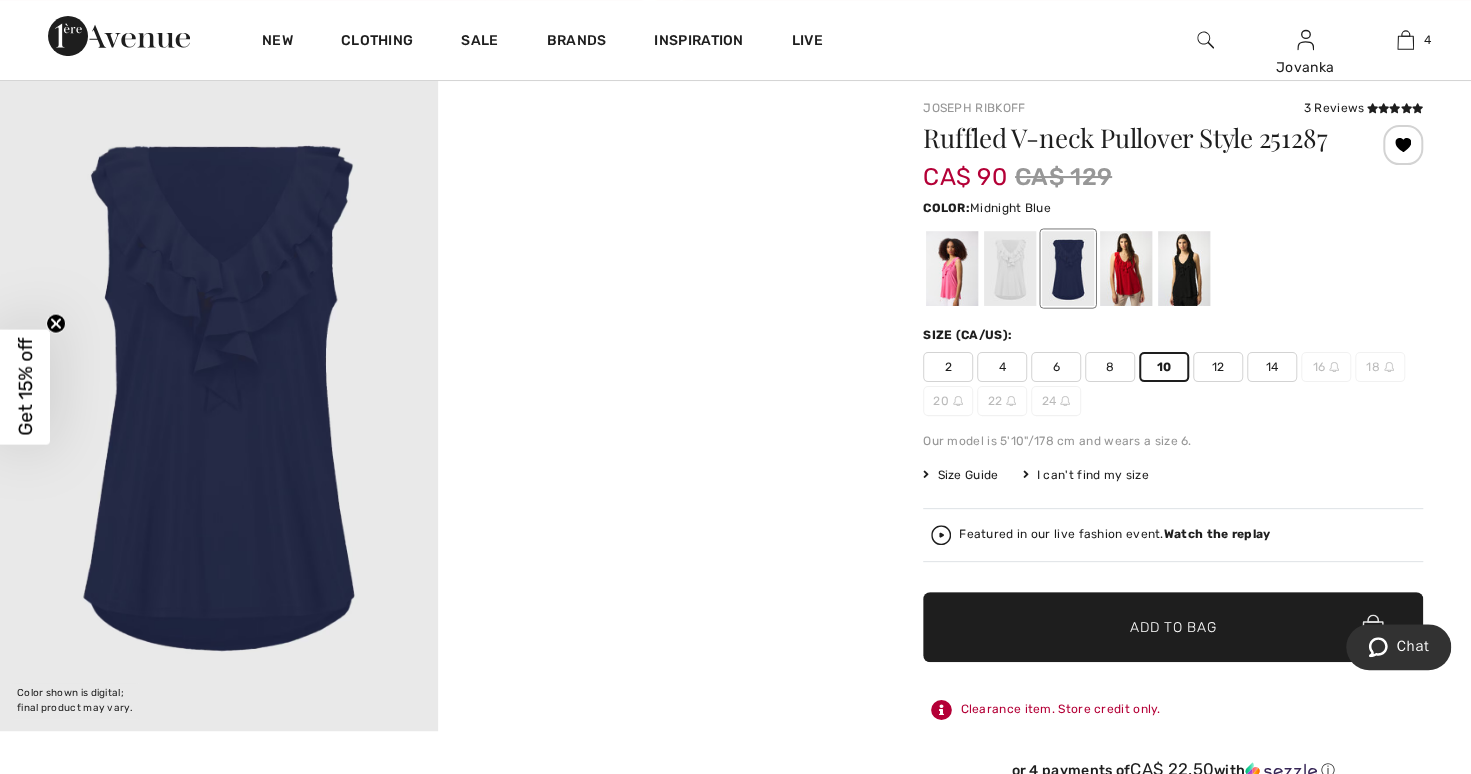 scroll, scrollTop: 135, scrollLeft: 0, axis: vertical 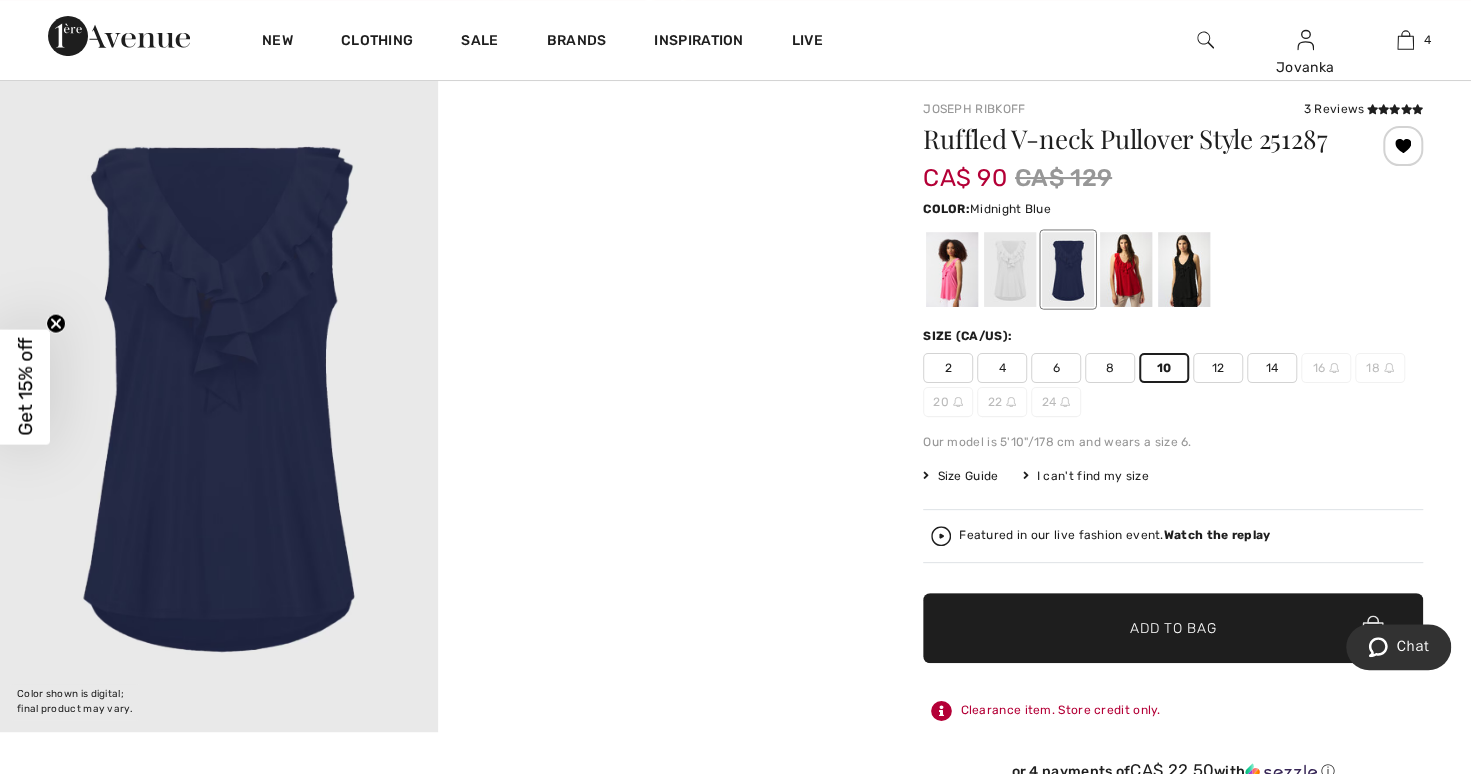 click at bounding box center (1184, 269) 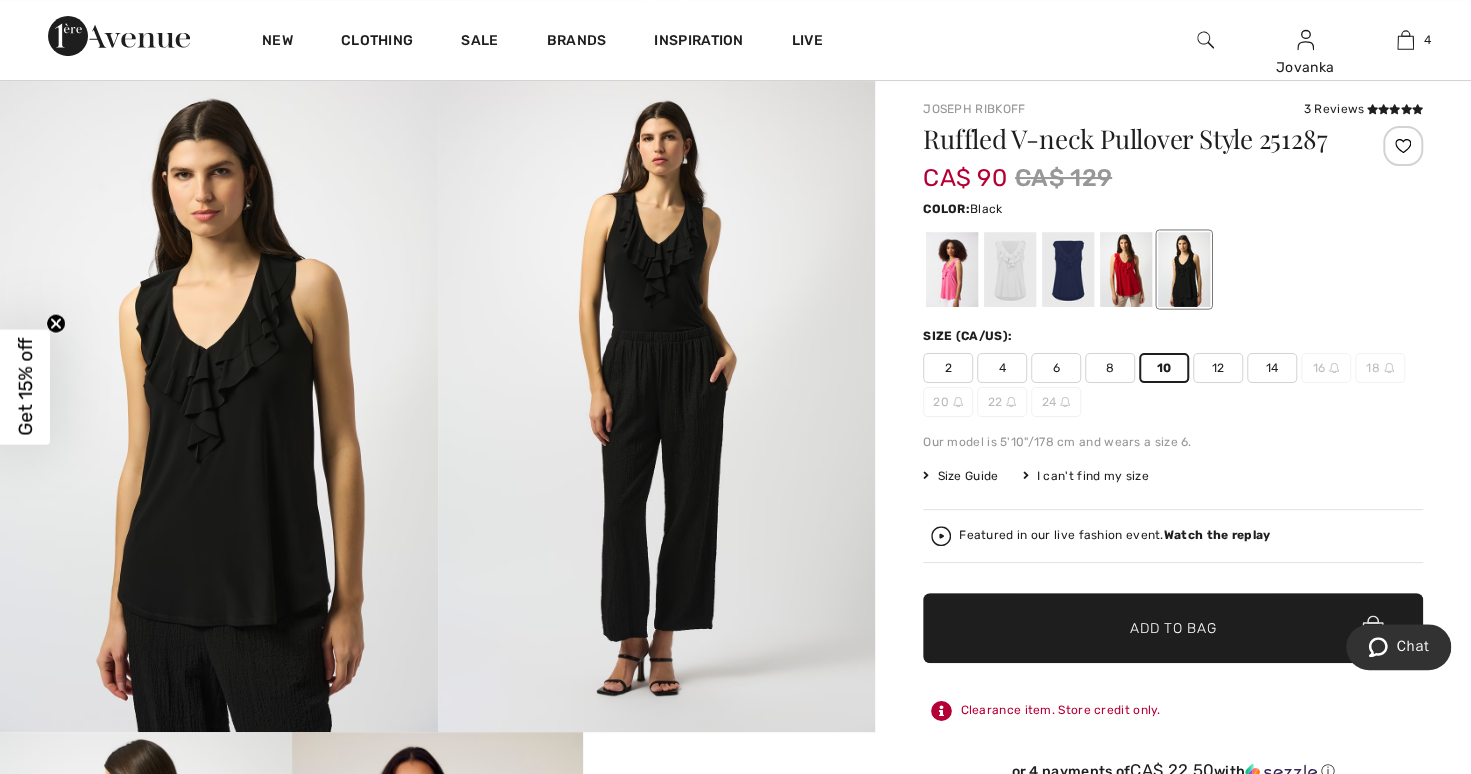 click on "✔ Added to Bag
Add to Bag" at bounding box center [1173, 628] 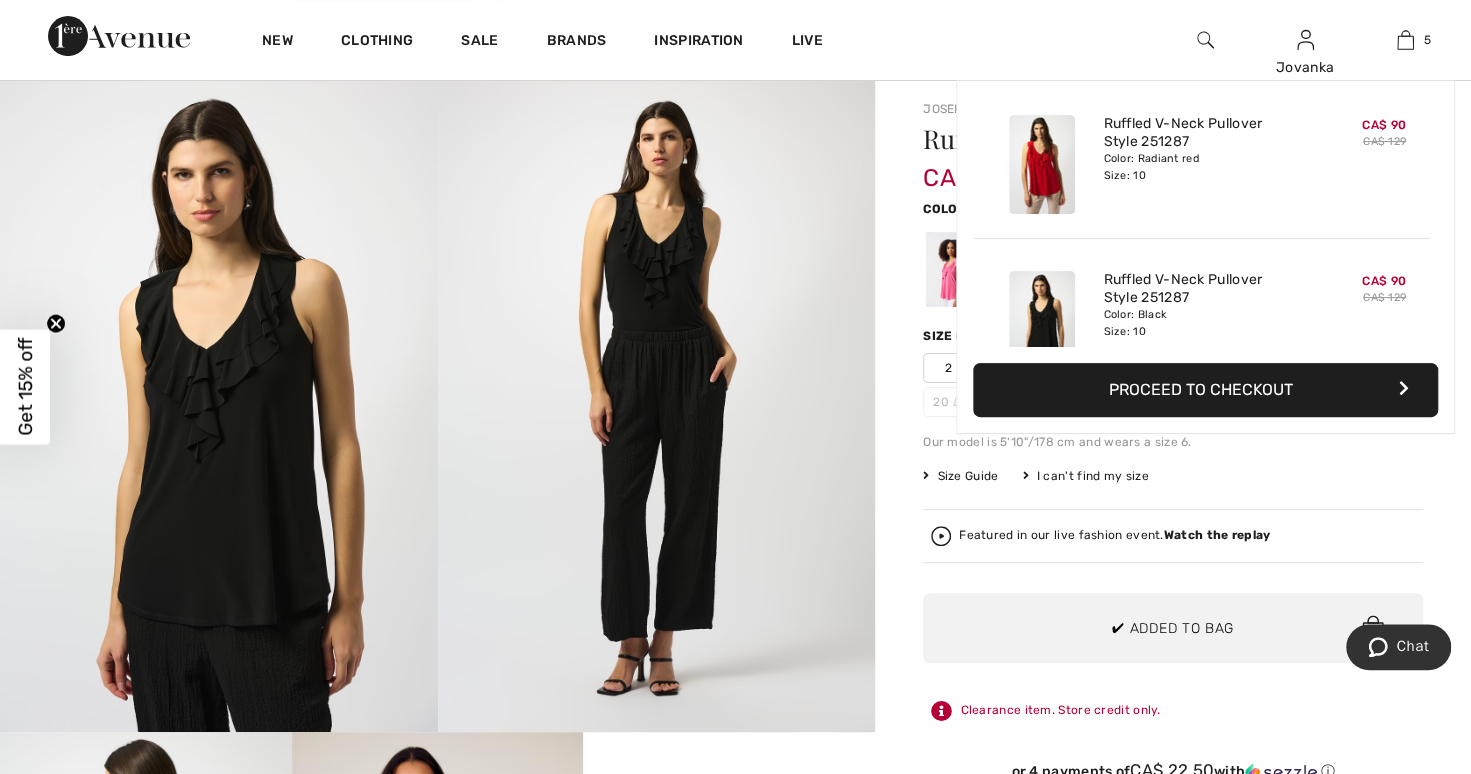 scroll, scrollTop: 528, scrollLeft: 0, axis: vertical 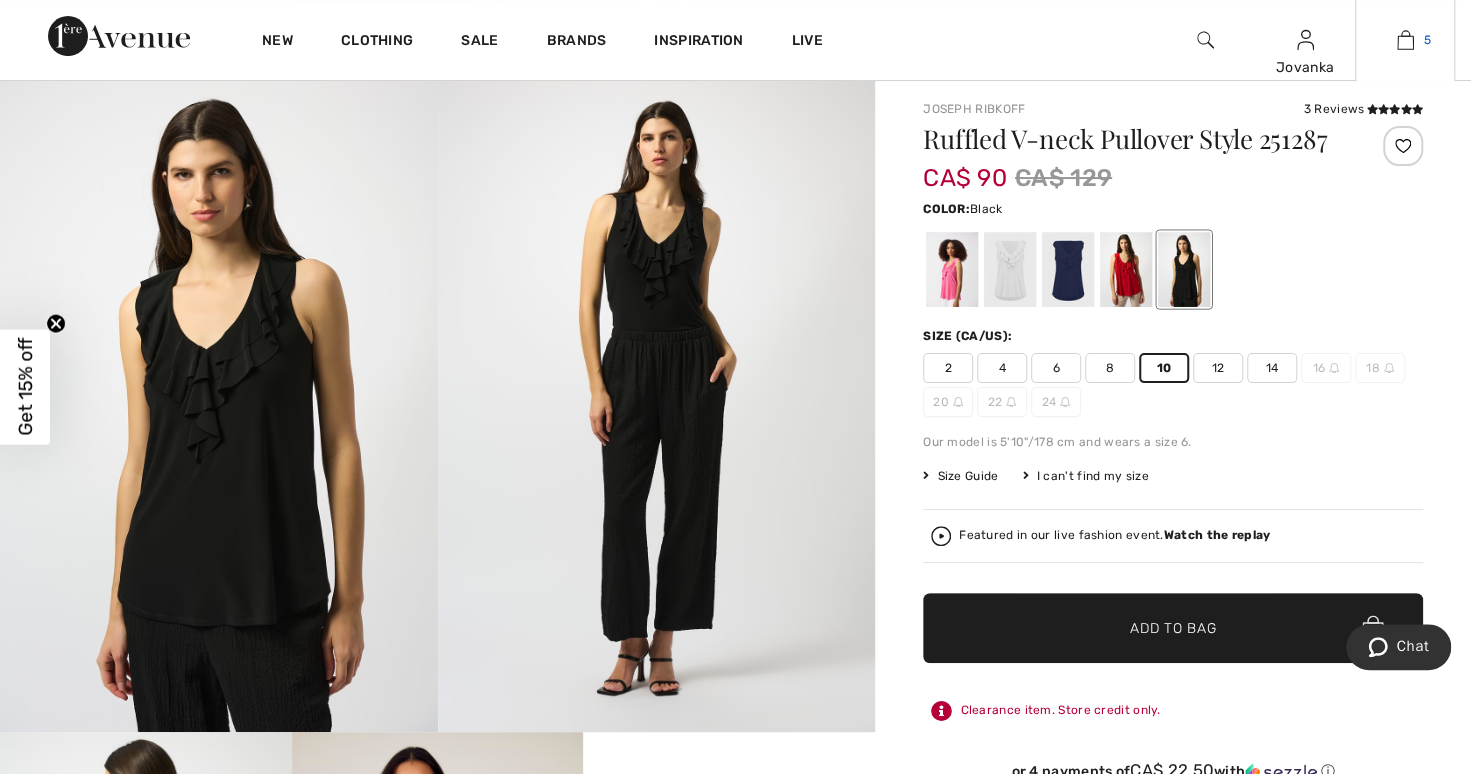 click at bounding box center [1405, 40] 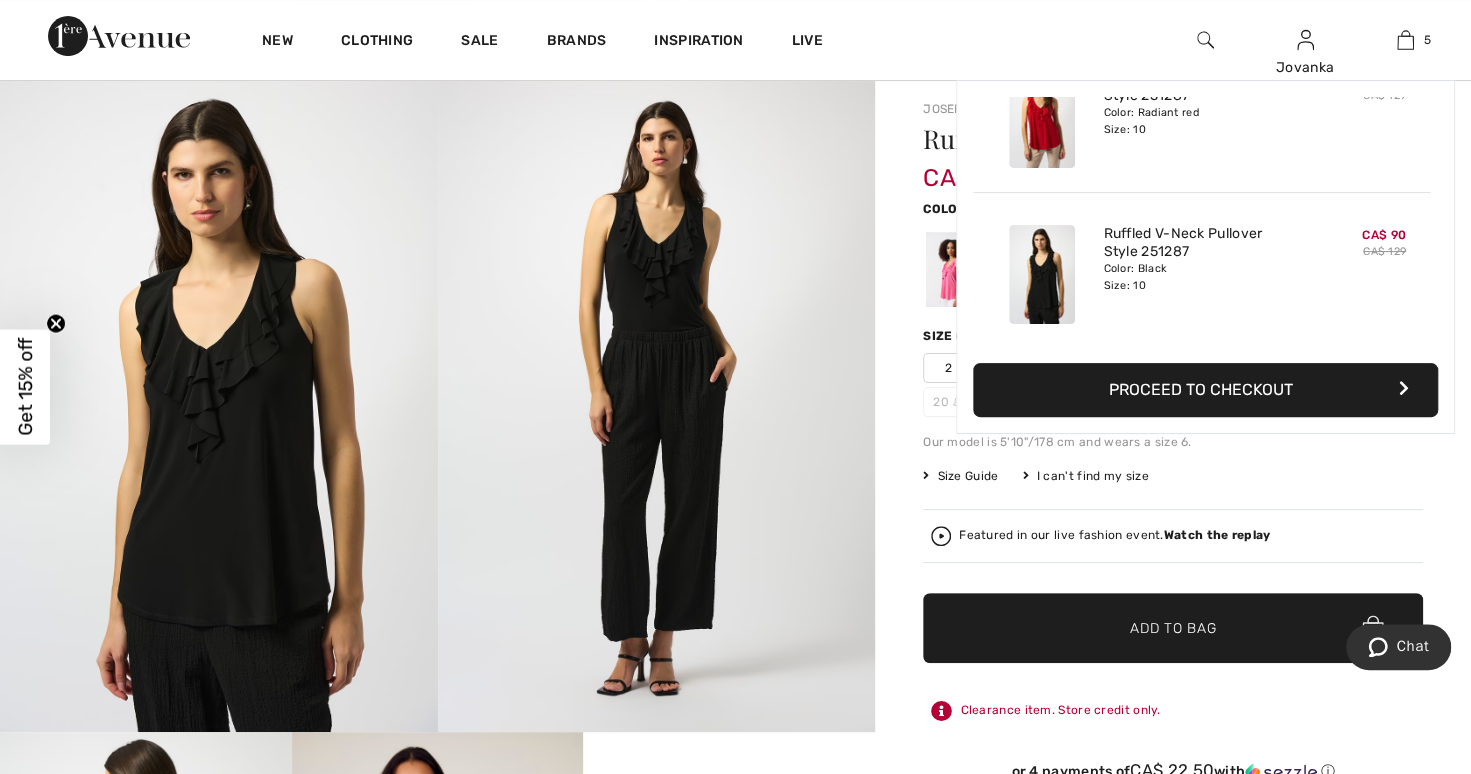 click at bounding box center (1205, 40) 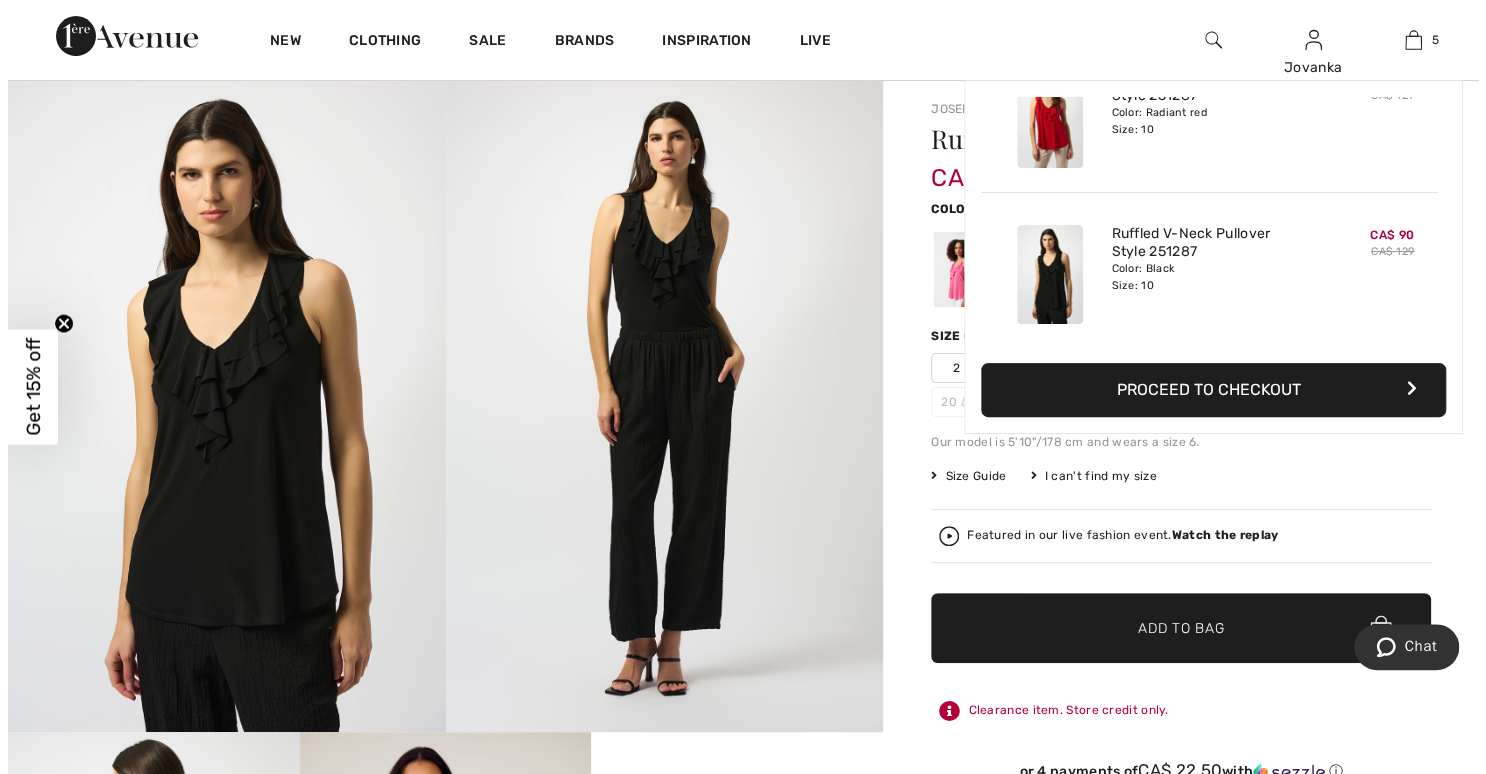 scroll, scrollTop: 136, scrollLeft: 0, axis: vertical 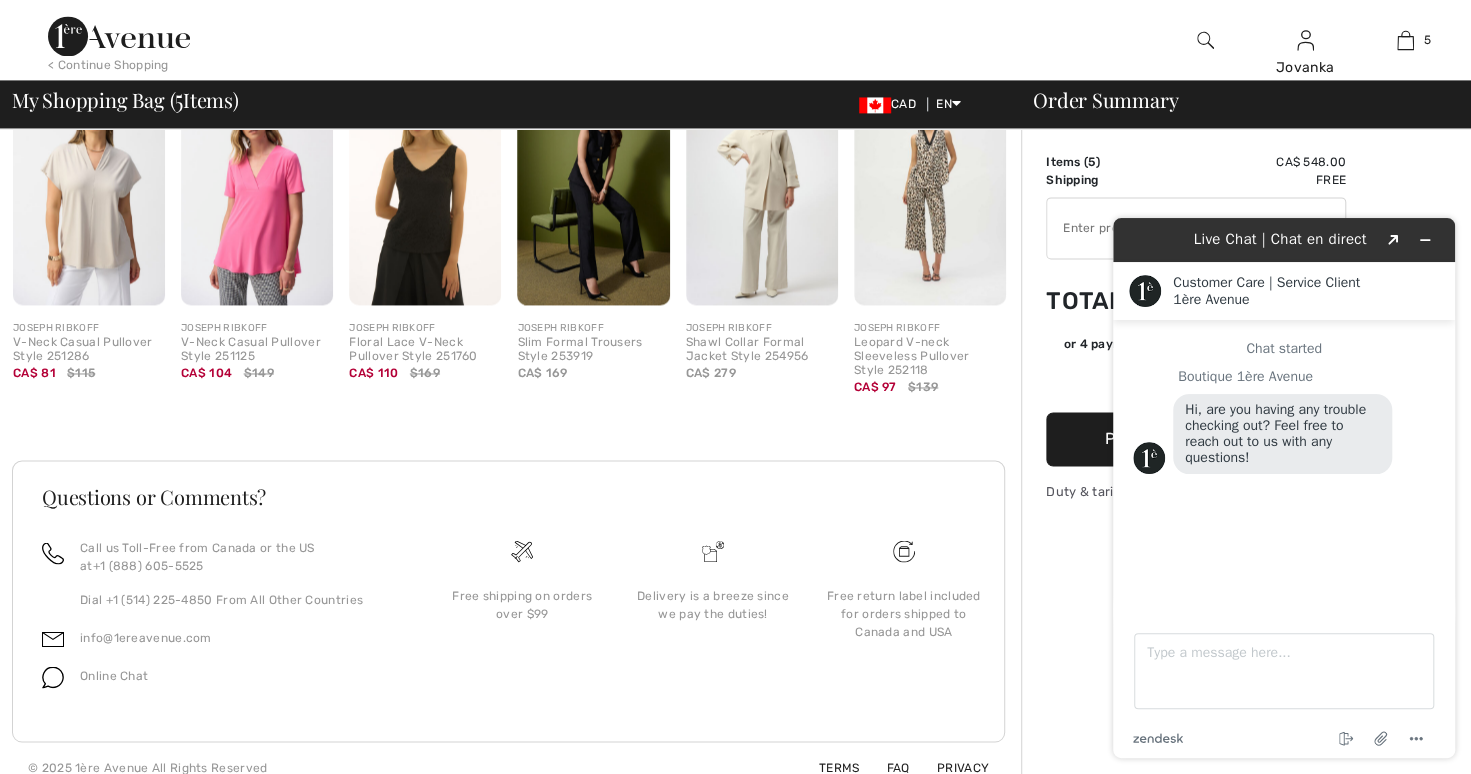 click on "Floral Lace V-Neck Pullover Style 251760" at bounding box center [425, 350] 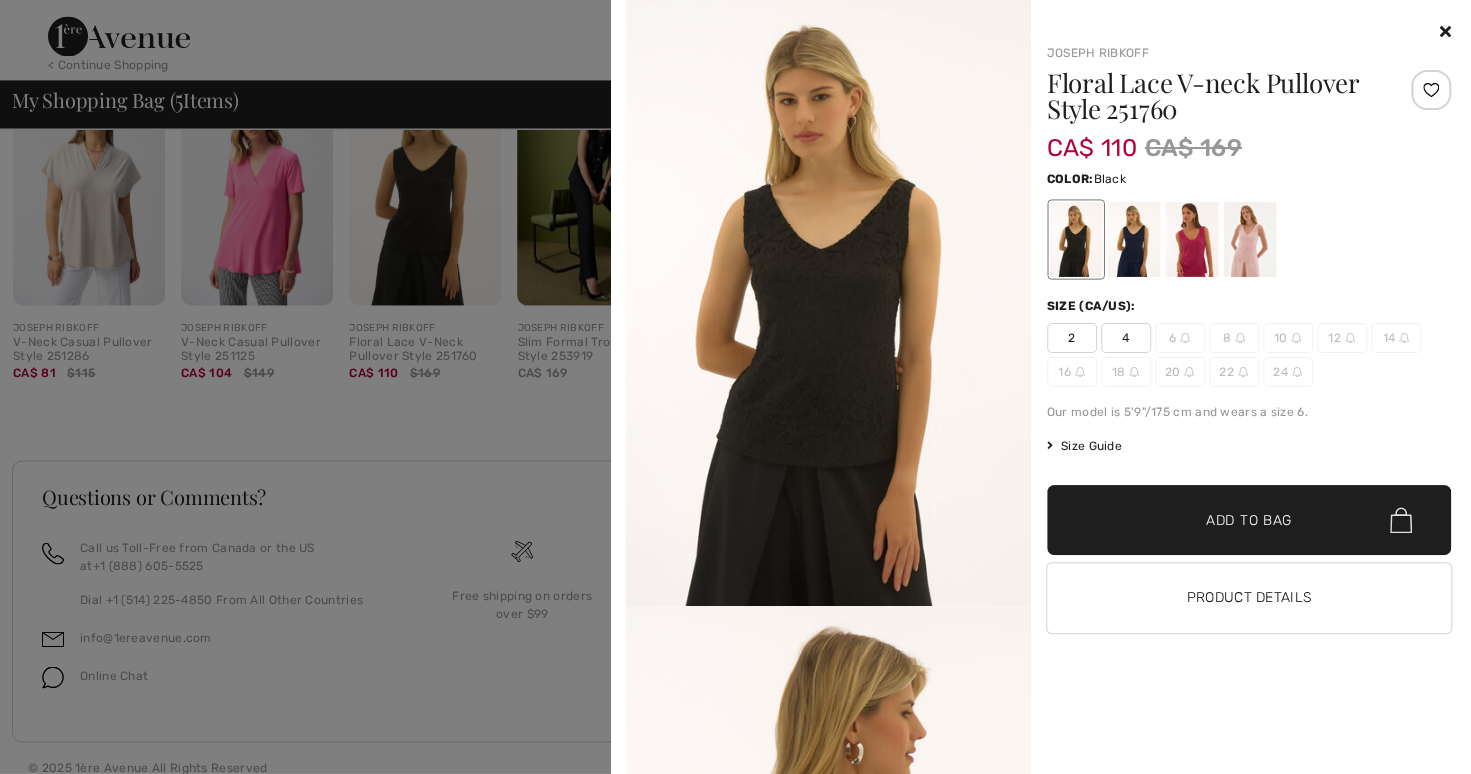 scroll, scrollTop: 1701, scrollLeft: 0, axis: vertical 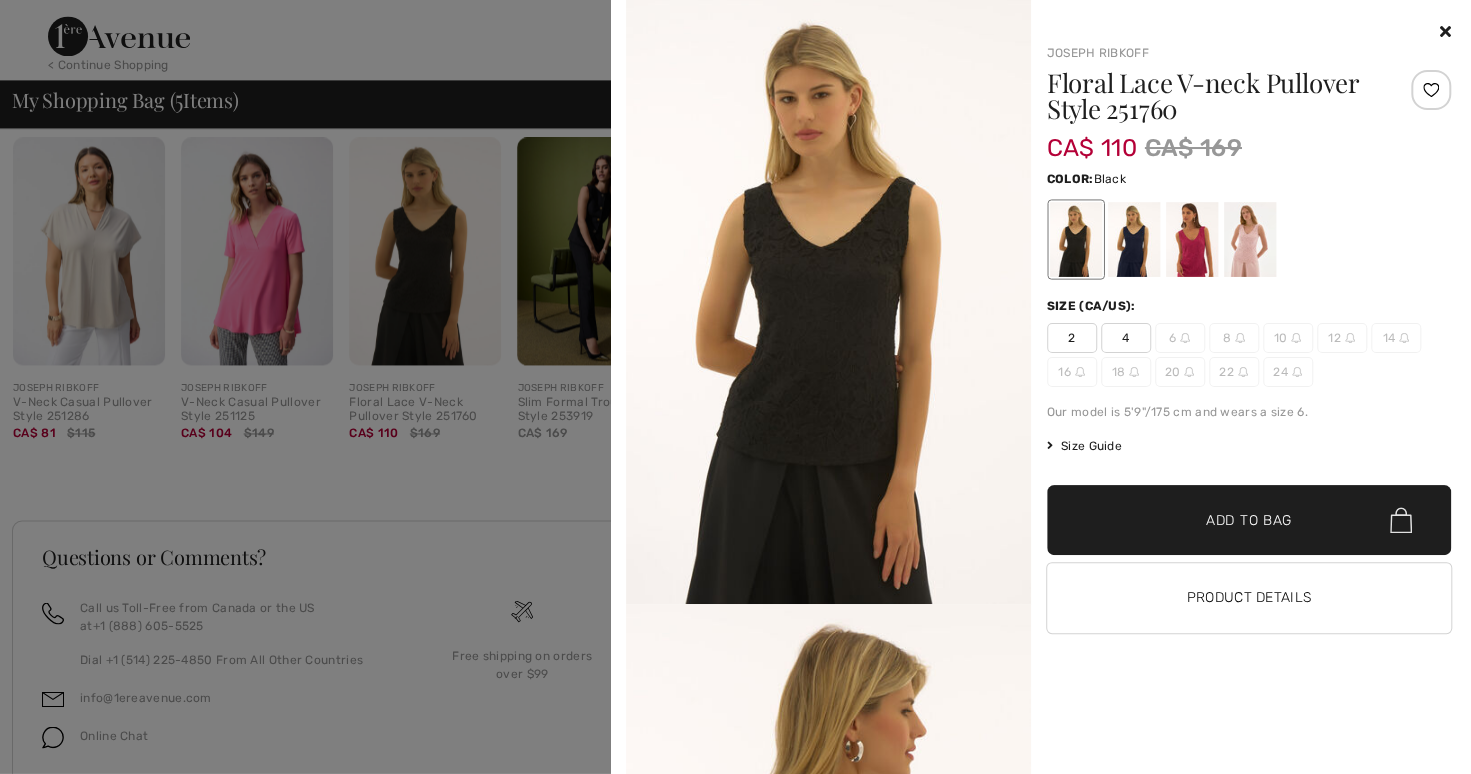 click at bounding box center [1249, 239] 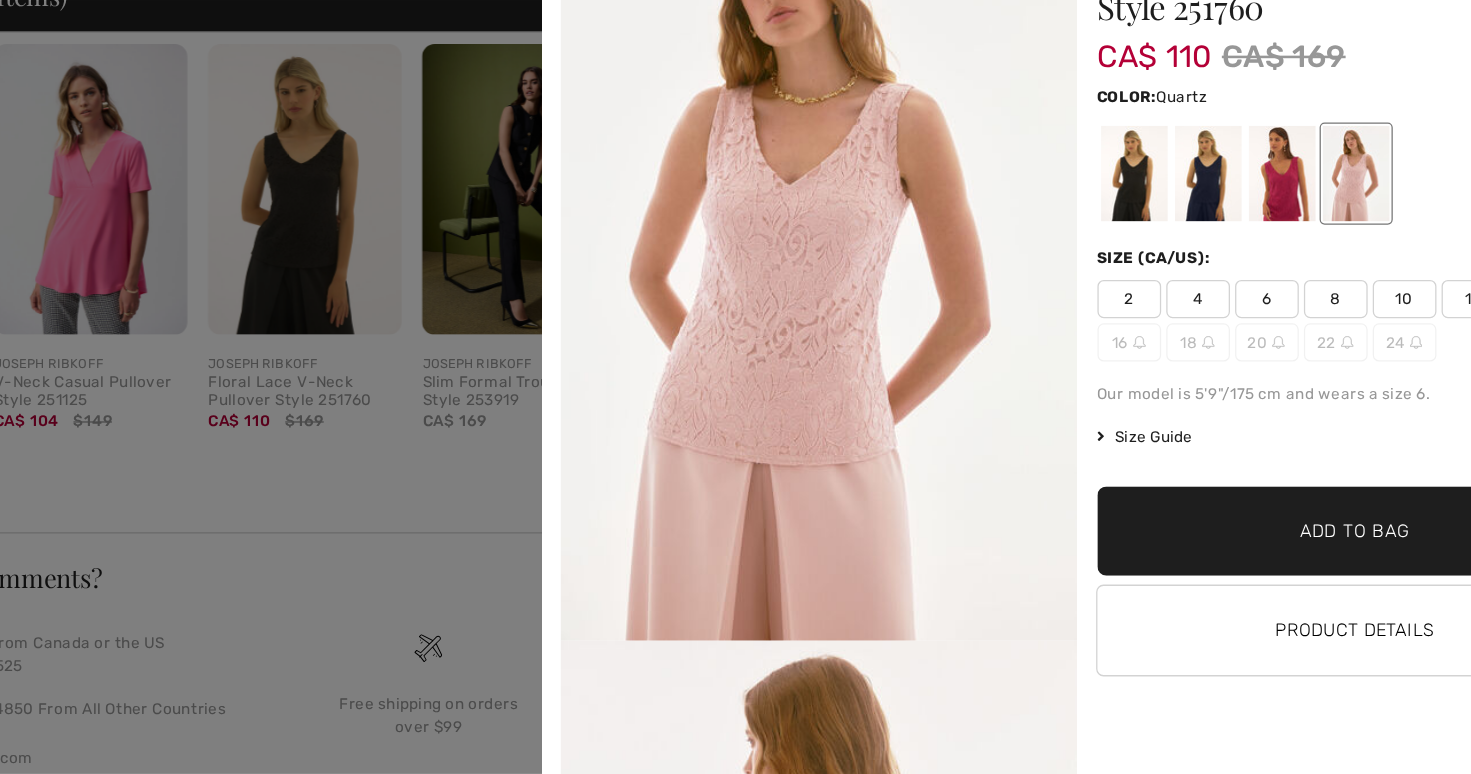 scroll, scrollTop: 1643, scrollLeft: 0, axis: vertical 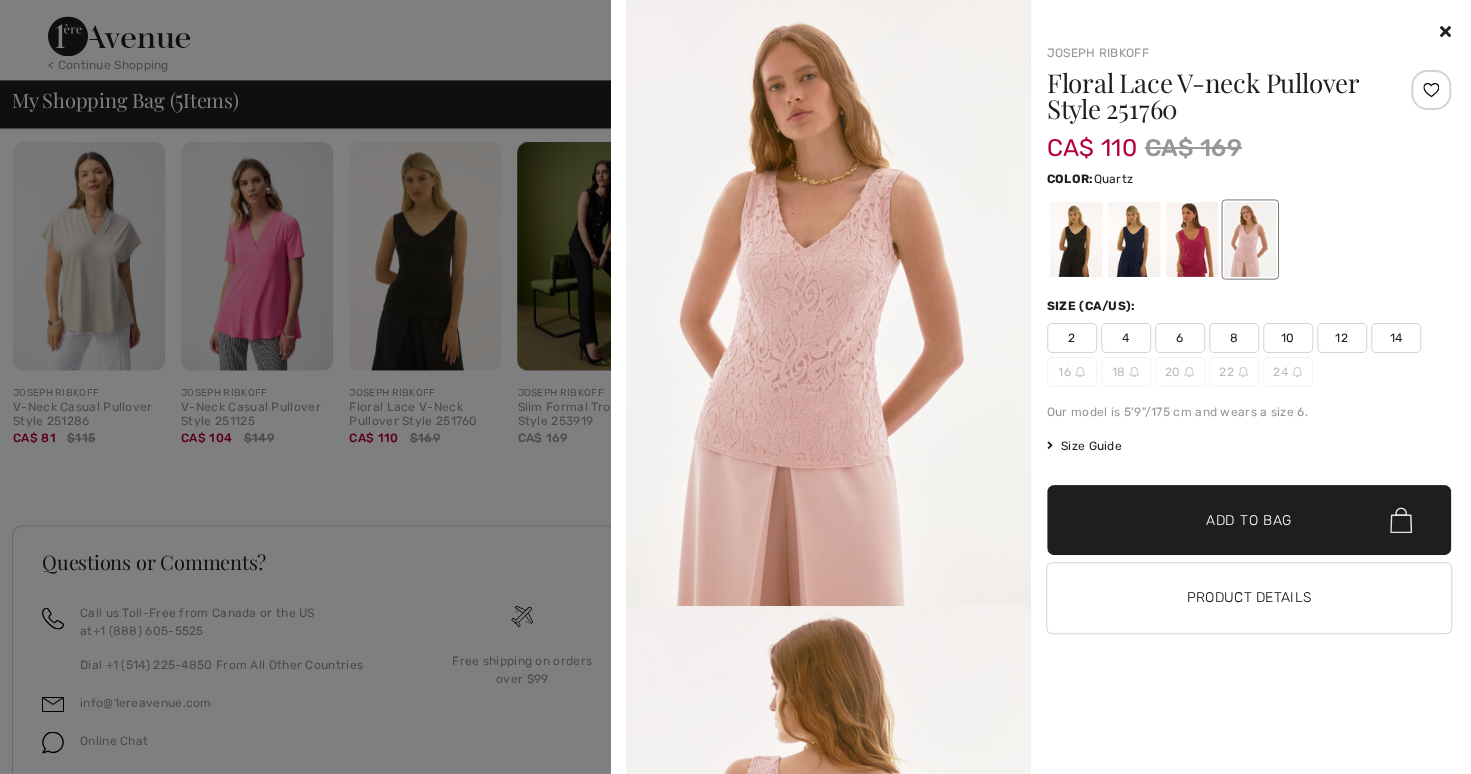 click at bounding box center [1191, 239] 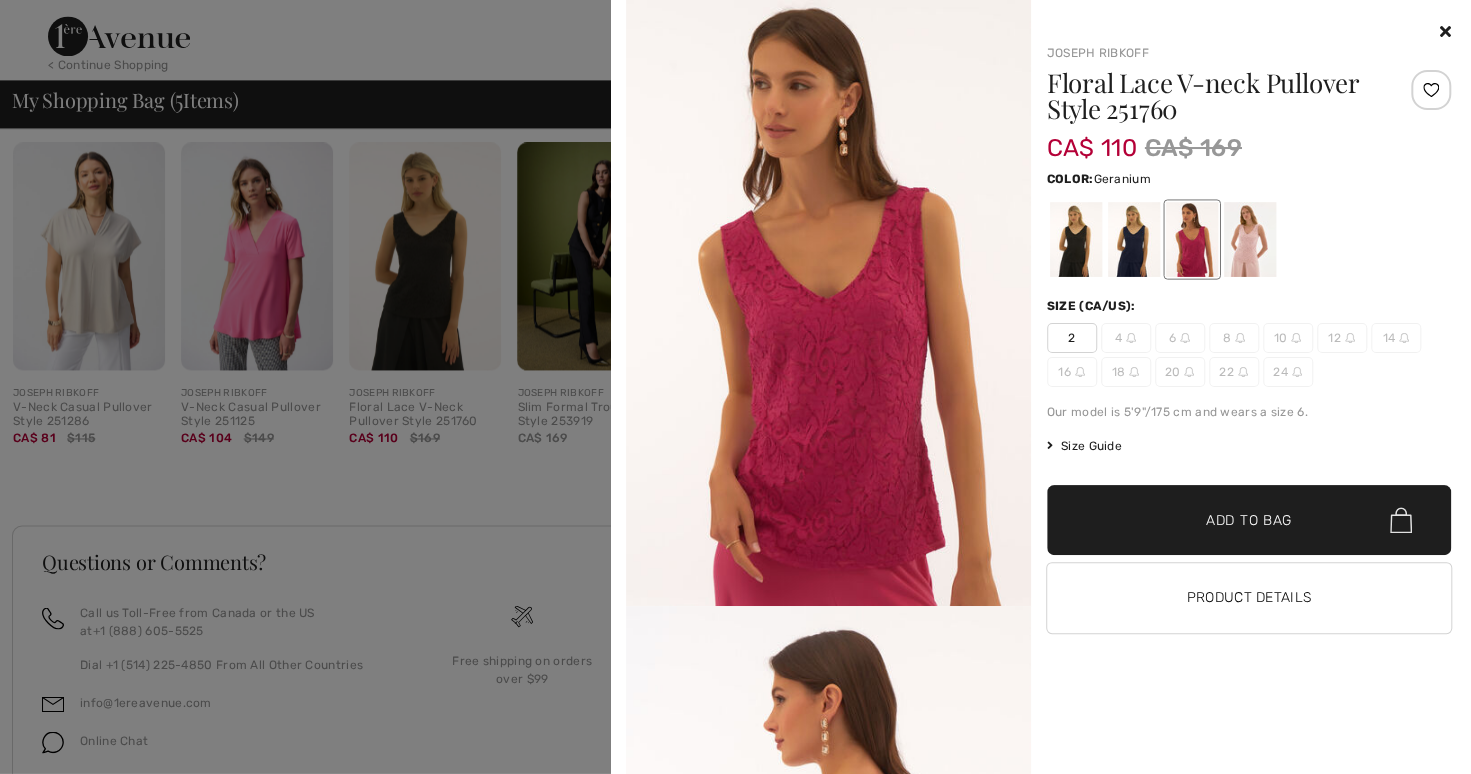 click at bounding box center [1133, 239] 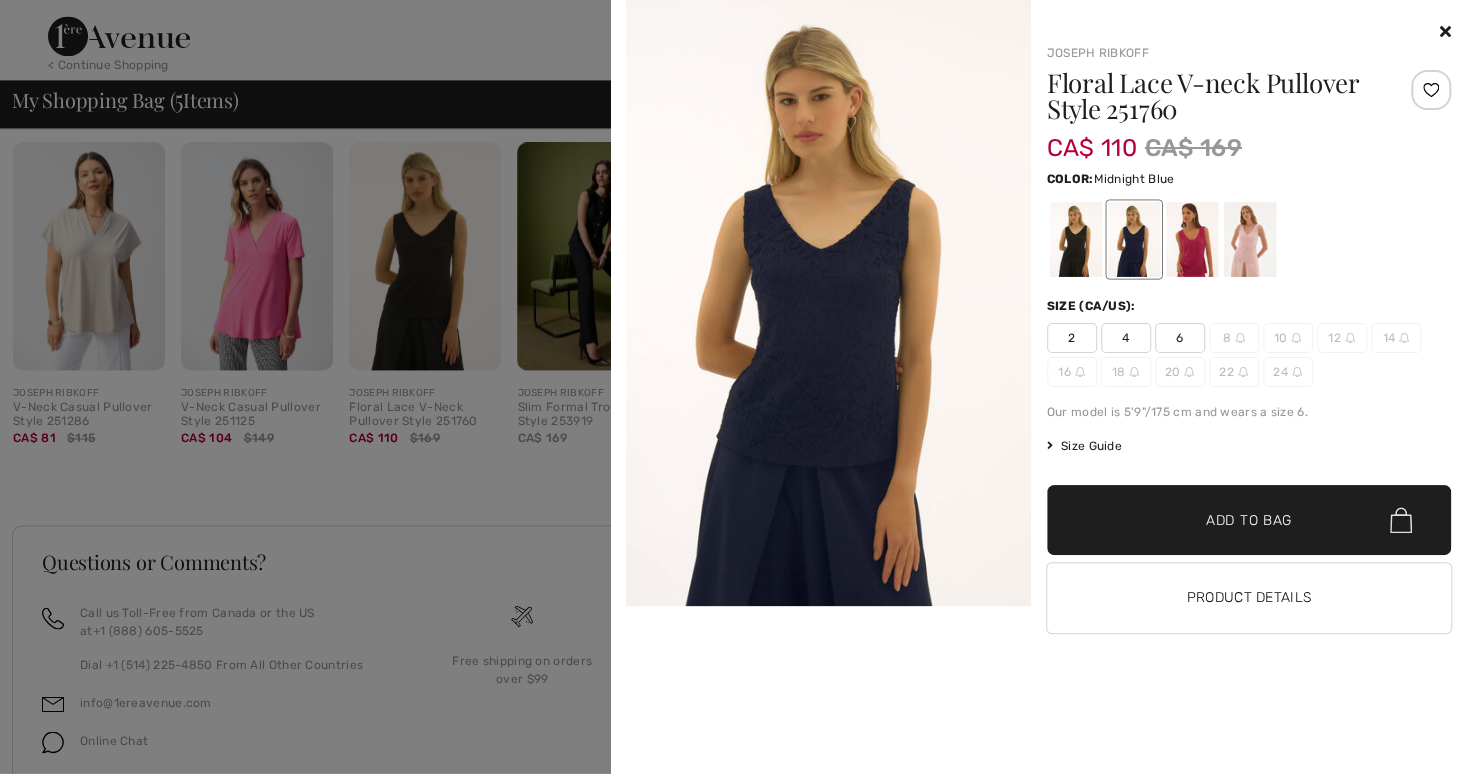 click at bounding box center [1075, 239] 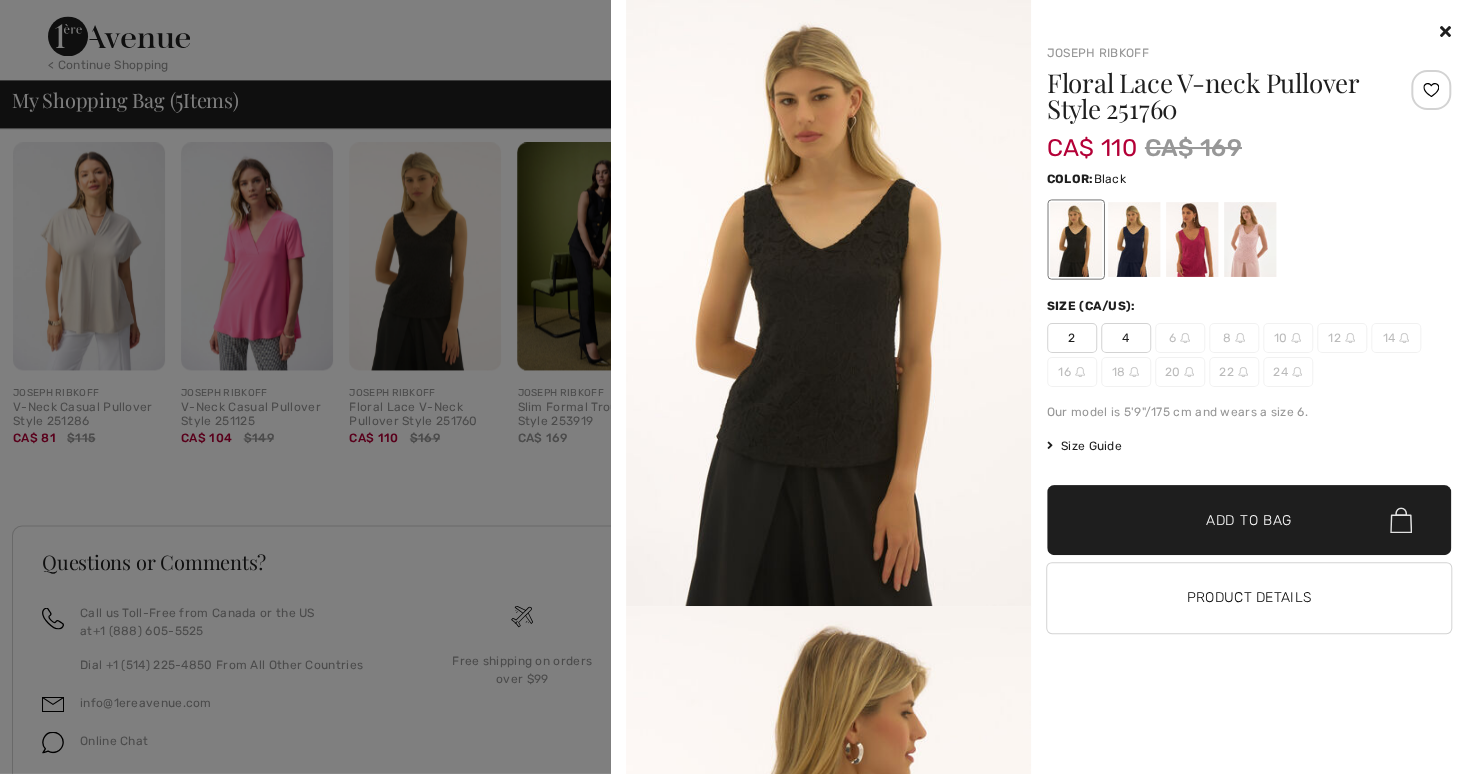 click at bounding box center (1133, 239) 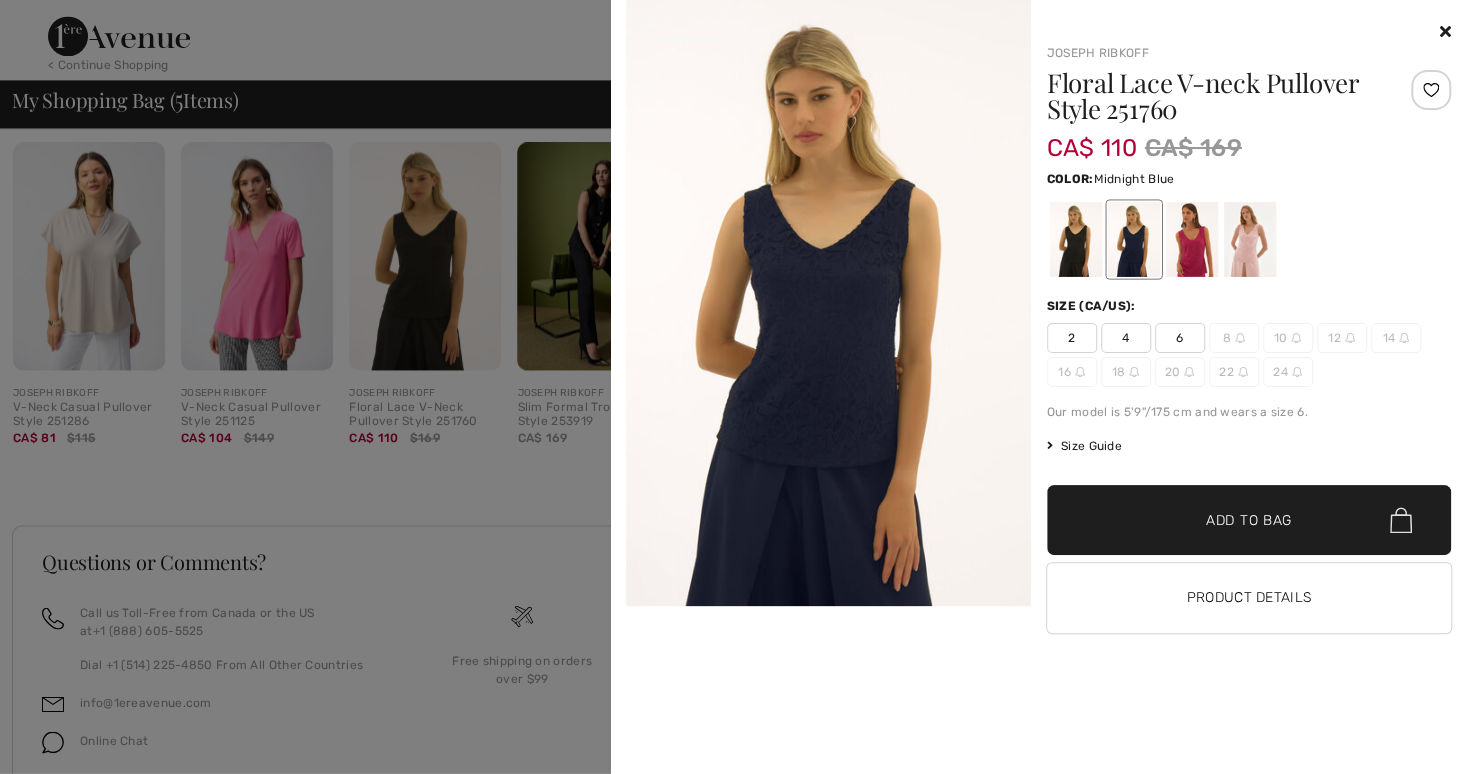 click at bounding box center [1249, 239] 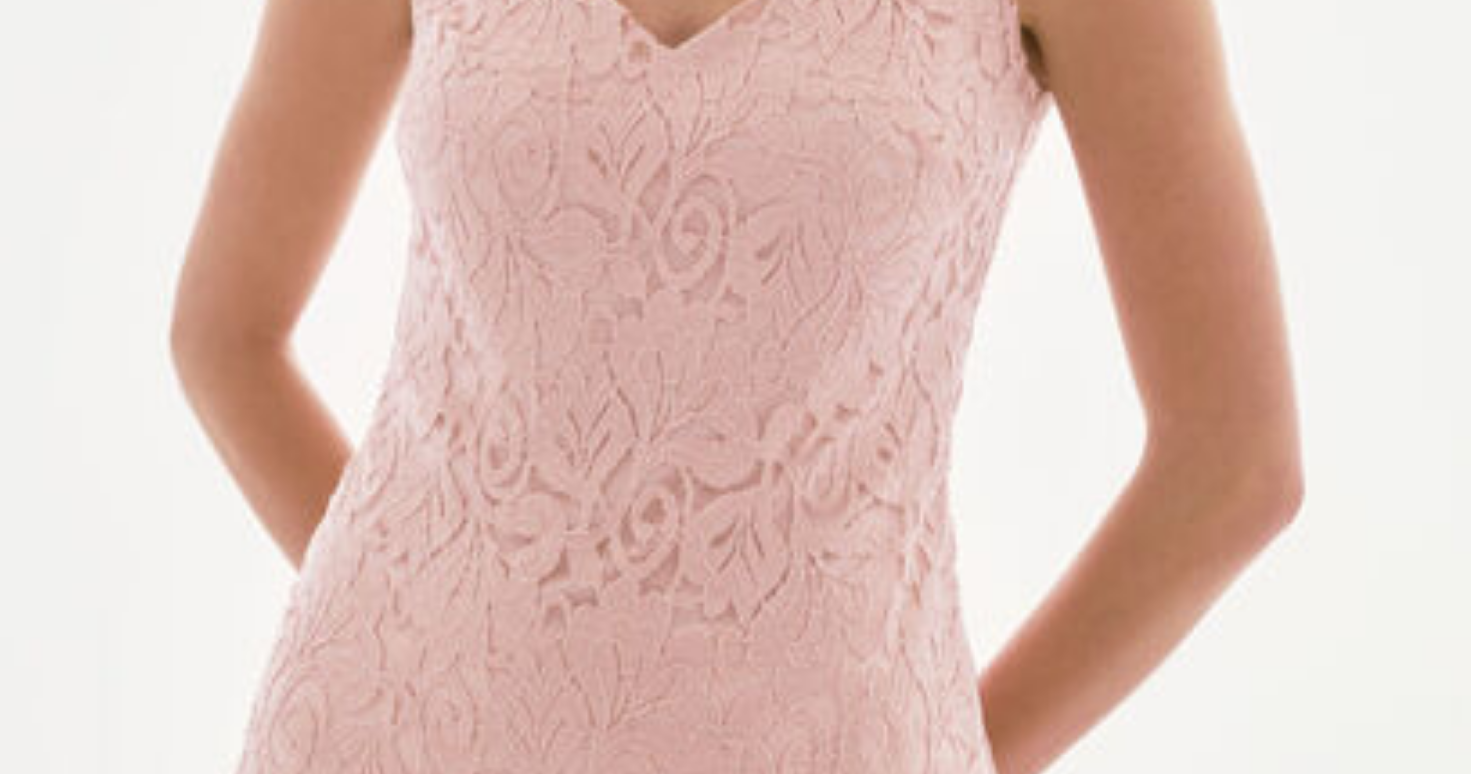 scroll, scrollTop: 1638, scrollLeft: 0, axis: vertical 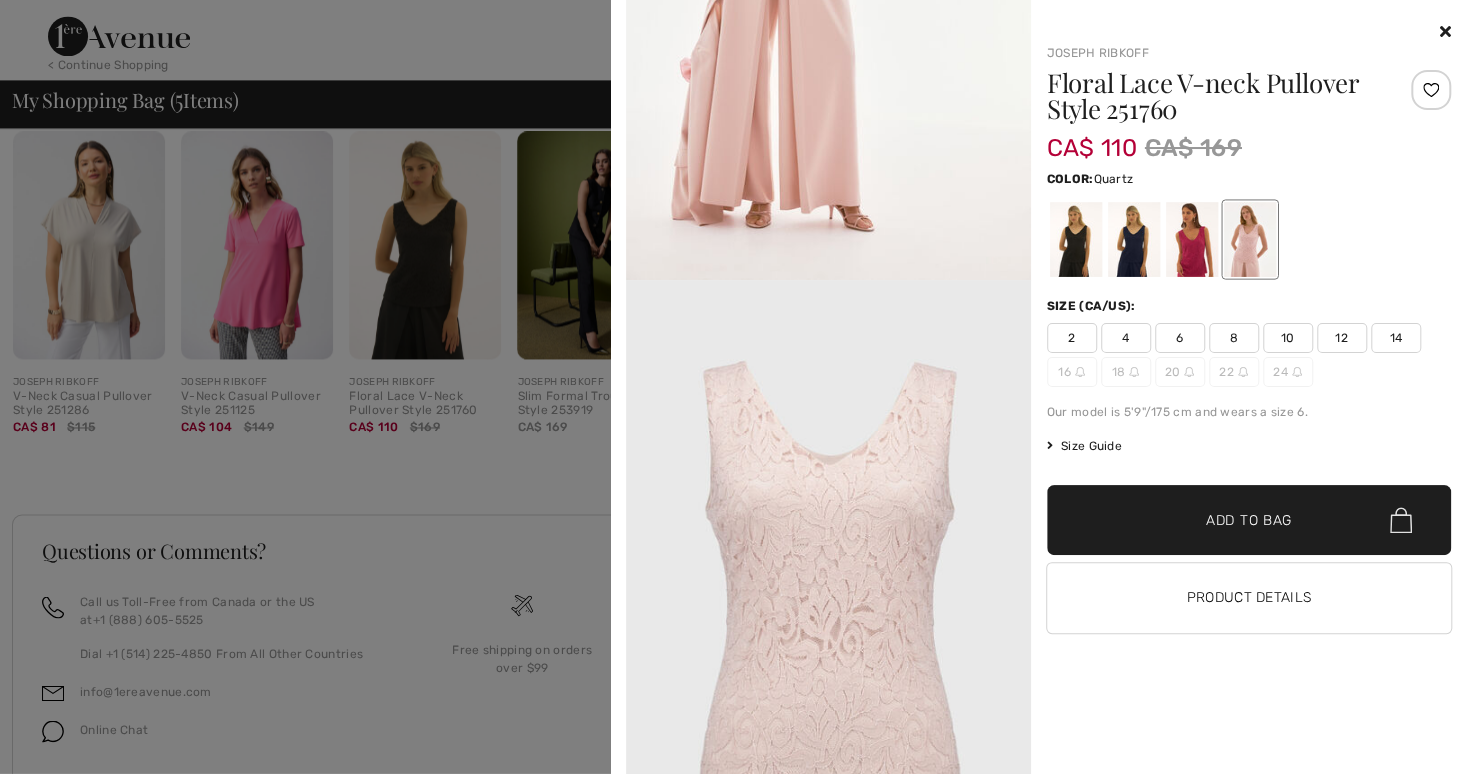 click at bounding box center (1075, 239) 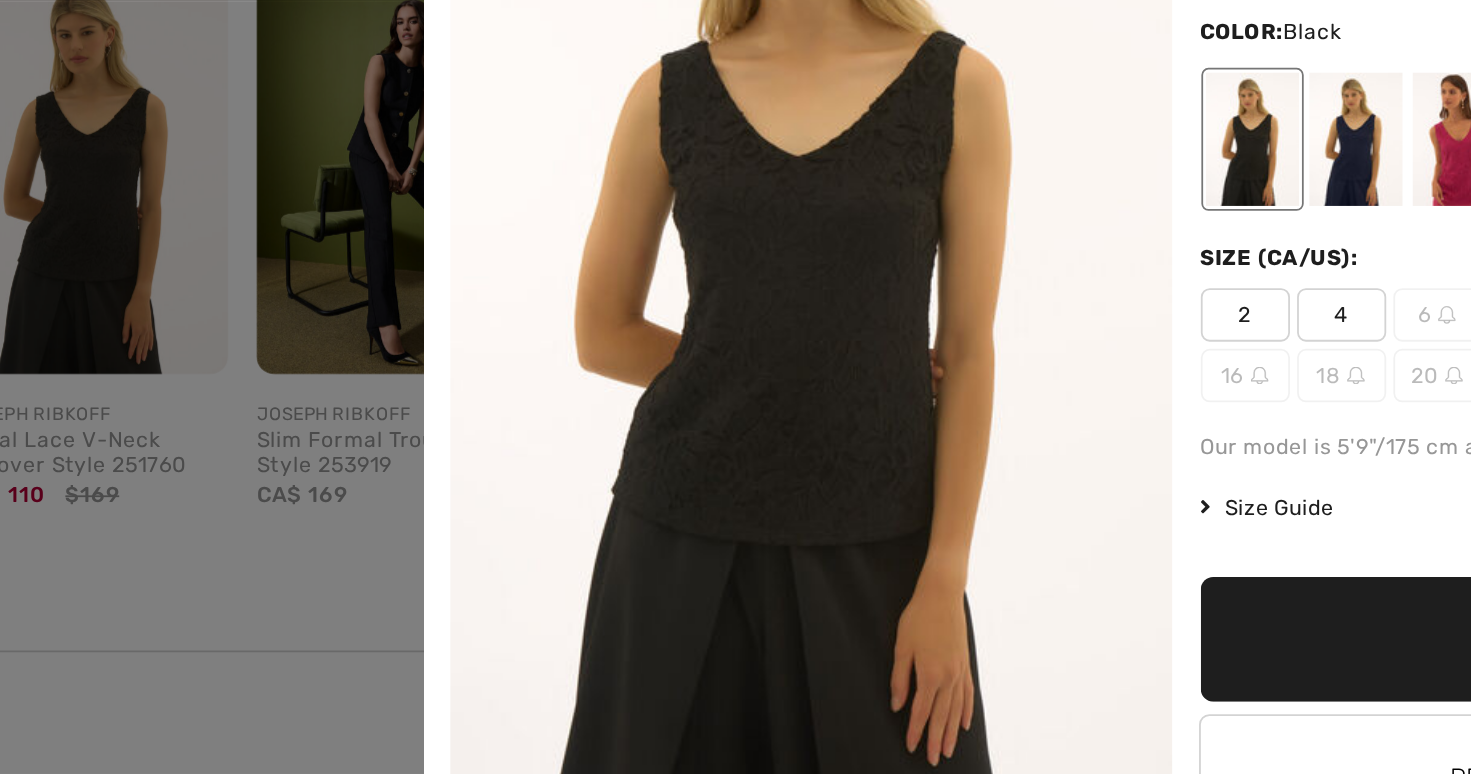 scroll, scrollTop: 1638, scrollLeft: 0, axis: vertical 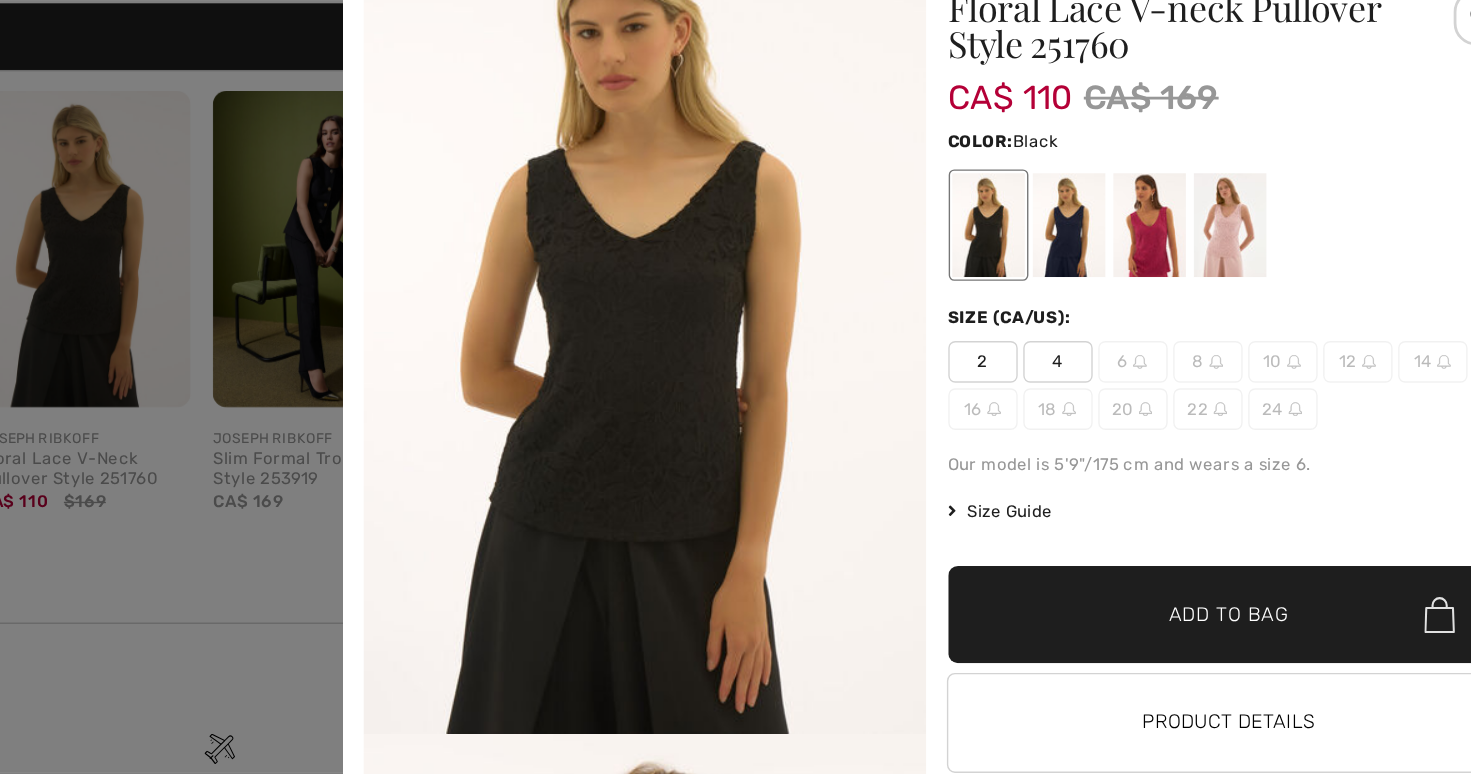 click at bounding box center [1133, 239] 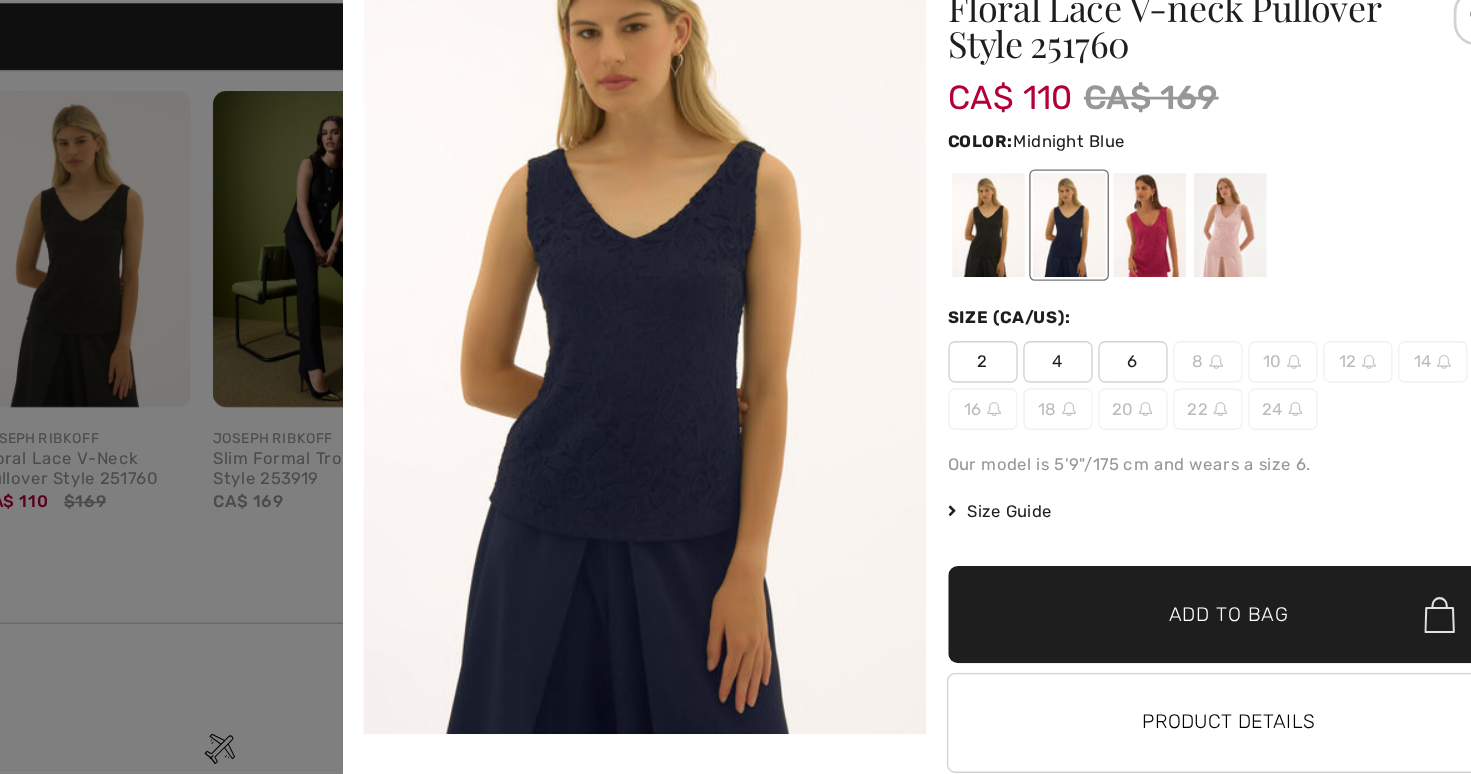 click at bounding box center (1191, 239) 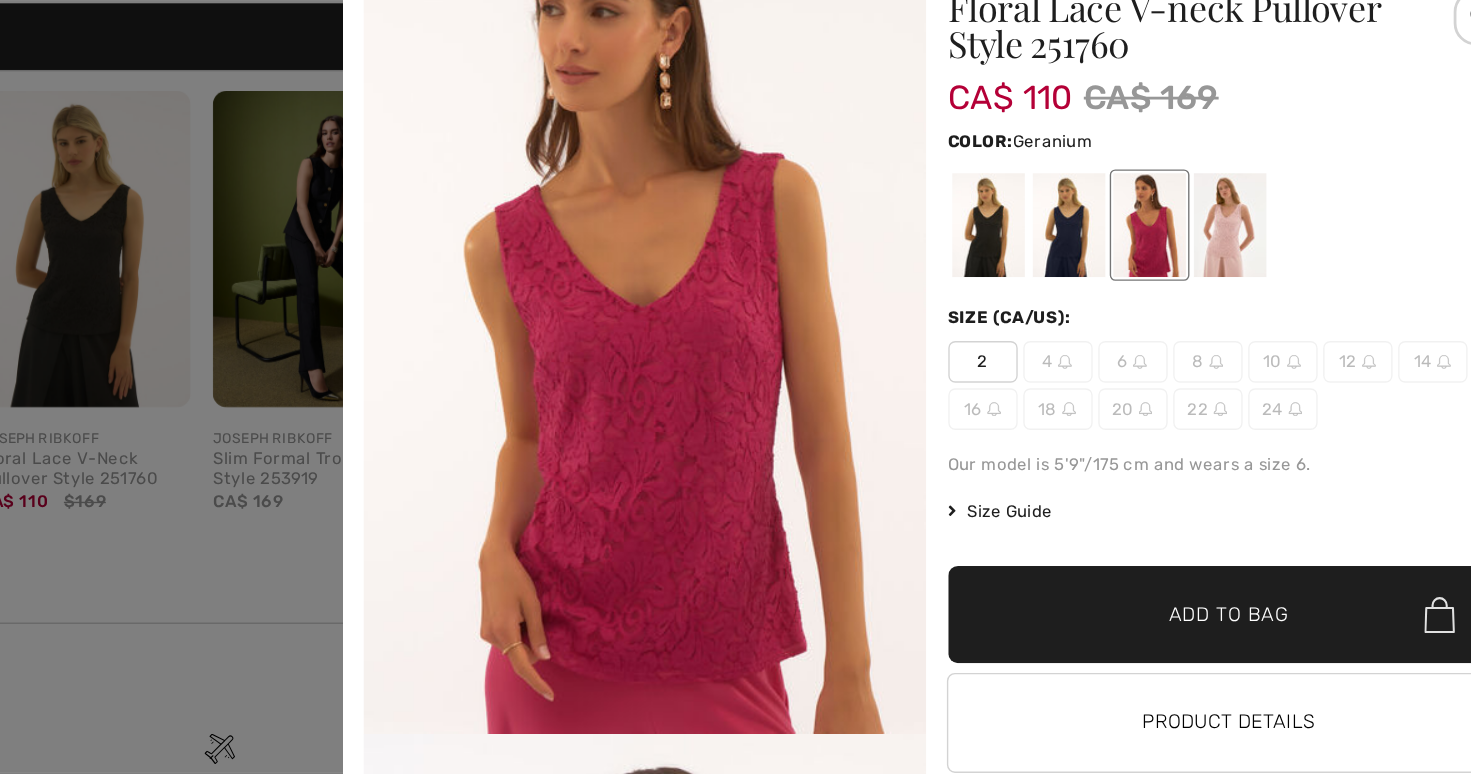 click at bounding box center [1249, 239] 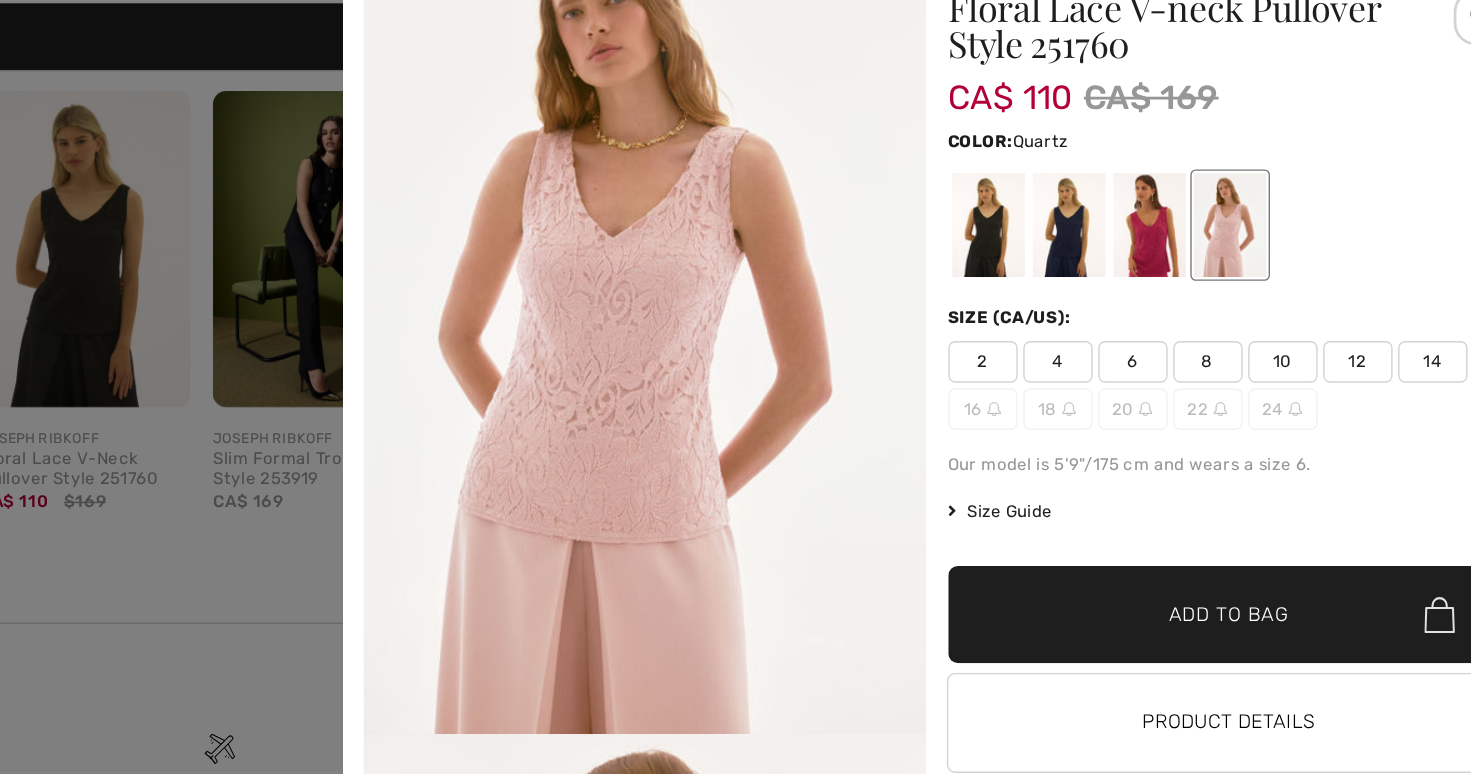 click at bounding box center (1075, 239) 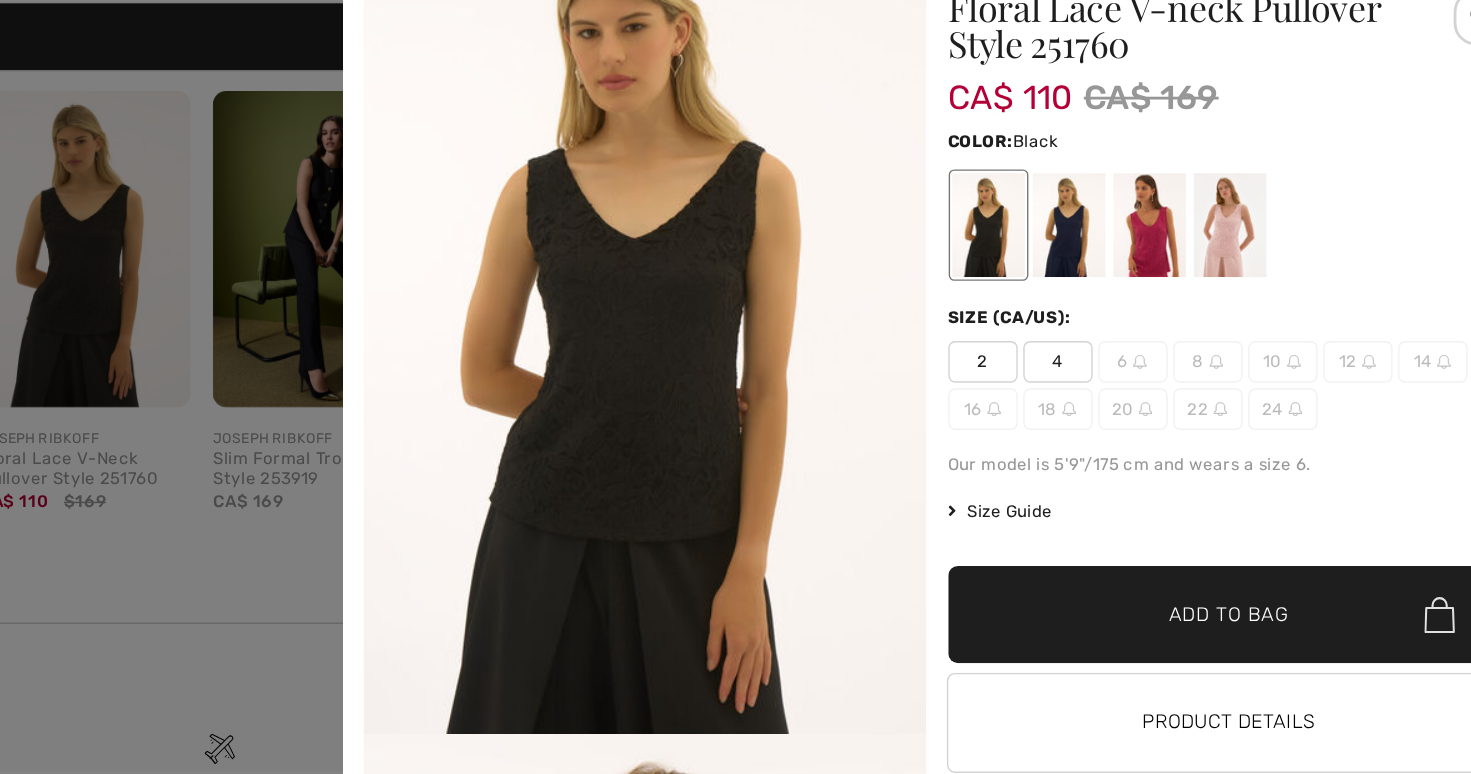 click at bounding box center (1133, 239) 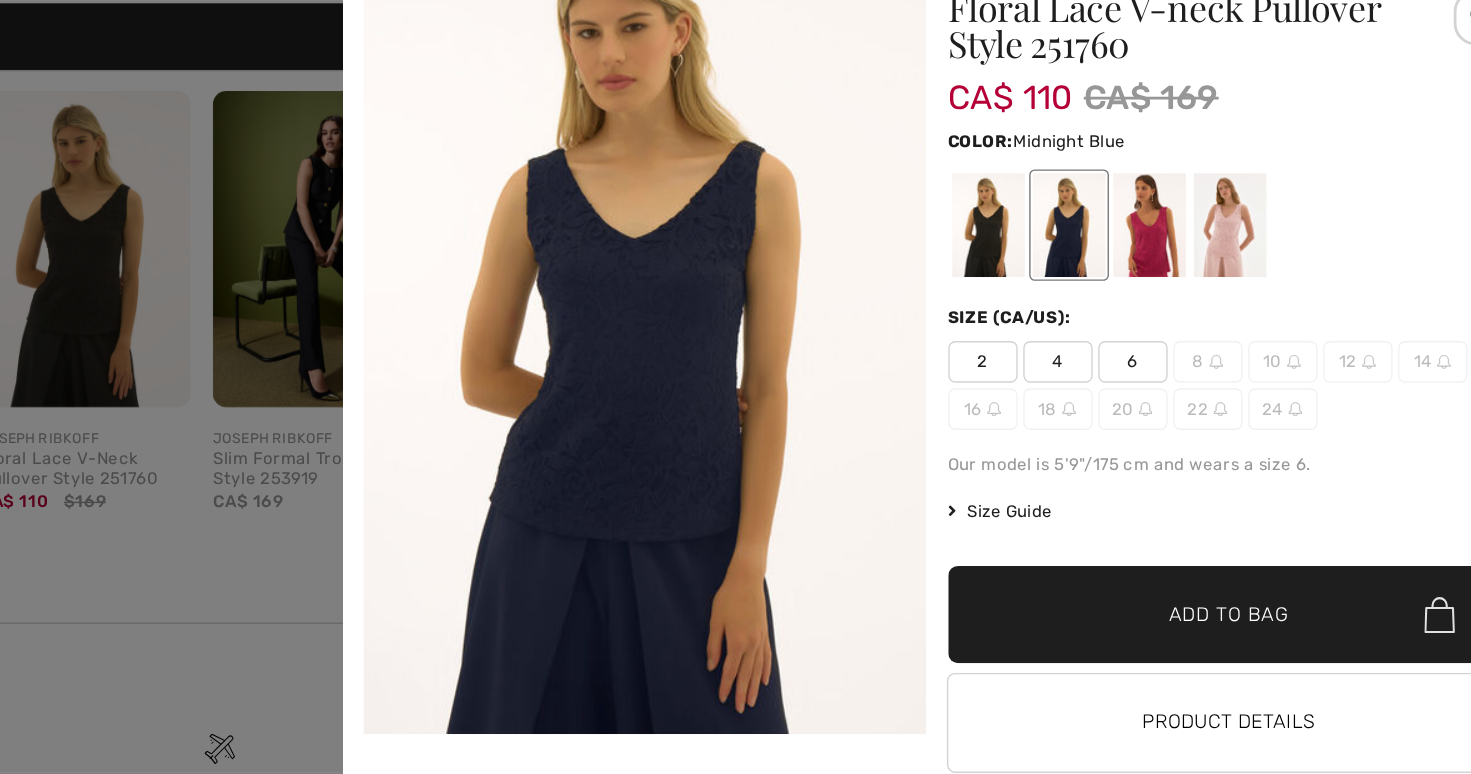 click on "10" at bounding box center (1288, 338) 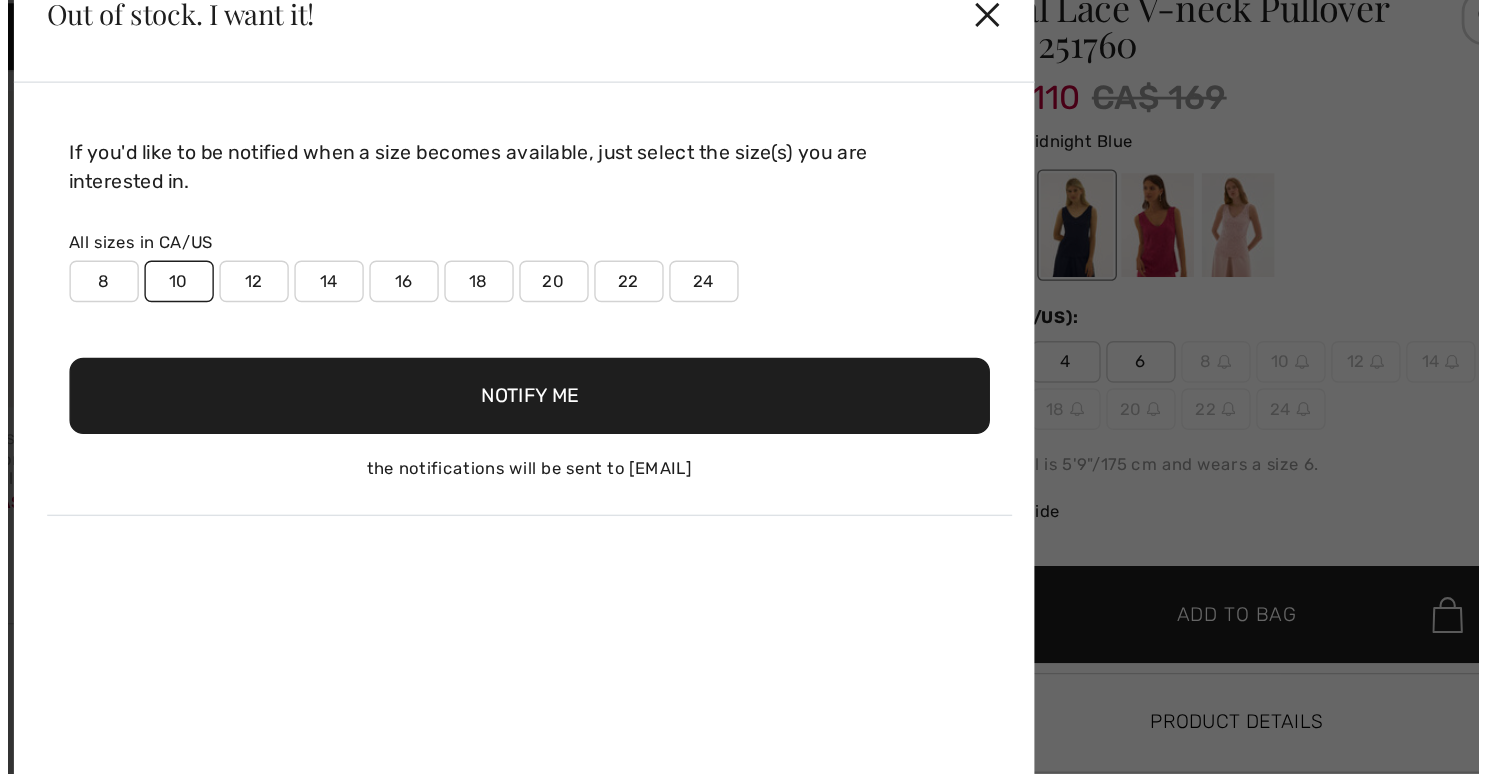 scroll, scrollTop: 1657, scrollLeft: 0, axis: vertical 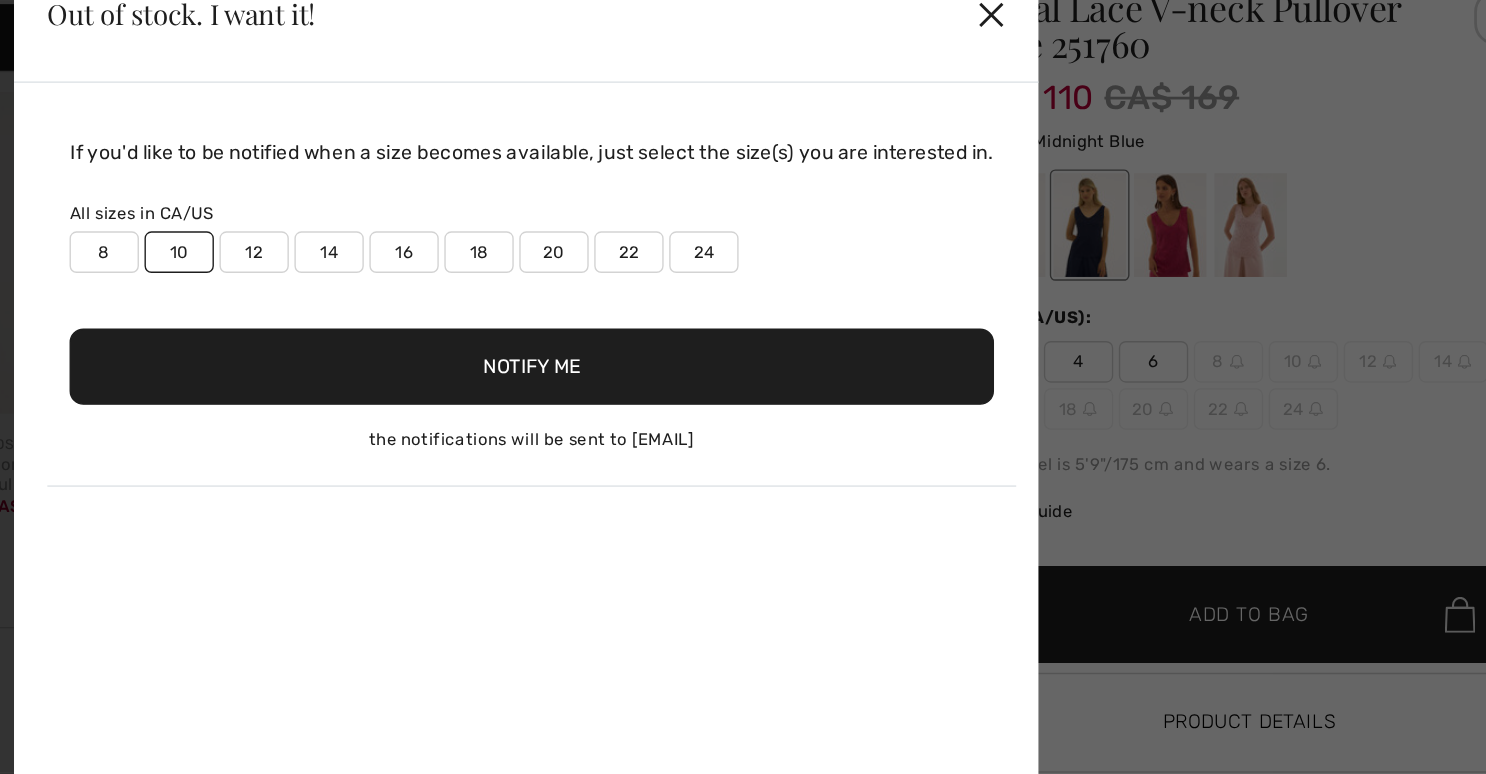 click on "Notify Me" at bounding box center [747, 341] 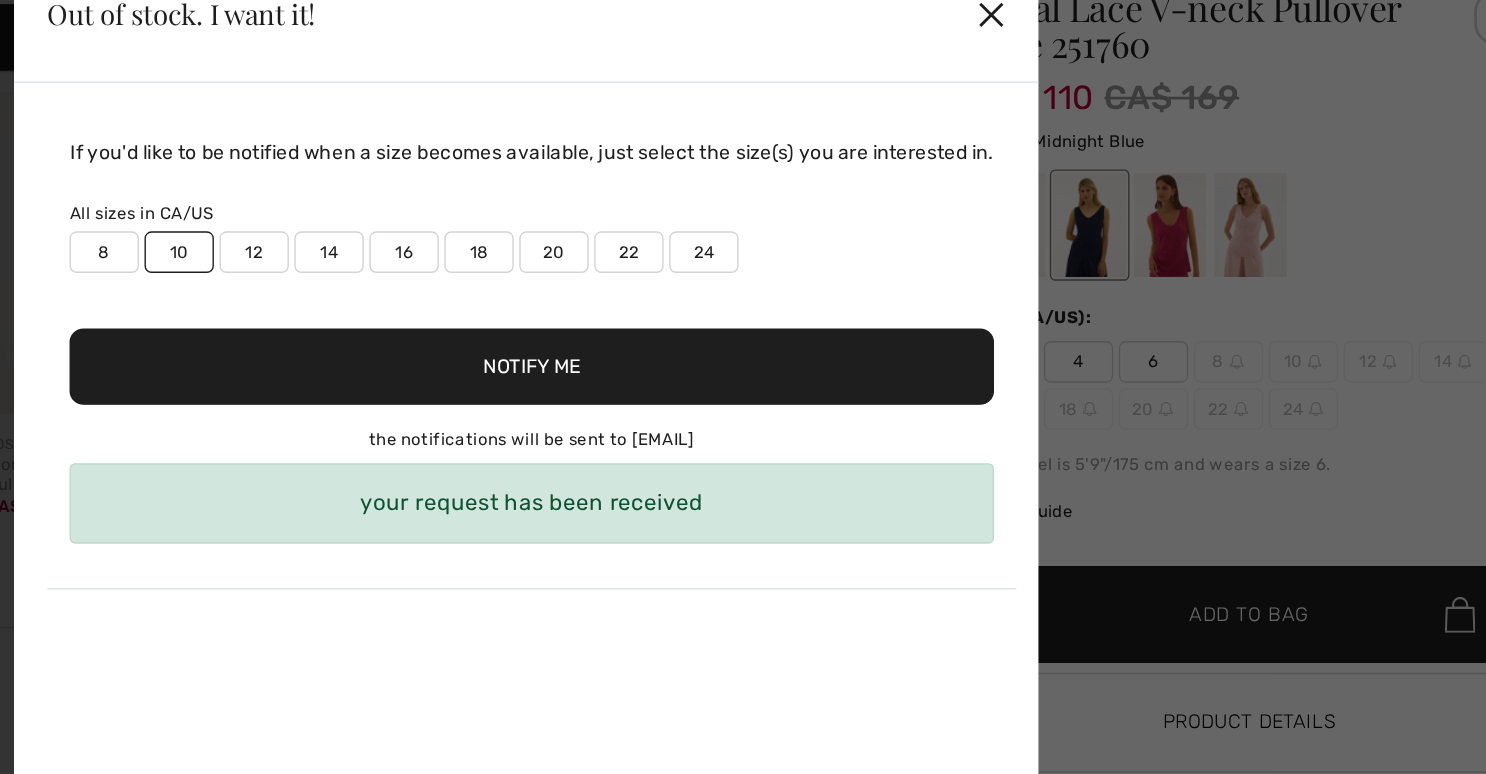 click on "✕" at bounding box center (1078, 87) 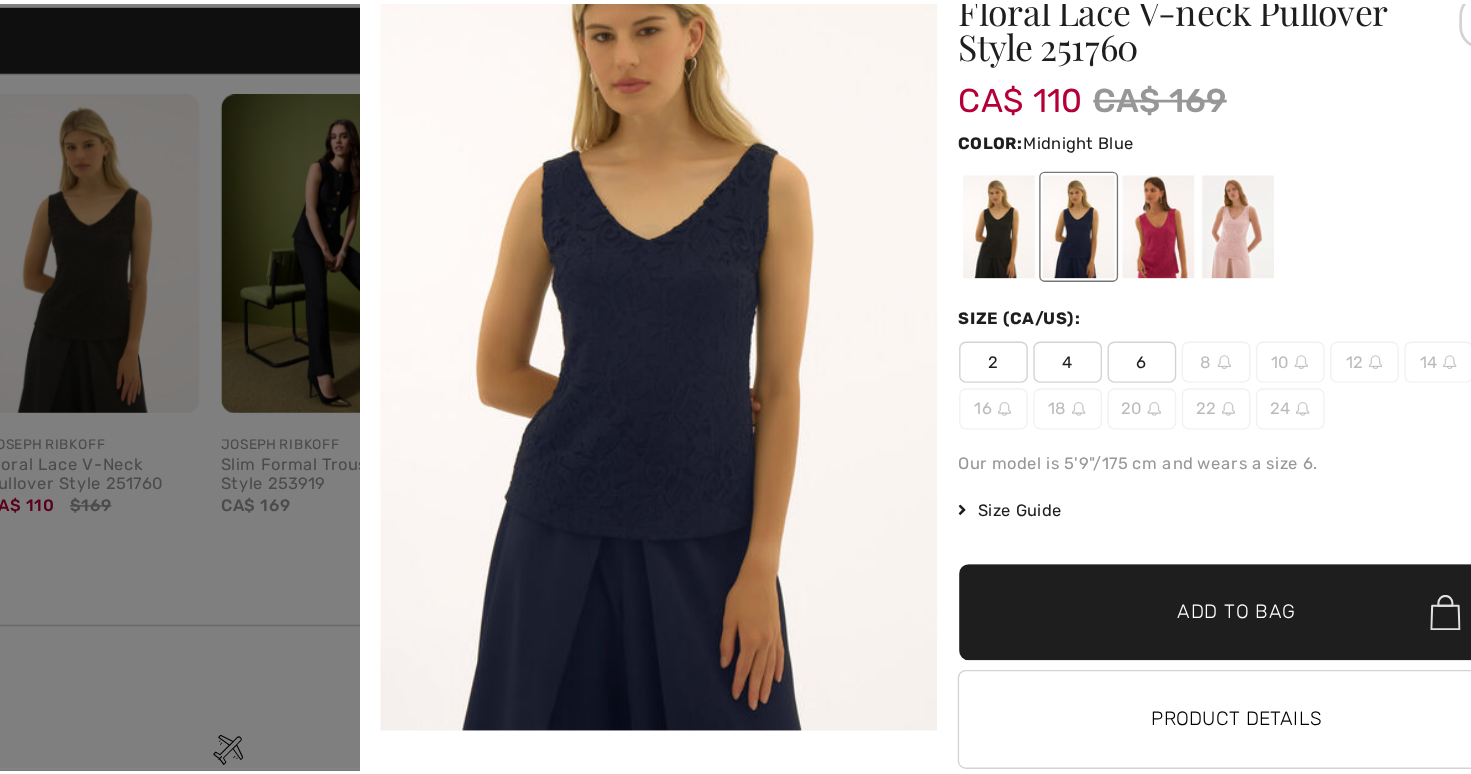 scroll, scrollTop: 1638, scrollLeft: 0, axis: vertical 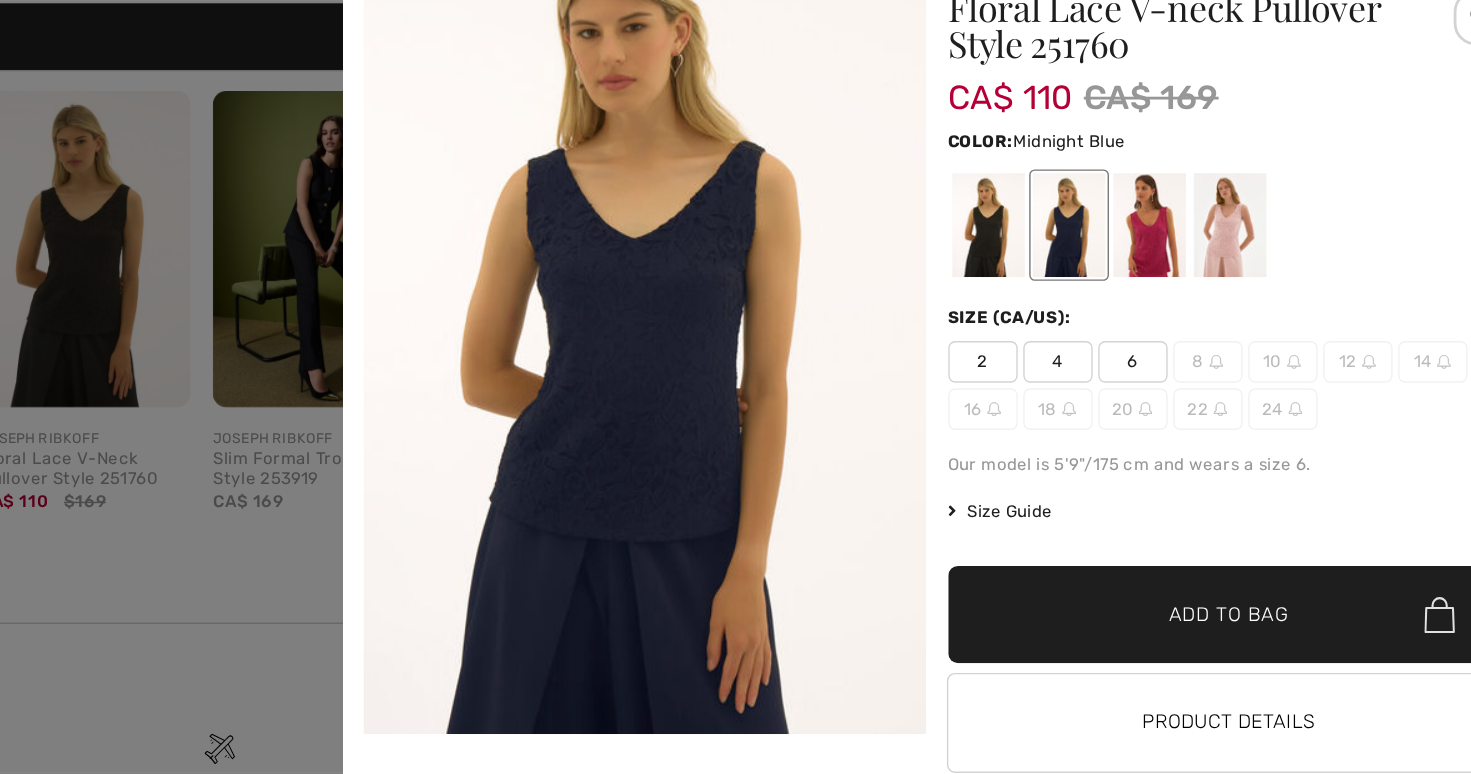 click at bounding box center (735, 387) 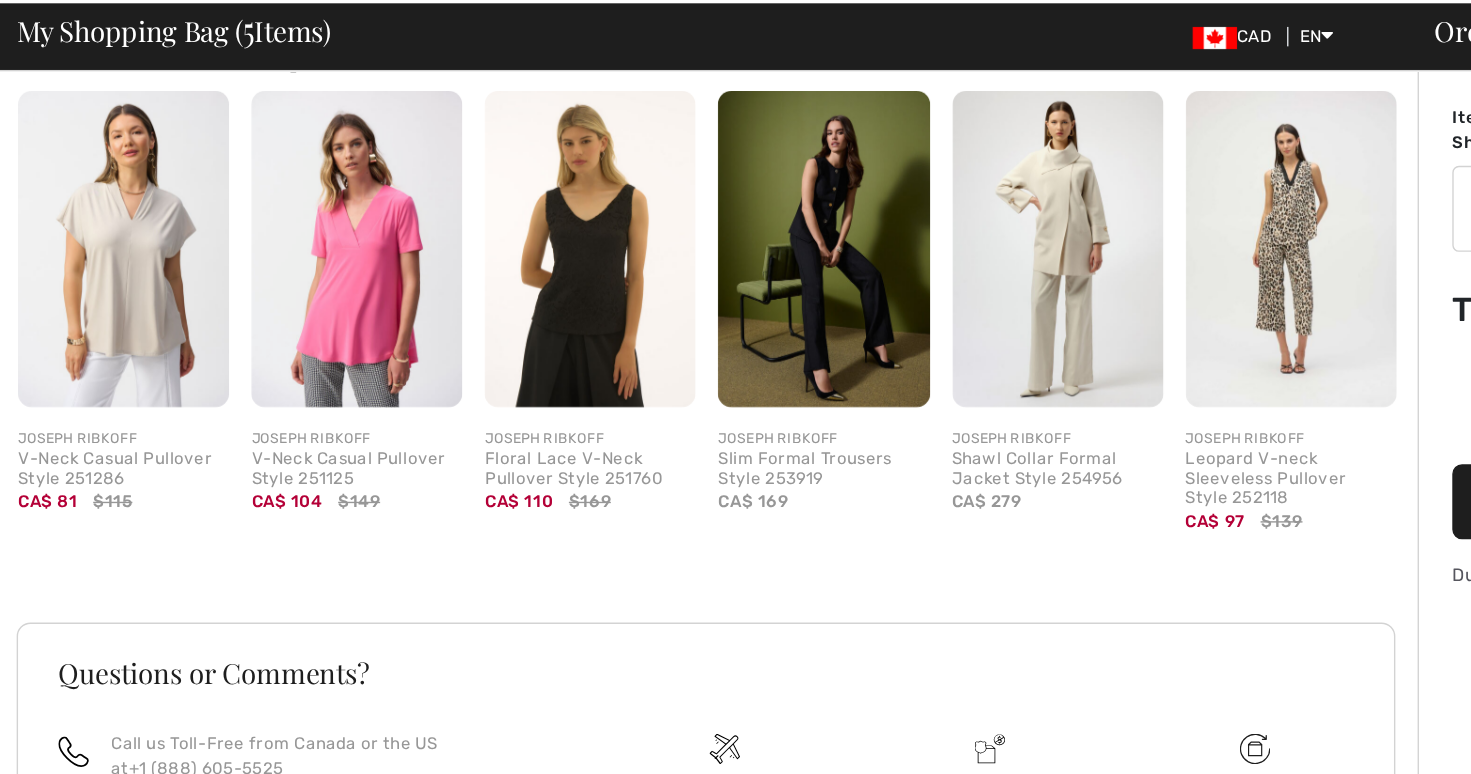 click at bounding box center [257, 257] 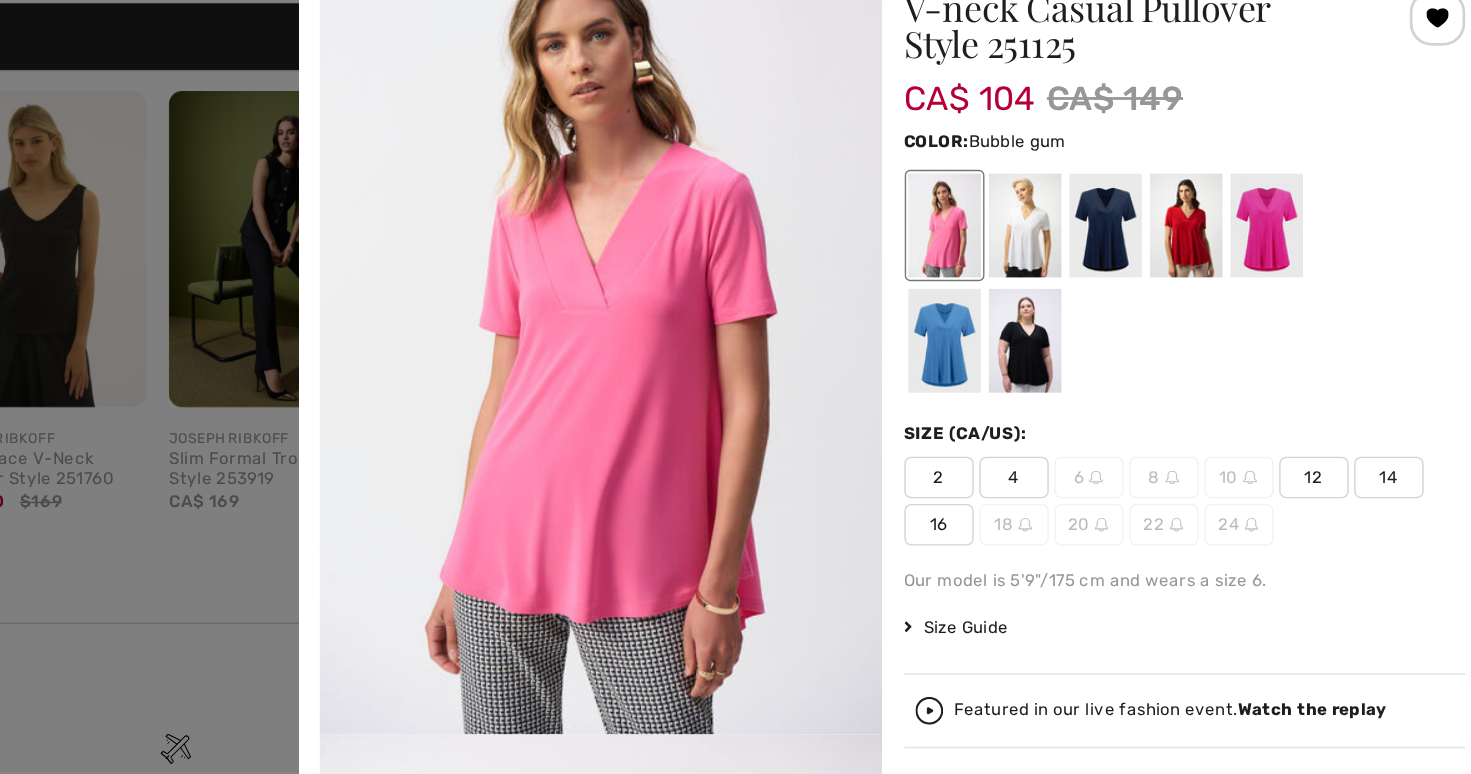 click at bounding box center [1191, 239] 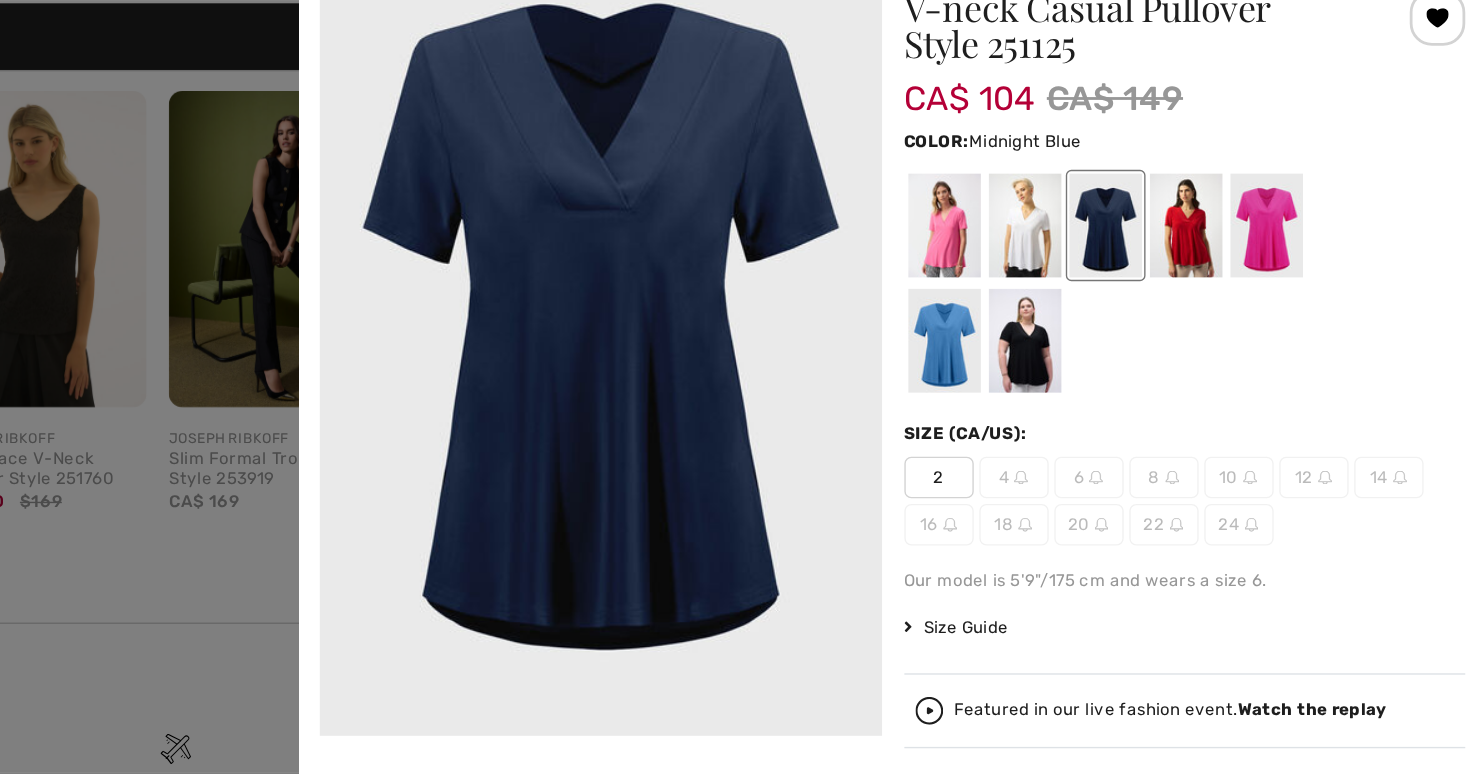 click at bounding box center [1133, 322] 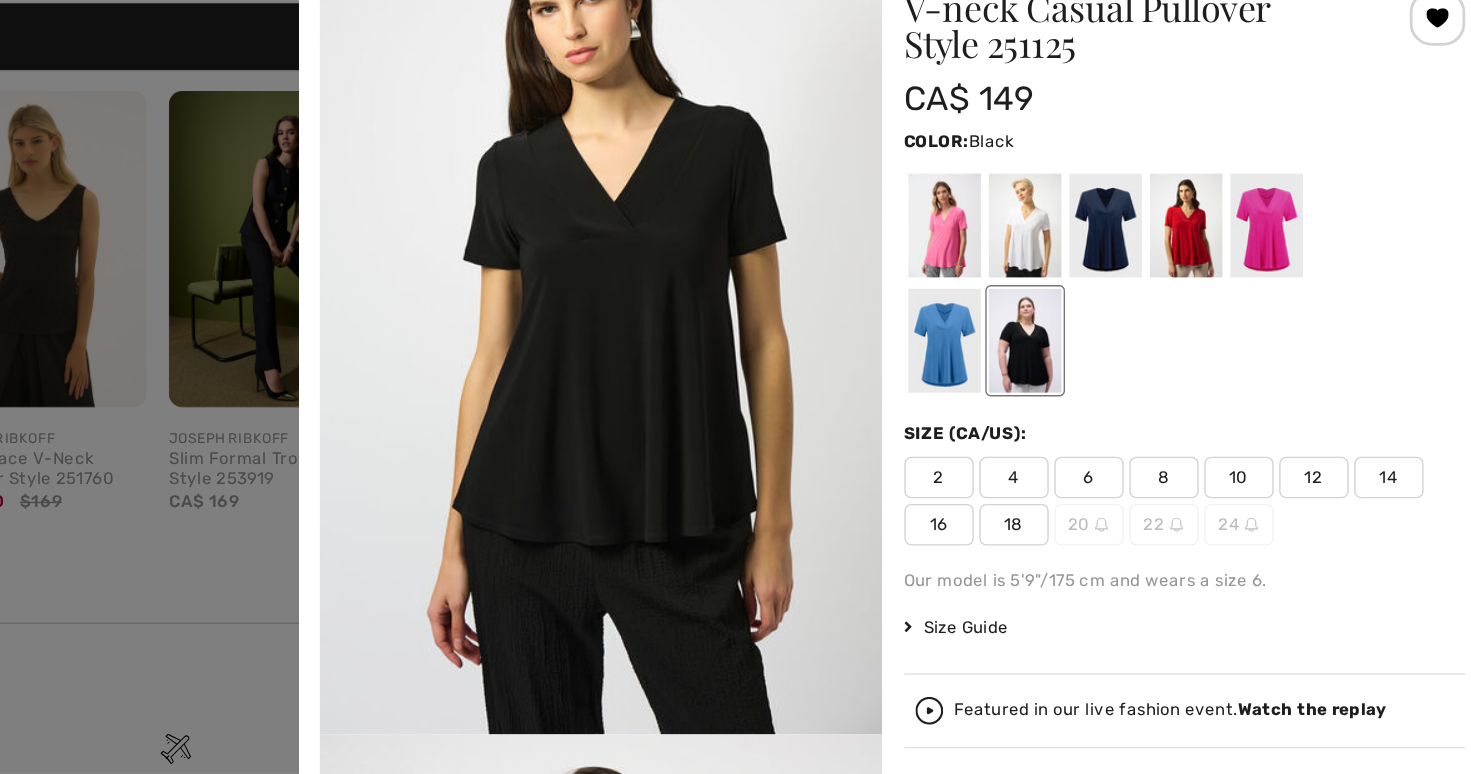 click on "10" at bounding box center (1288, 421) 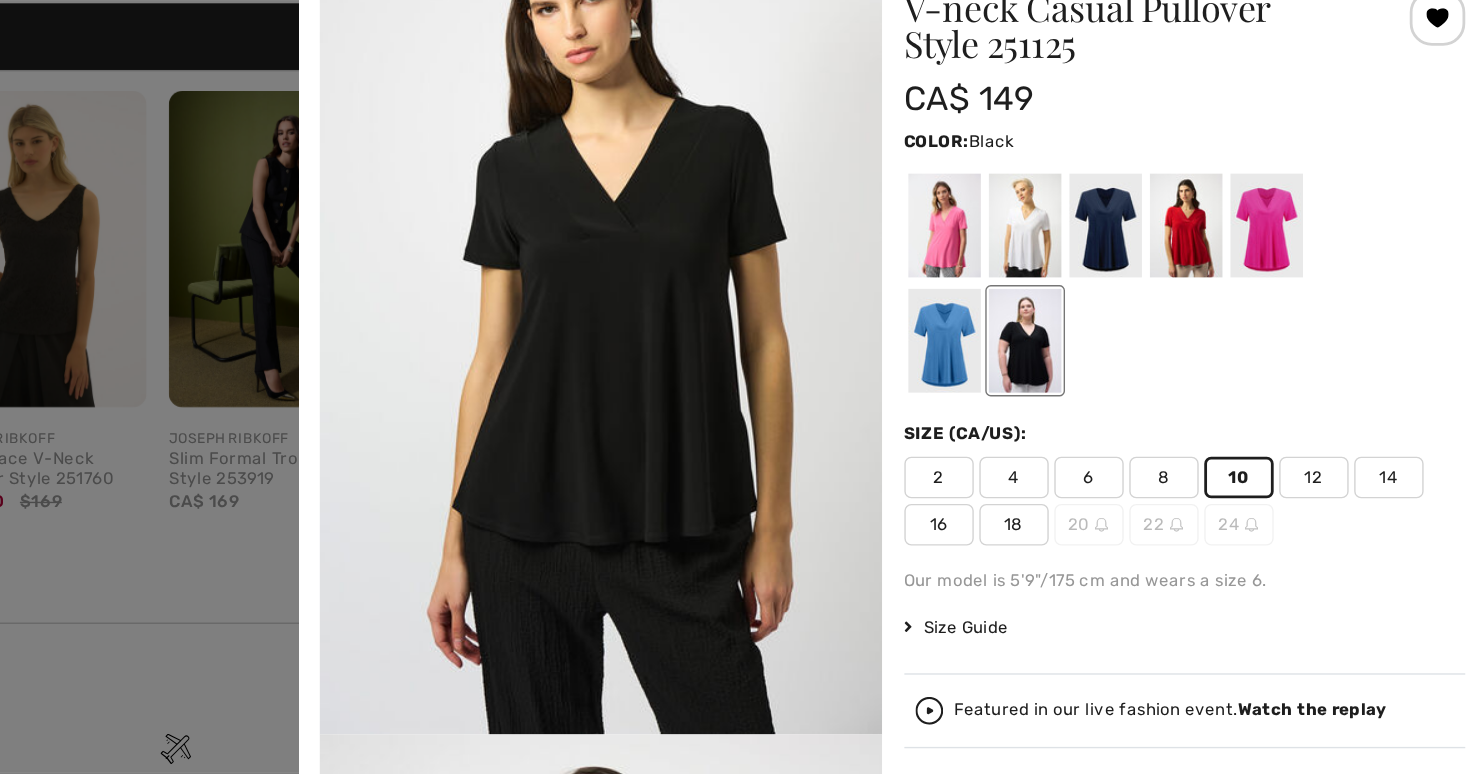 scroll, scrollTop: 65, scrollLeft: 0, axis: vertical 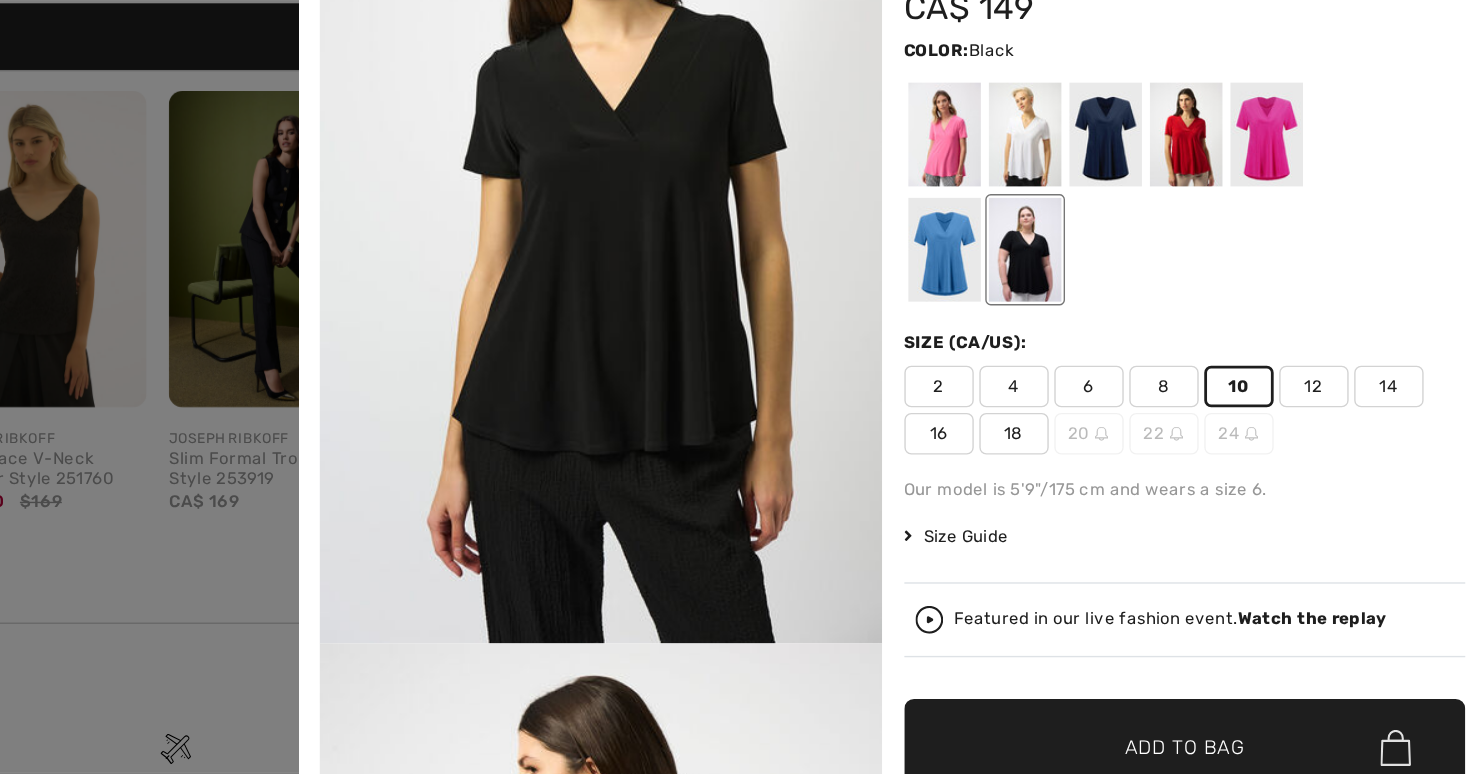 click on "✔ Added to Bag
Add to Bag" at bounding box center [1249, 616] 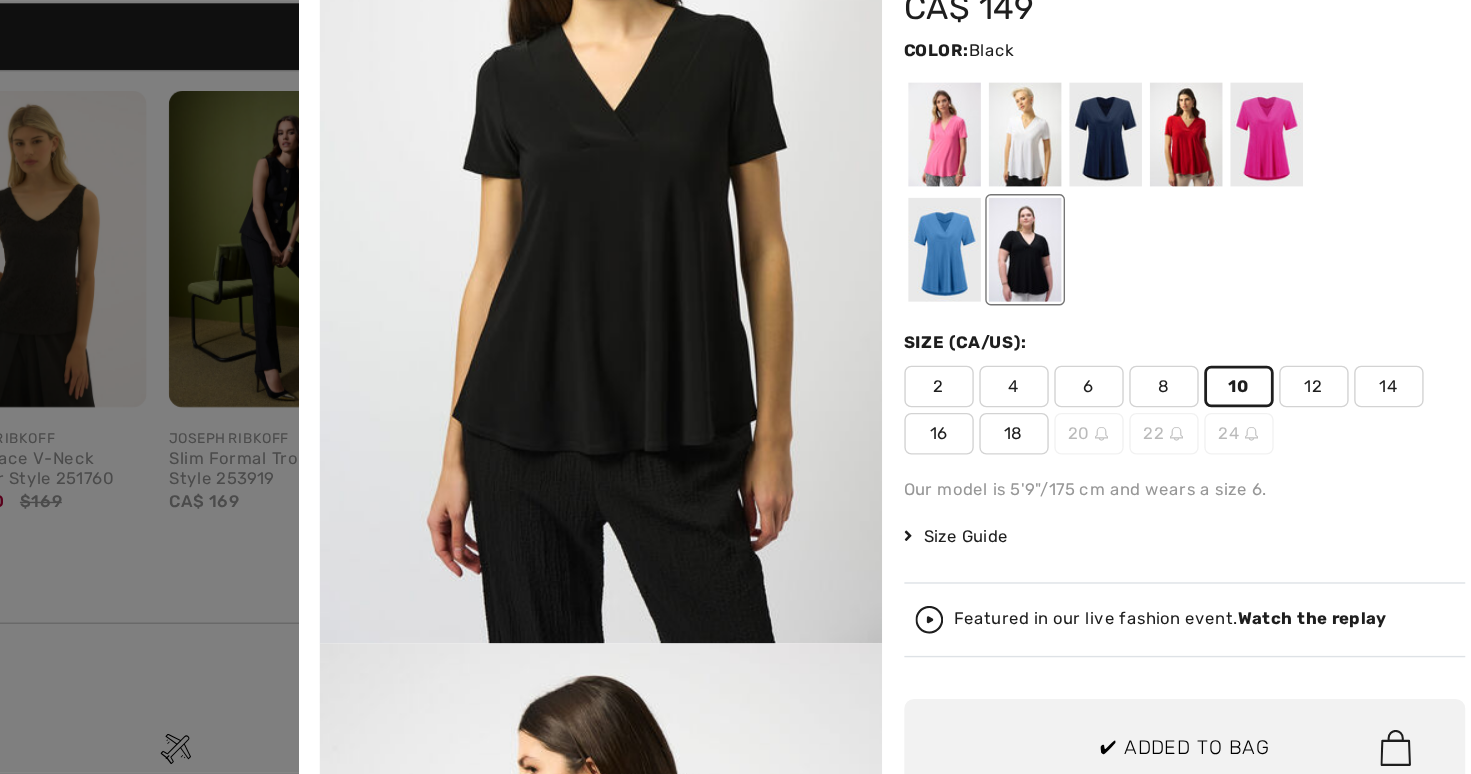 scroll, scrollTop: 659, scrollLeft: 0, axis: vertical 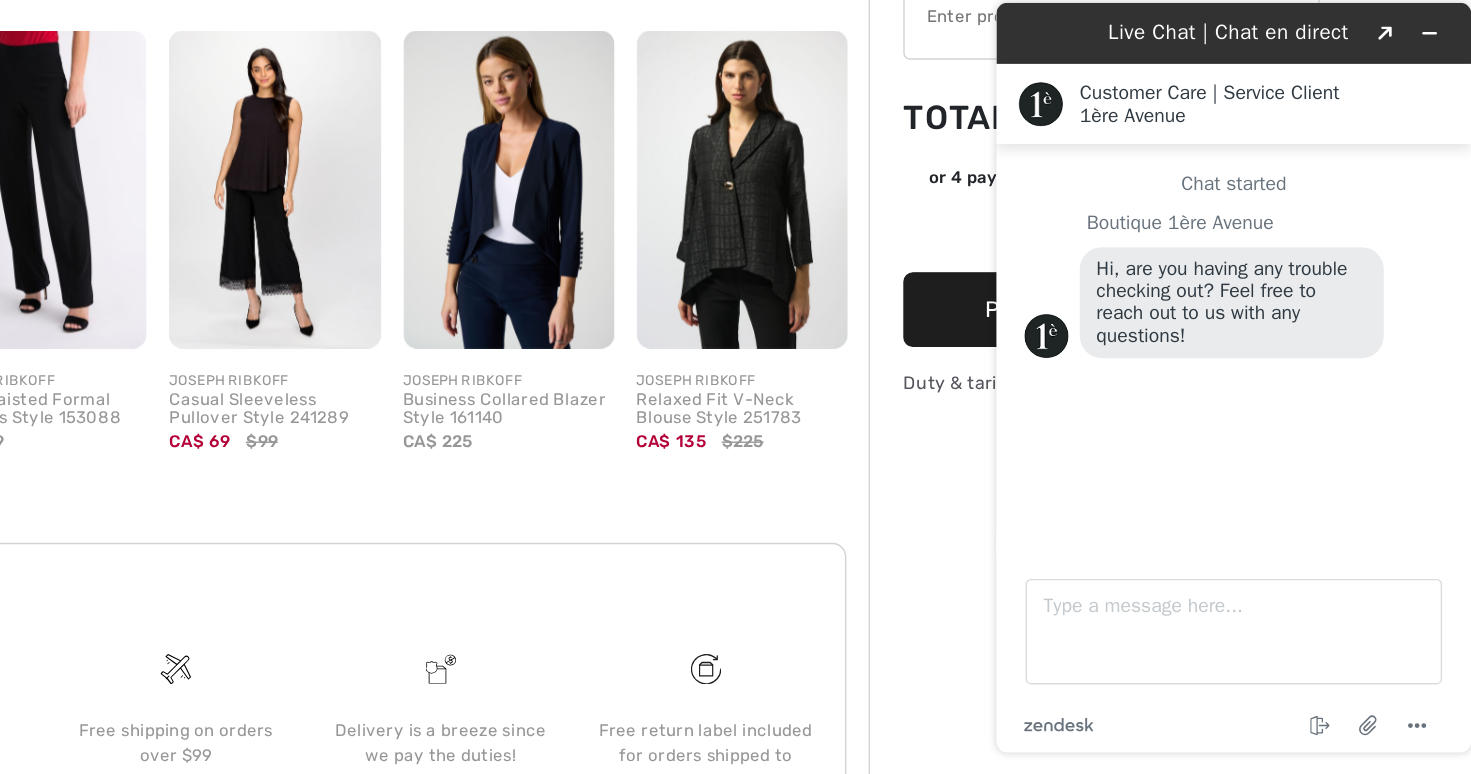 click at bounding box center (425, 352) 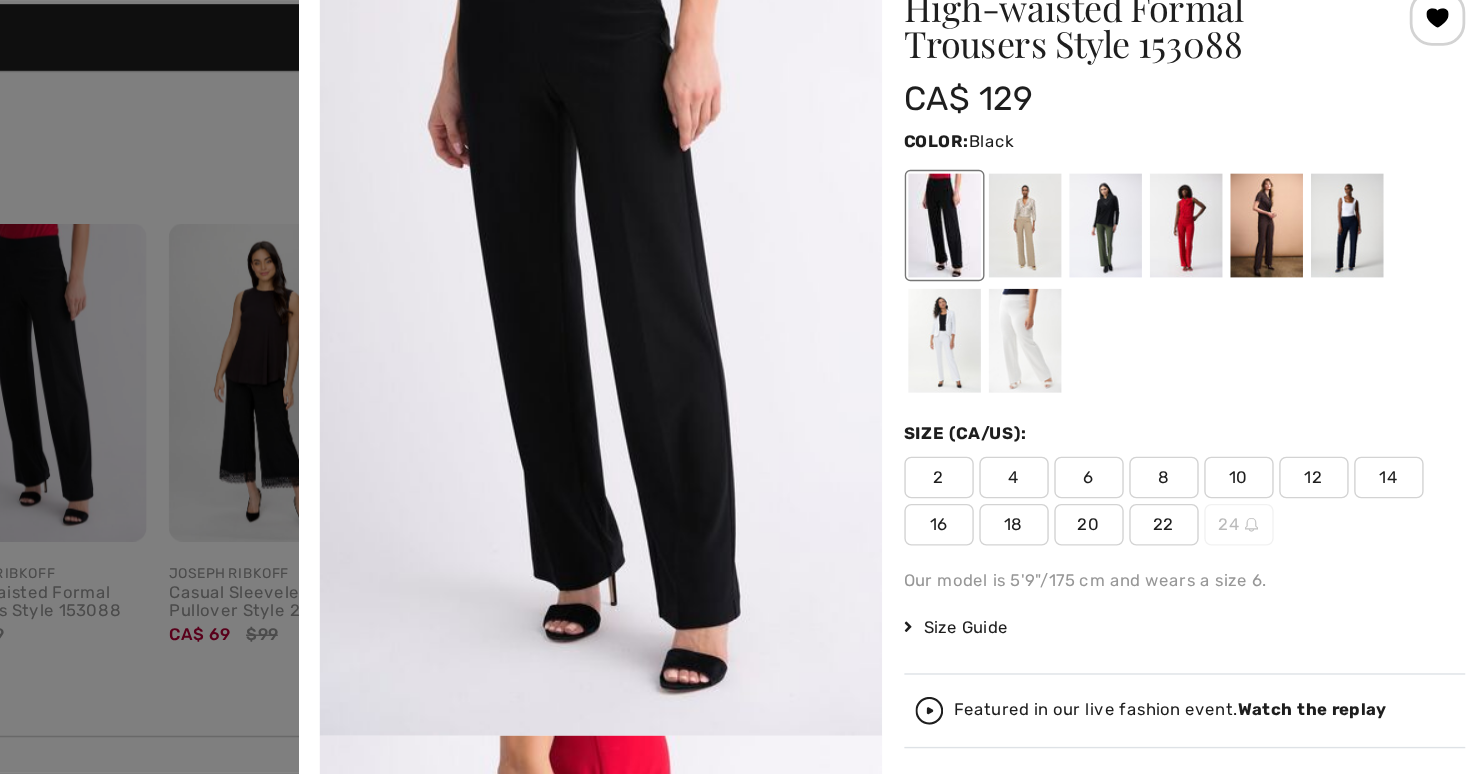 scroll, scrollTop: 1823, scrollLeft: 0, axis: vertical 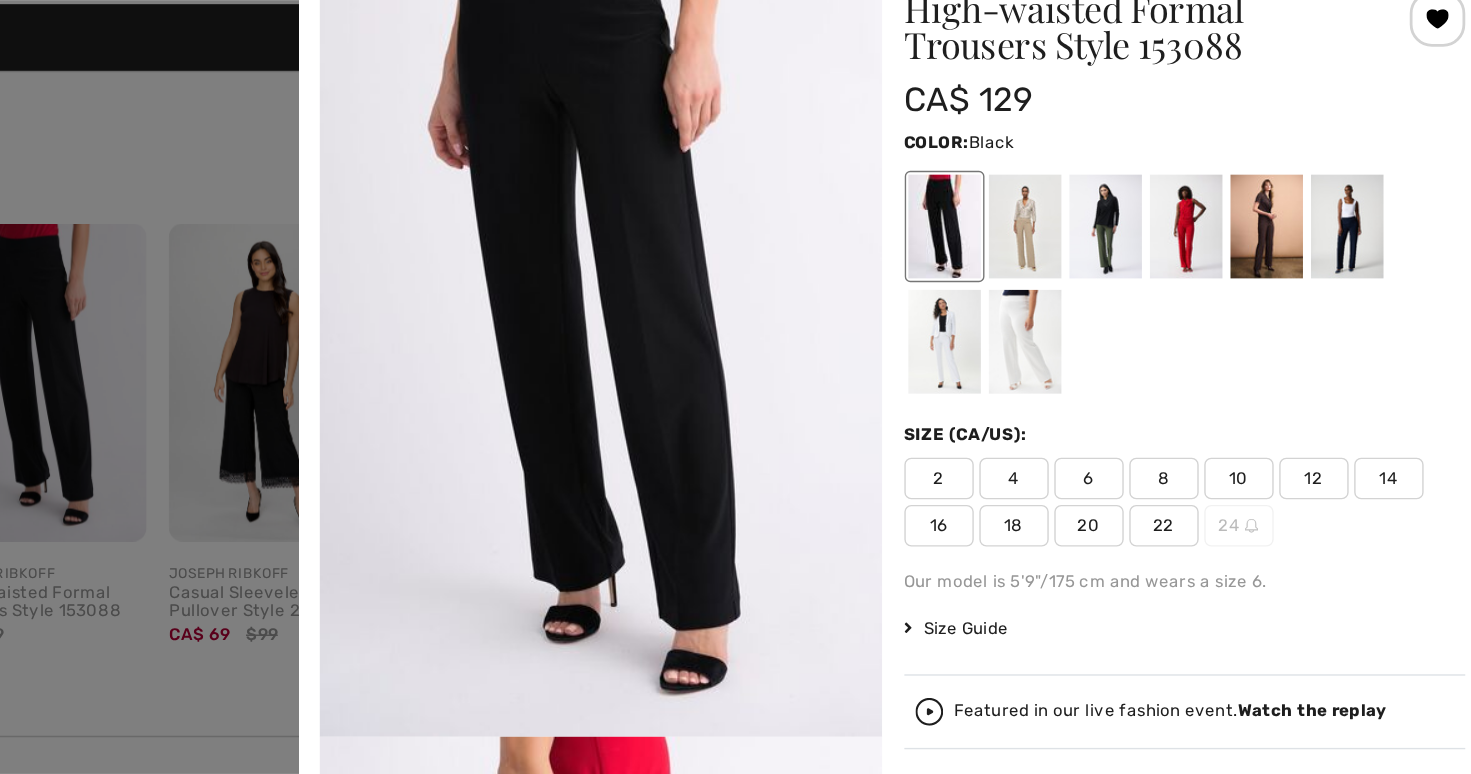click at bounding box center (1191, 239) 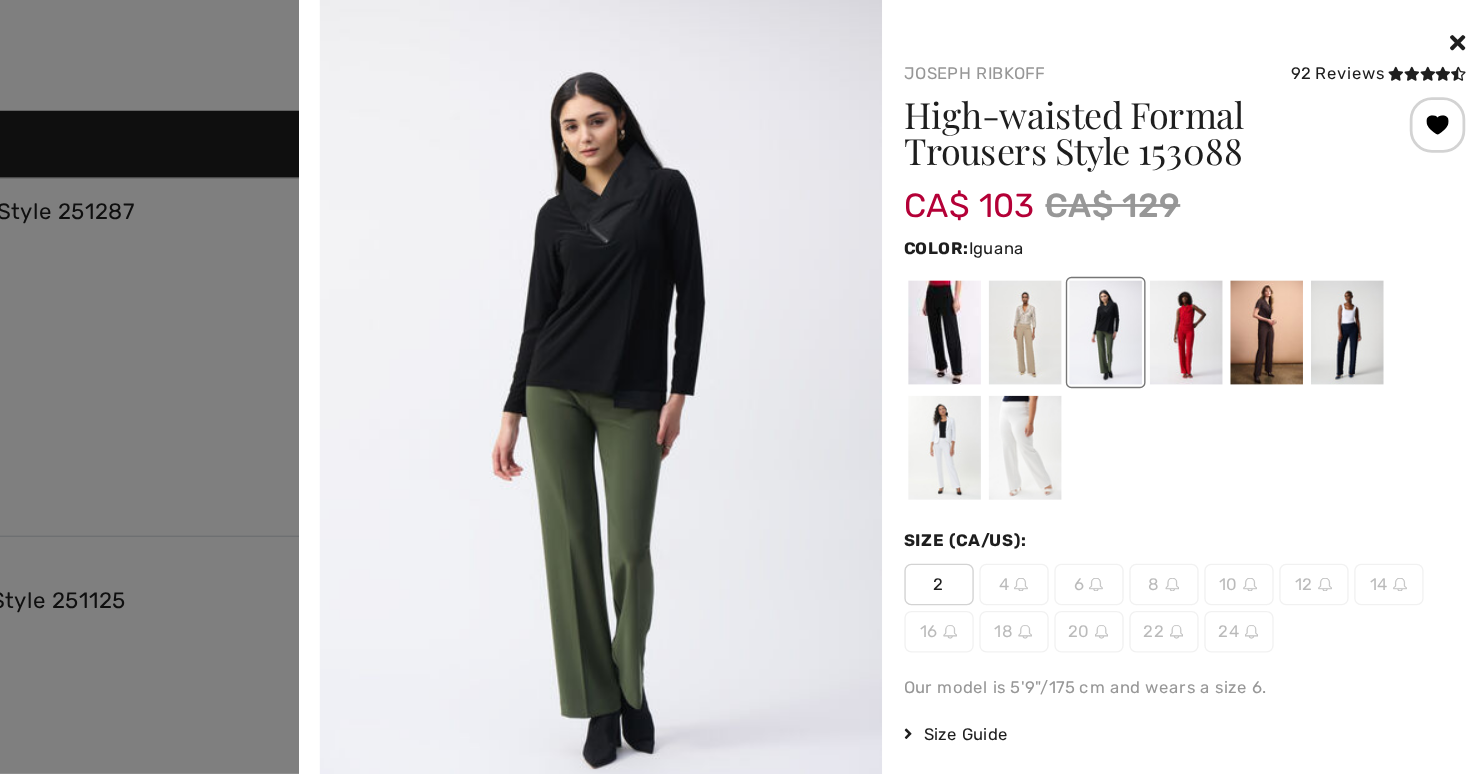 scroll, scrollTop: 1306, scrollLeft: 0, axis: vertical 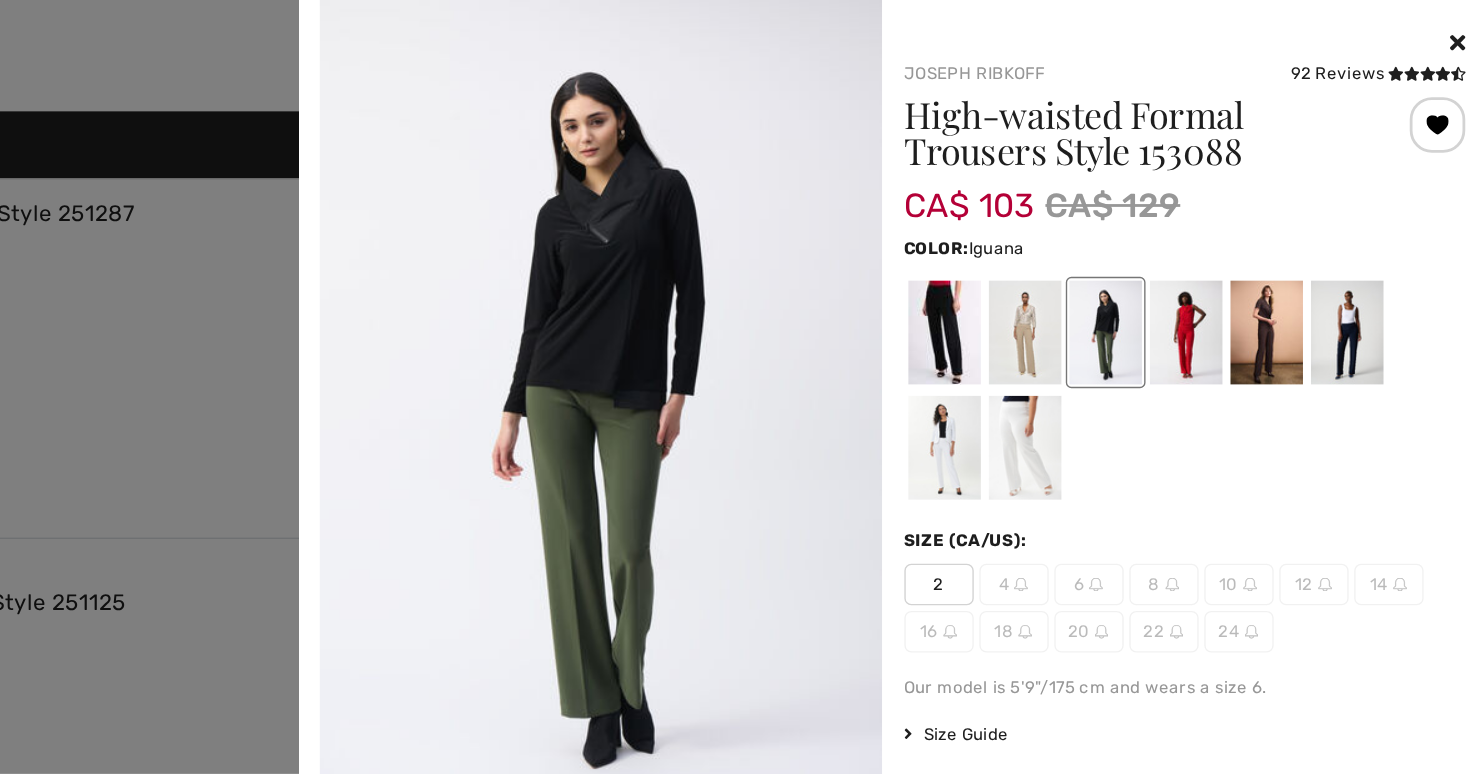 click at bounding box center (1296, 421) 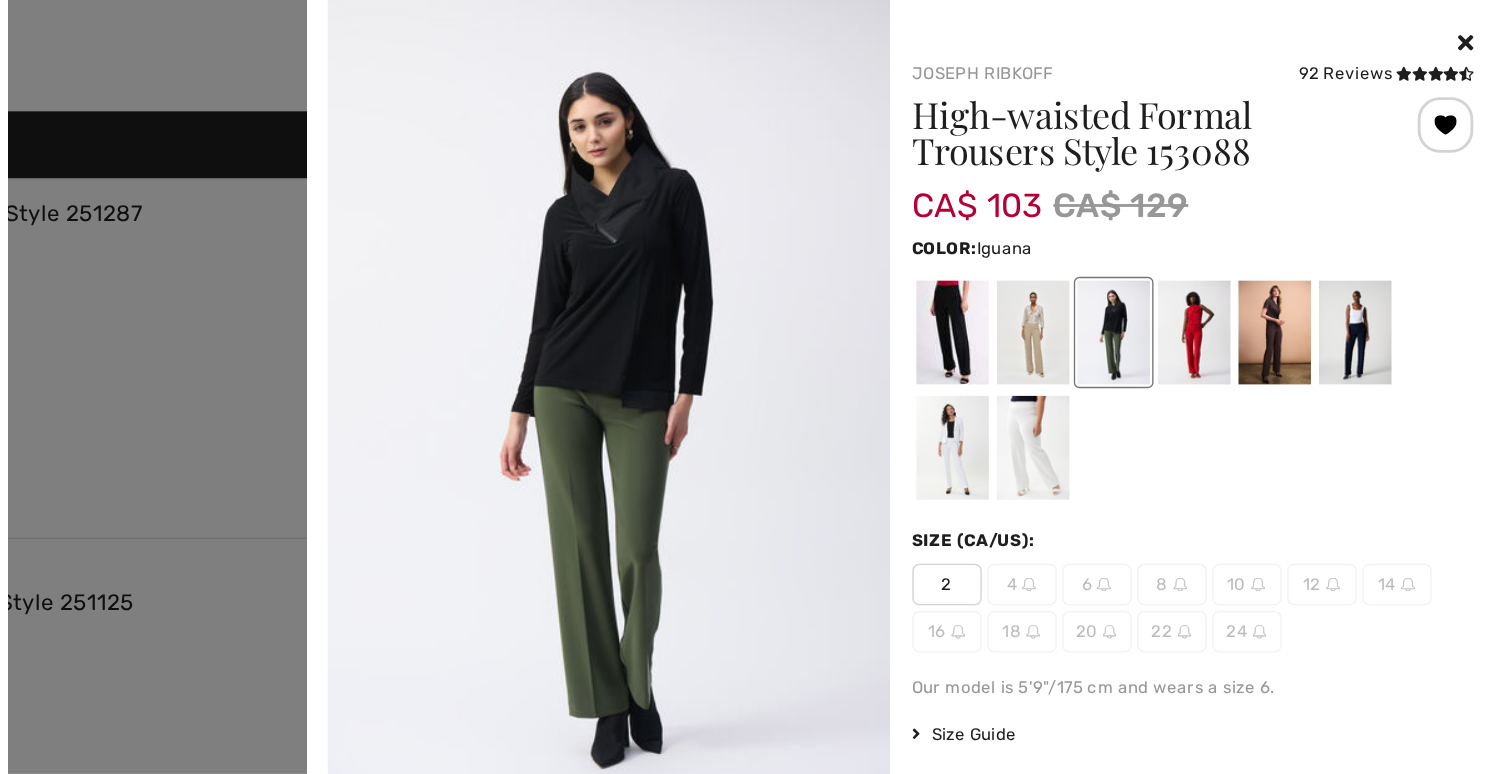 scroll, scrollTop: 1322, scrollLeft: 0, axis: vertical 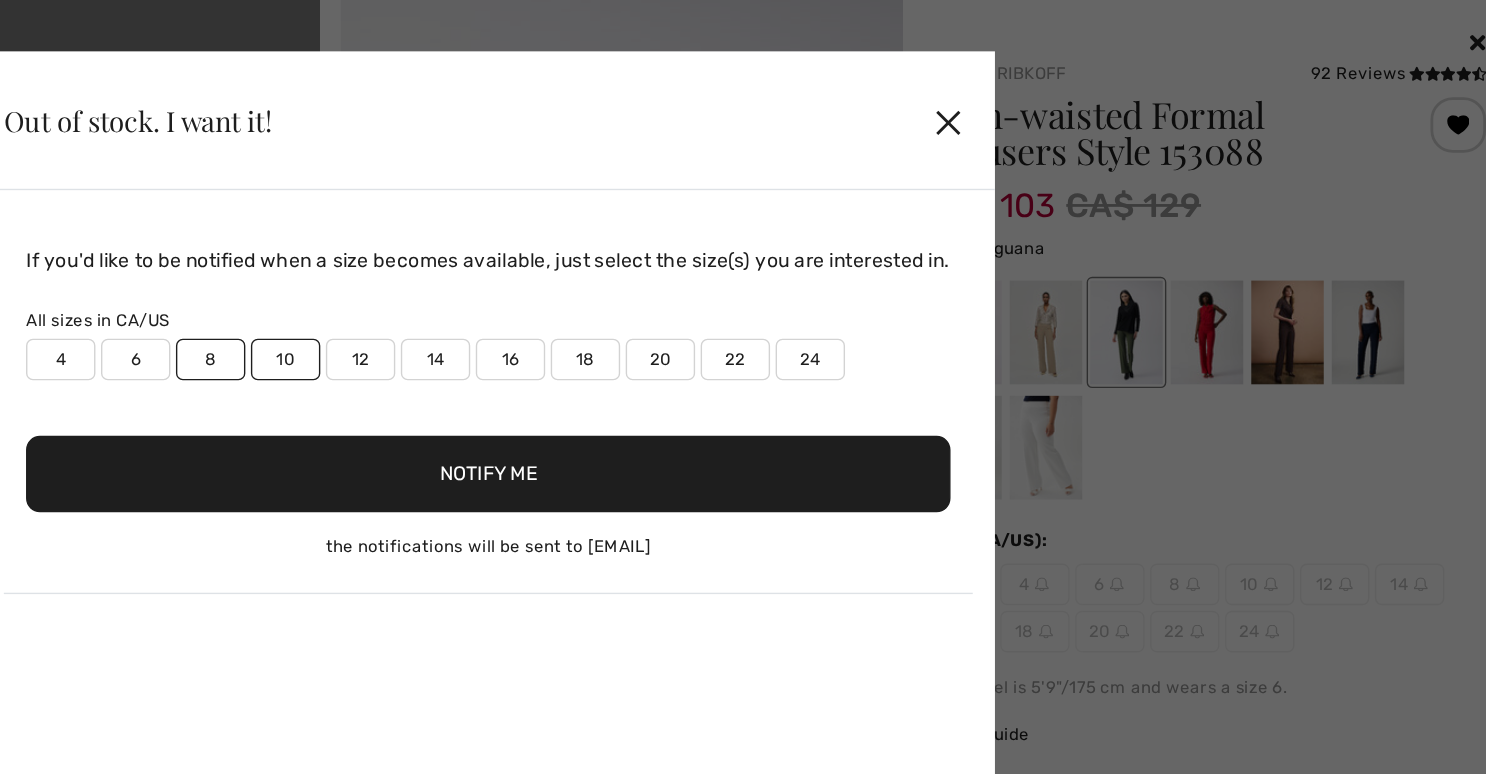 click on "10" at bounding box center (601, 259) 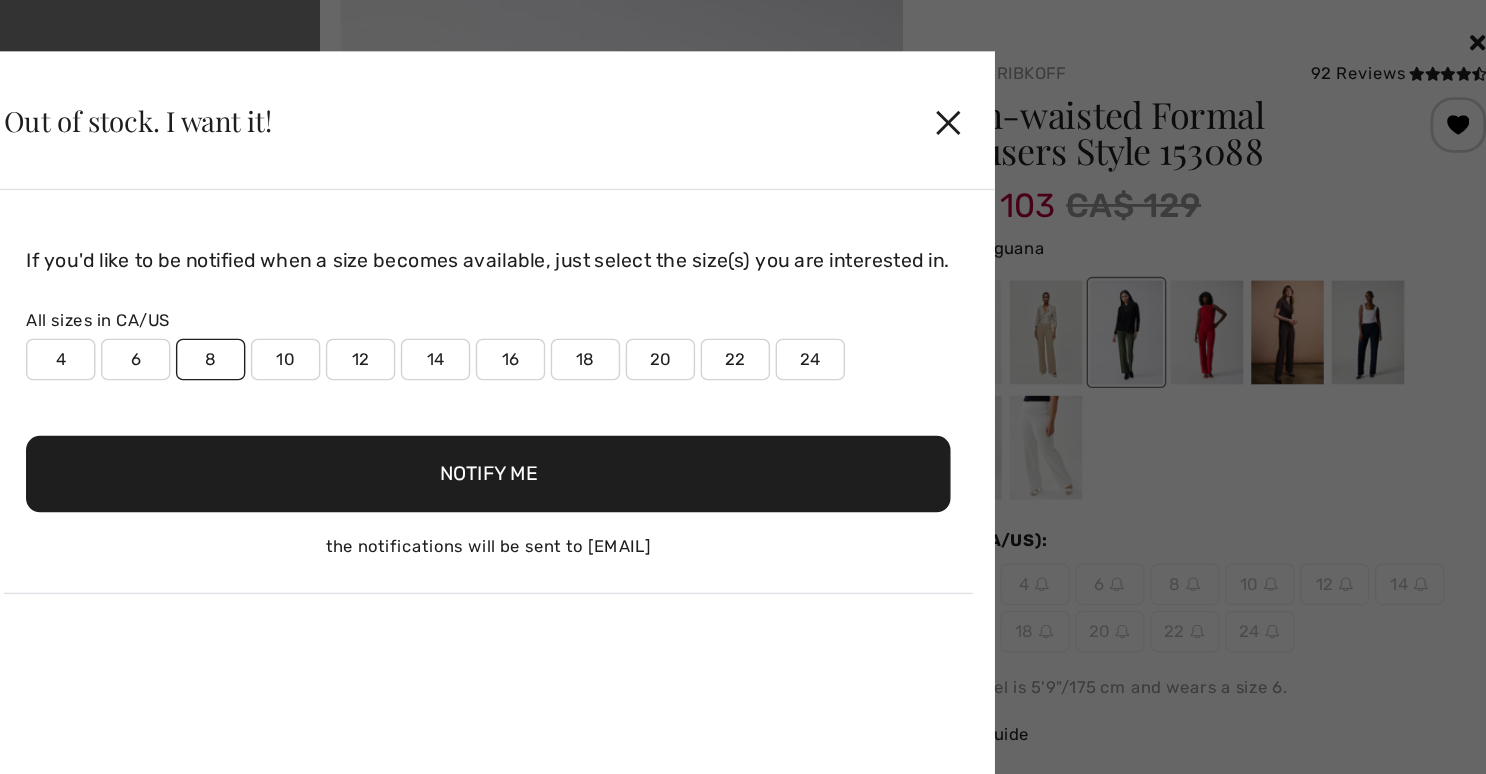 click on "10" at bounding box center [601, 259] 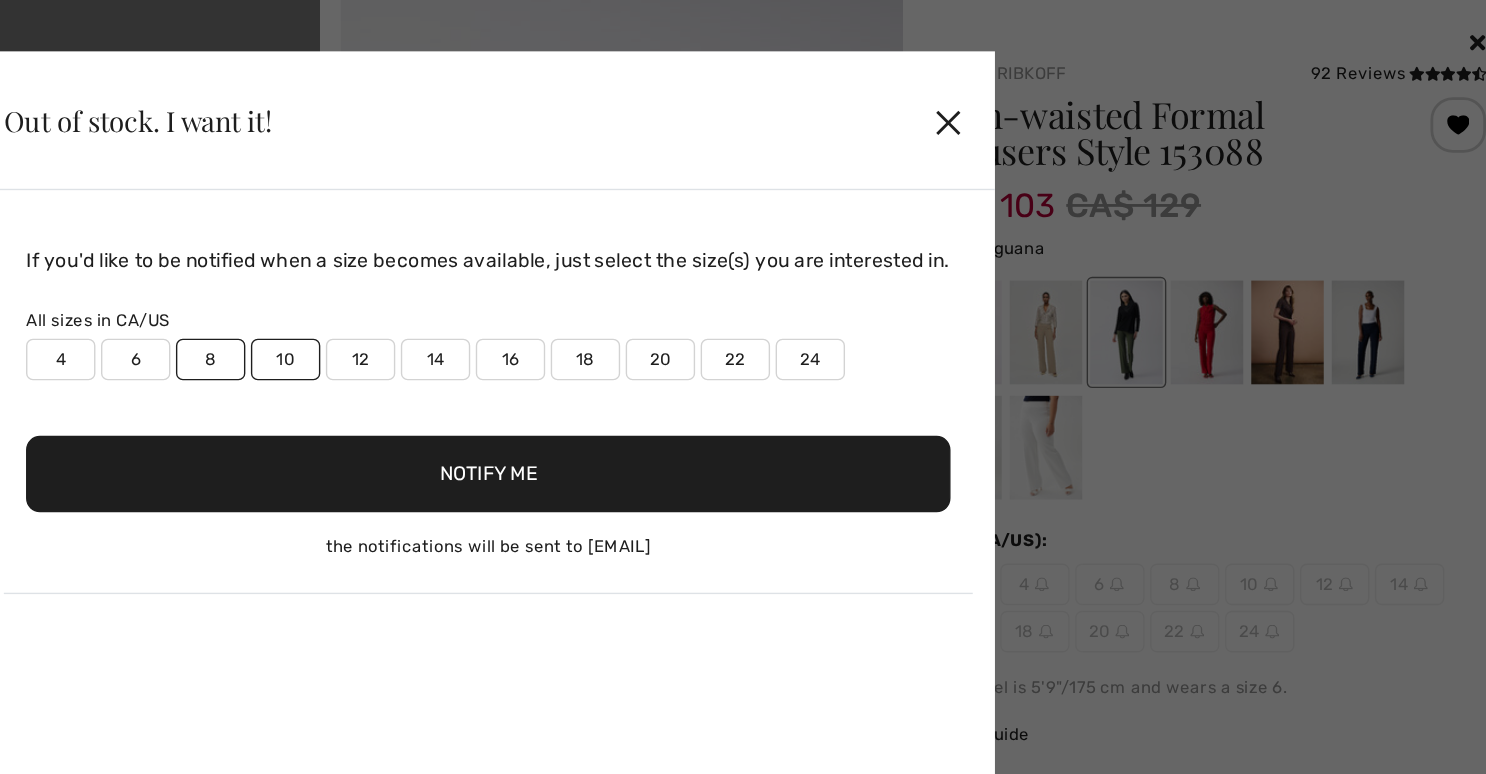 click on "Notify Me" at bounding box center (747, 341) 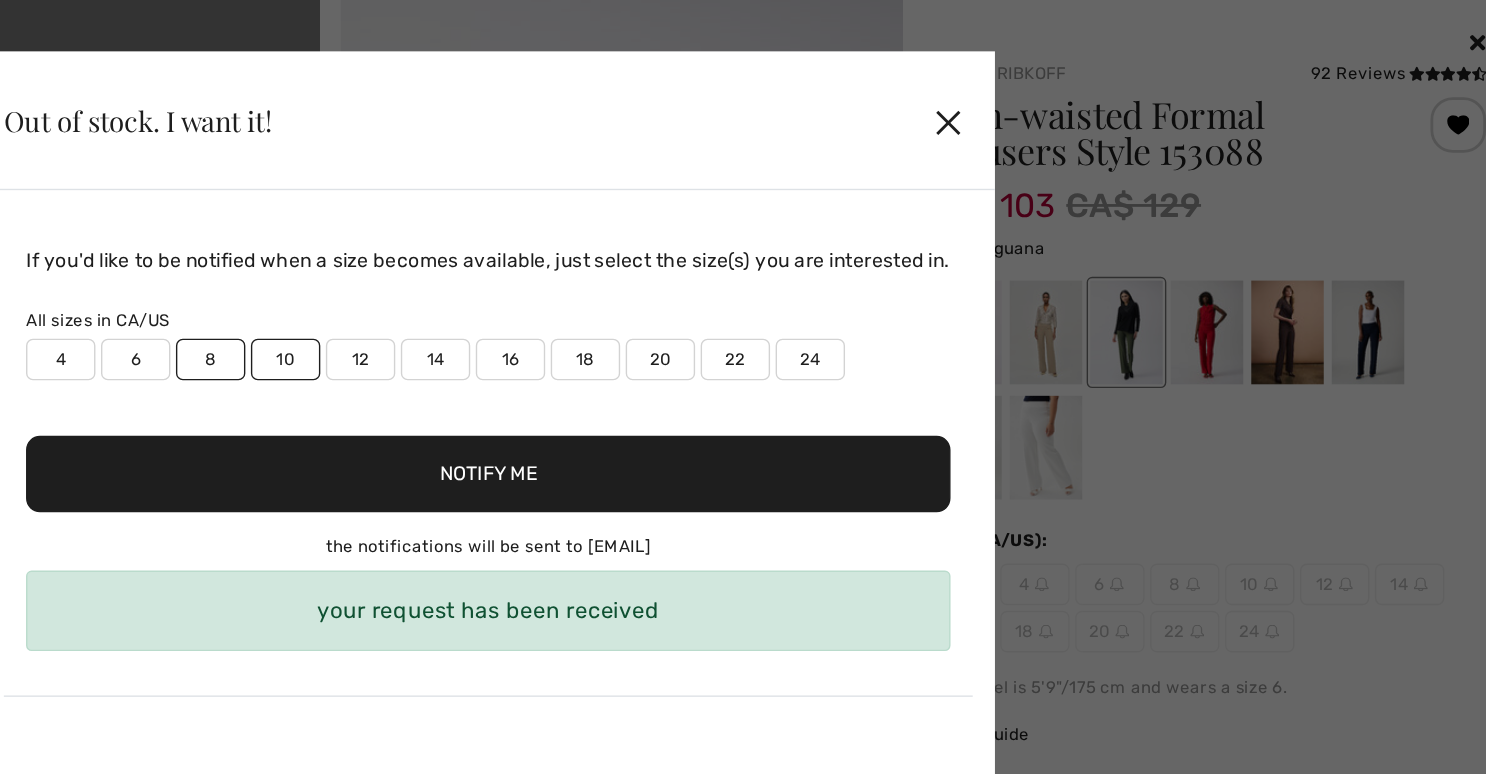 click on "✕" at bounding box center (1078, 87) 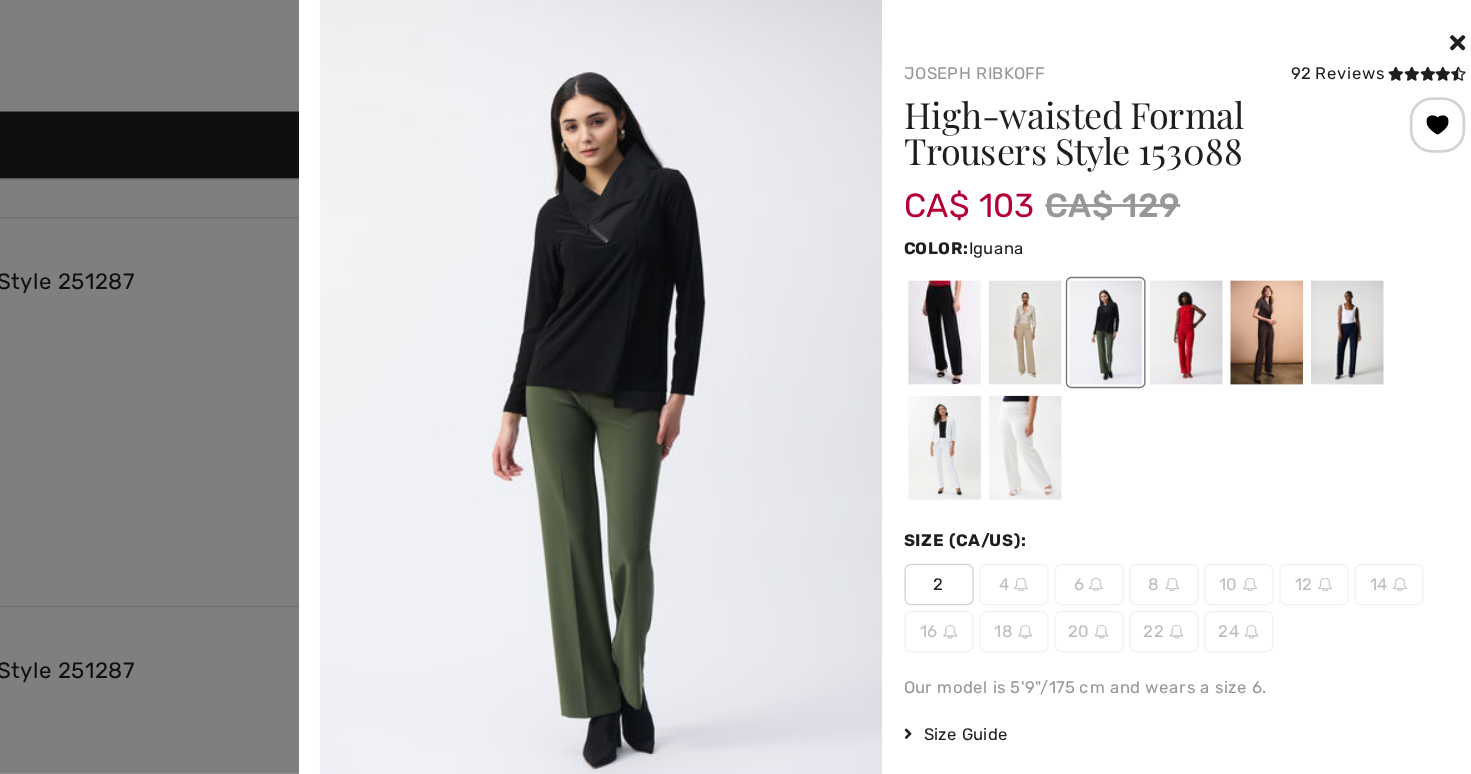 scroll, scrollTop: 974, scrollLeft: 0, axis: vertical 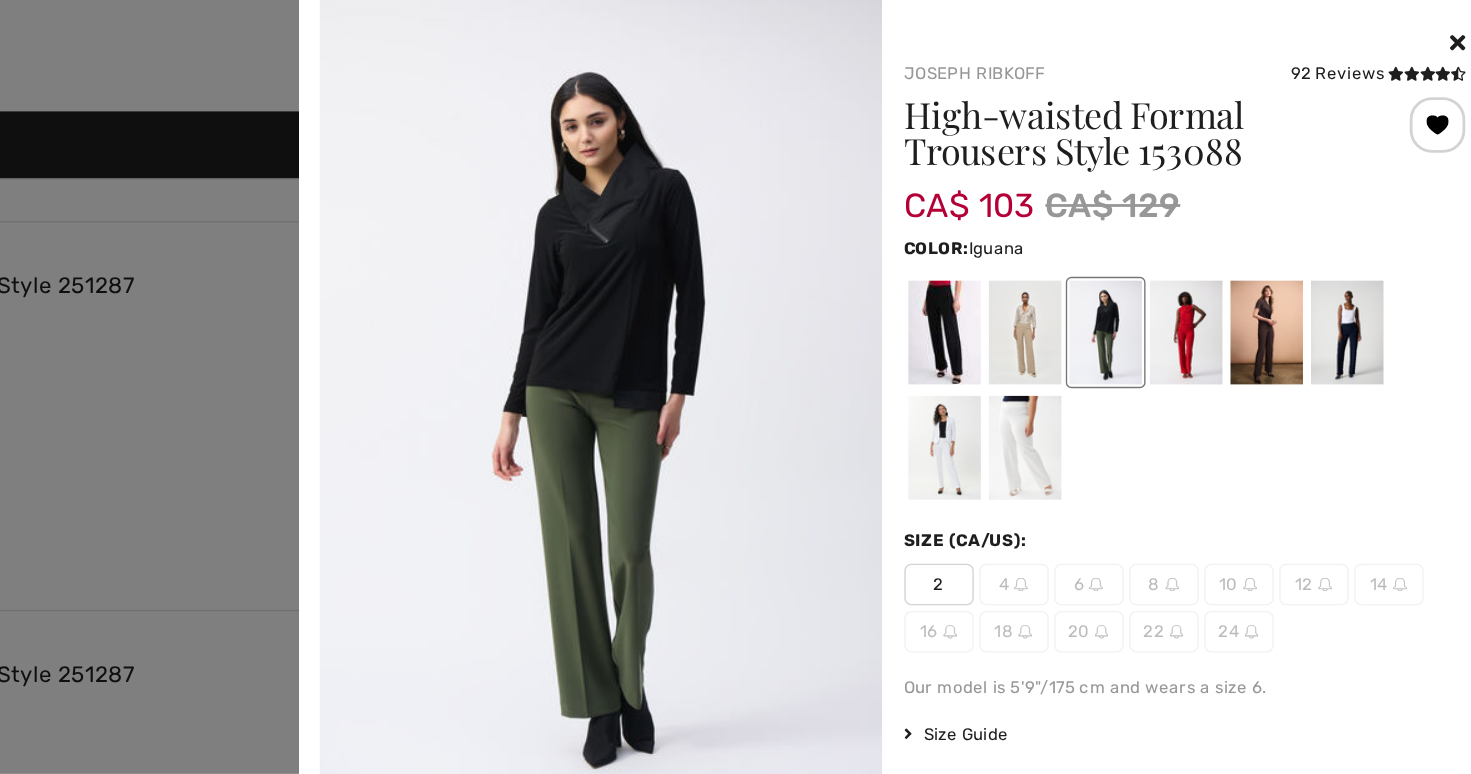 click on "CA$ 103 CA$ 129" at bounding box center [1215, 148] 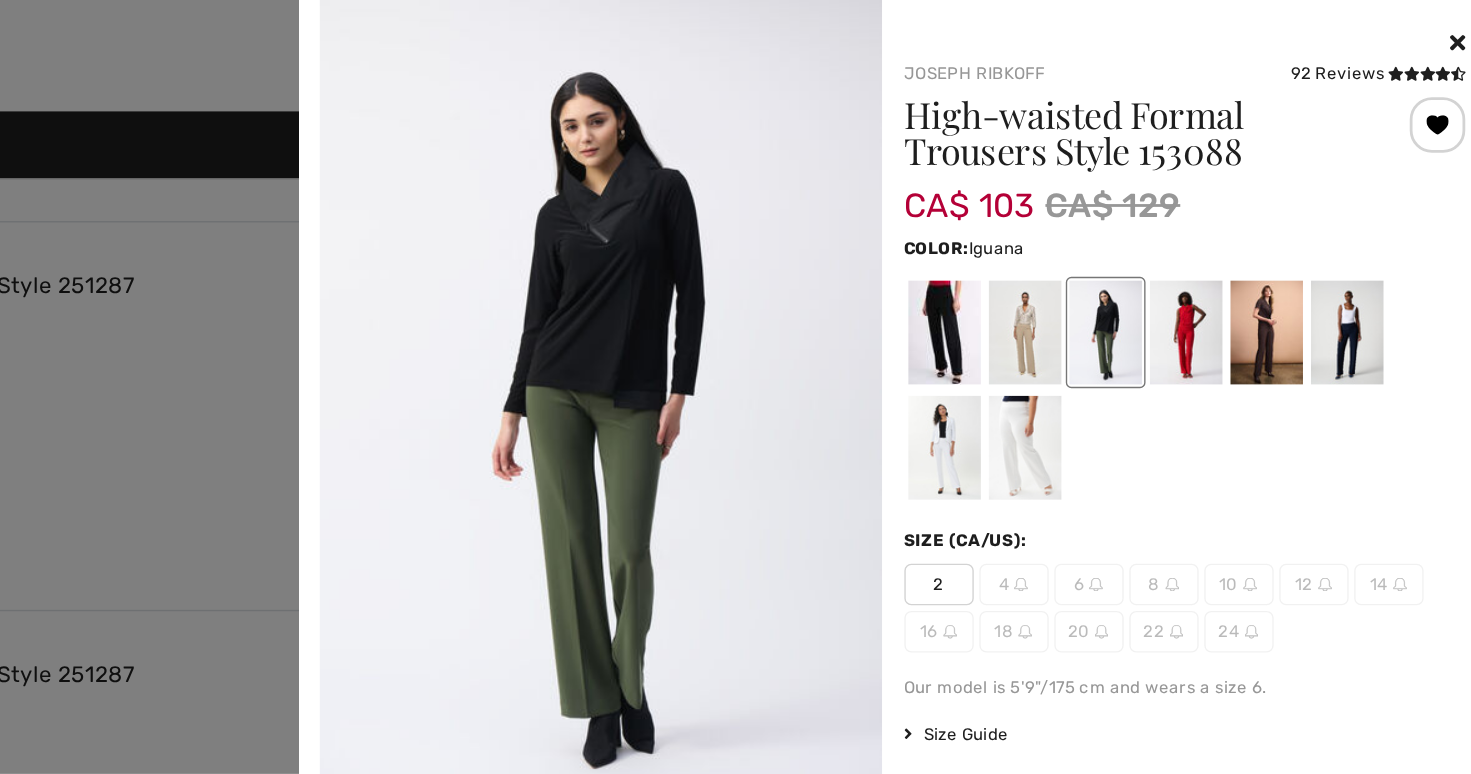 click at bounding box center [1249, 32] 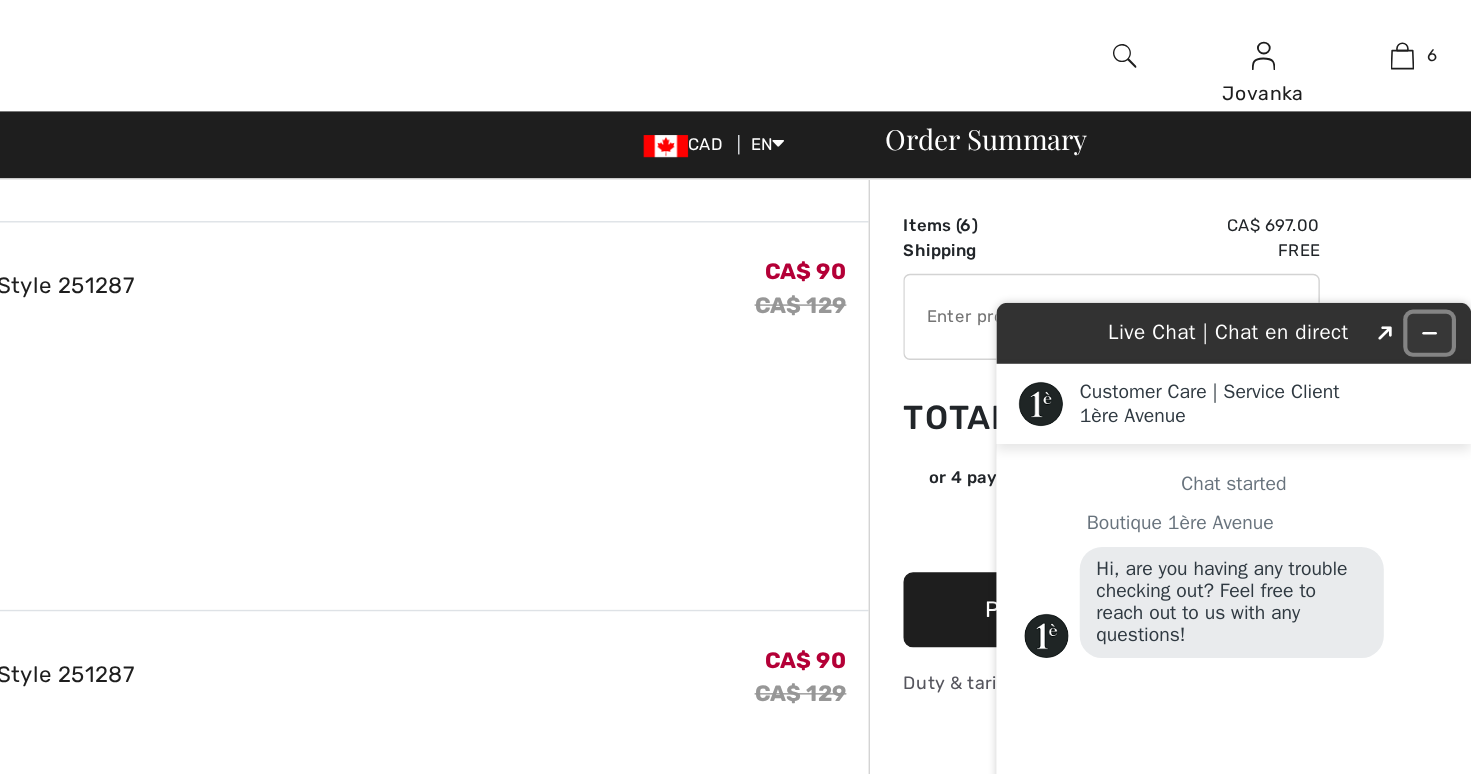 click 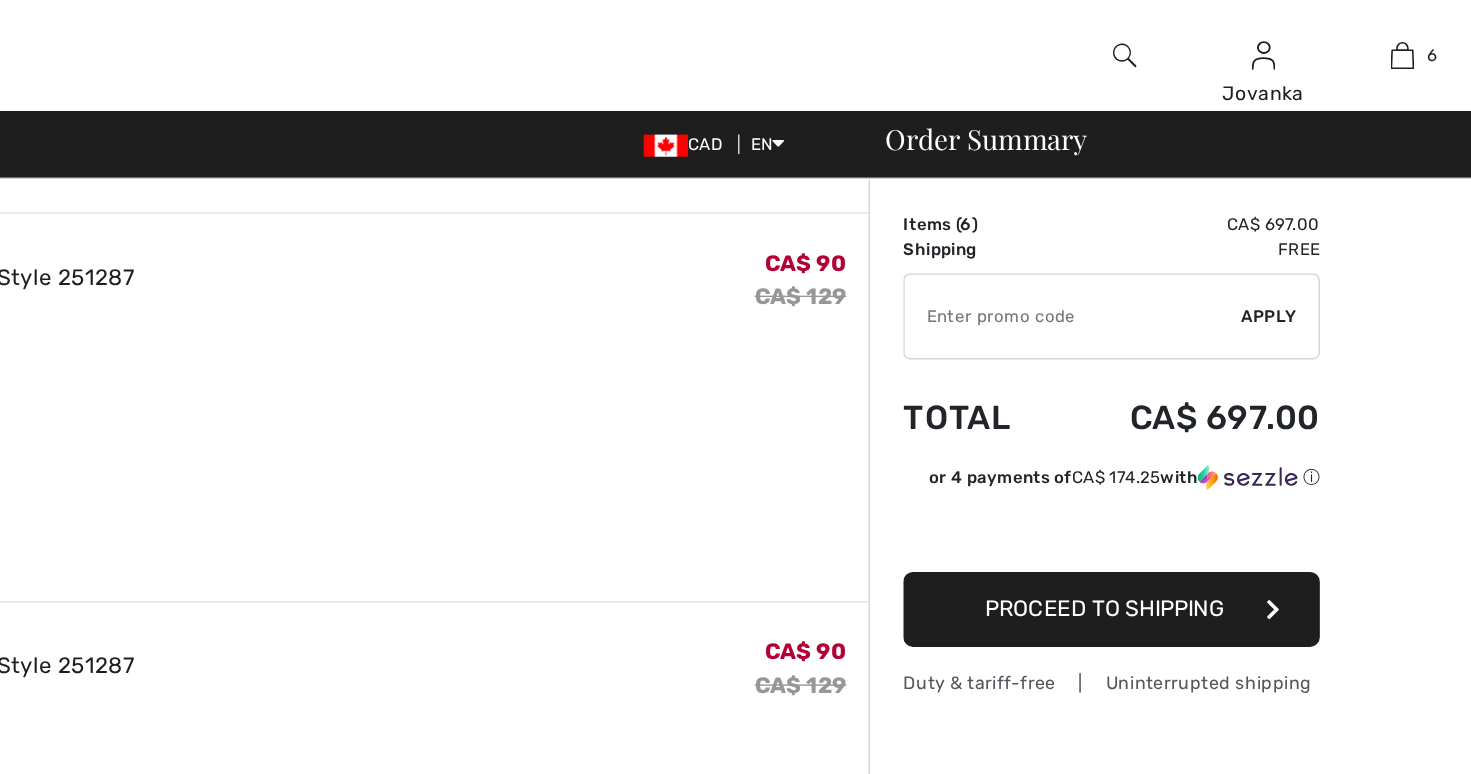 scroll, scrollTop: 698, scrollLeft: 0, axis: vertical 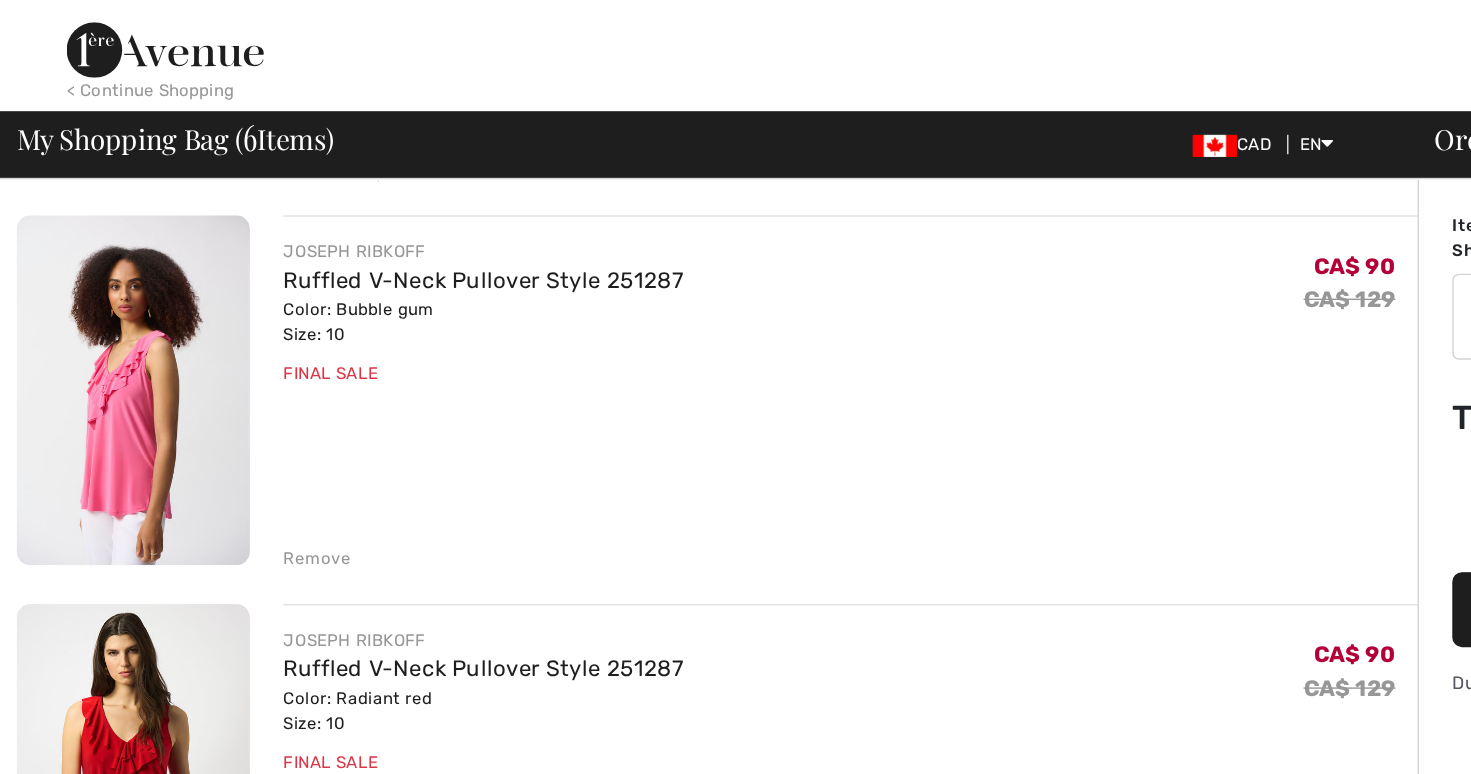 click on "Remove" at bounding box center [228, 402] 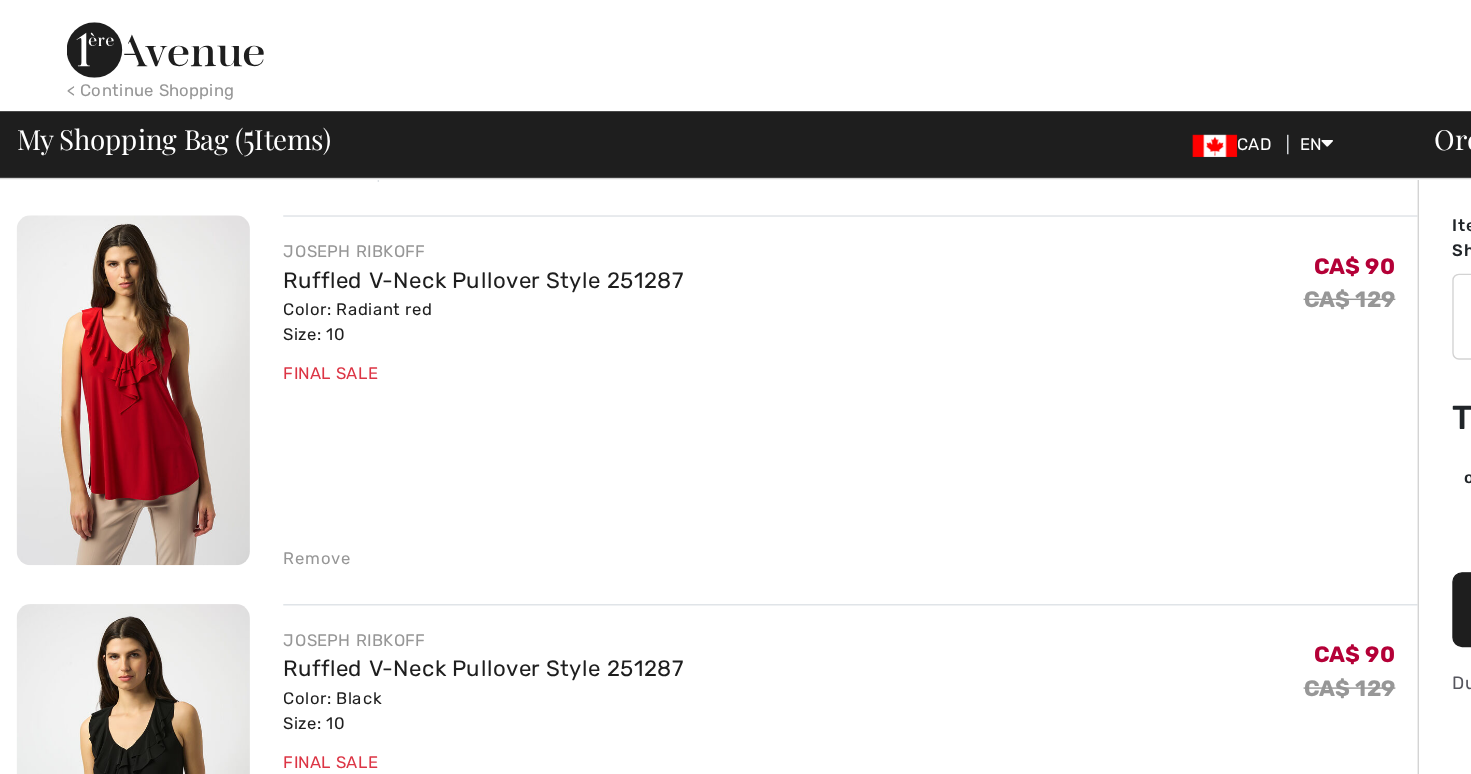 click on "Remove" at bounding box center (228, 402) 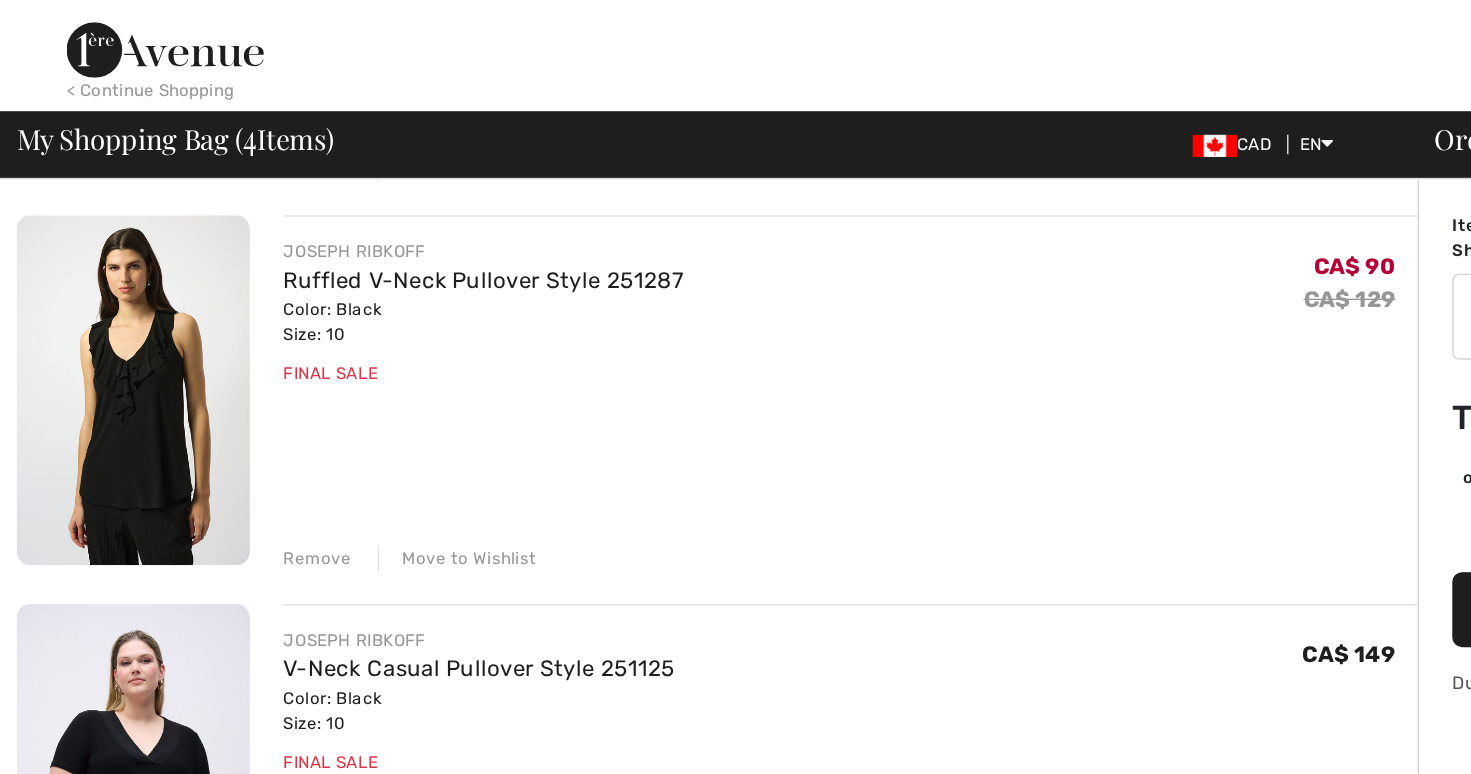 click on "Remove" at bounding box center [228, 402] 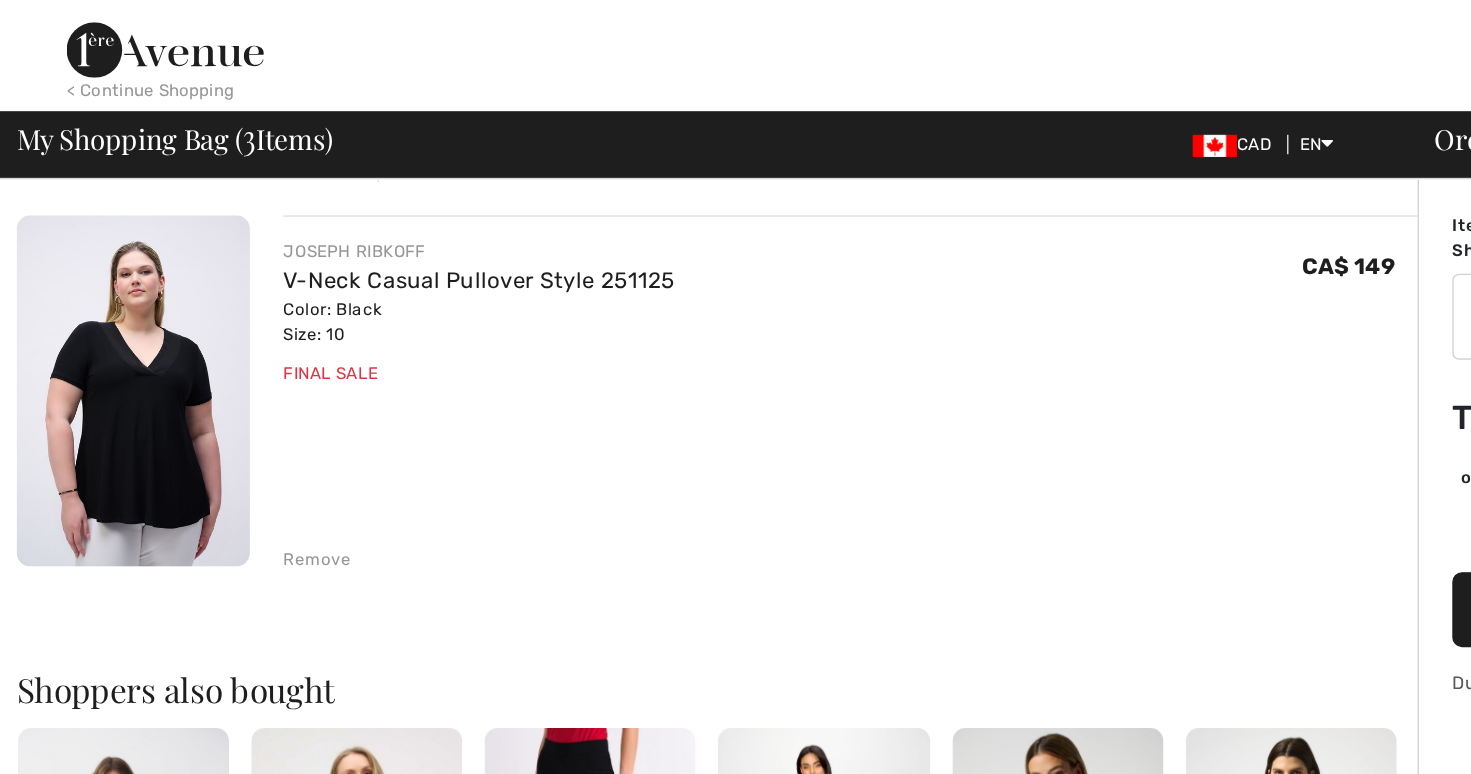 click on "Remove" at bounding box center (228, 403) 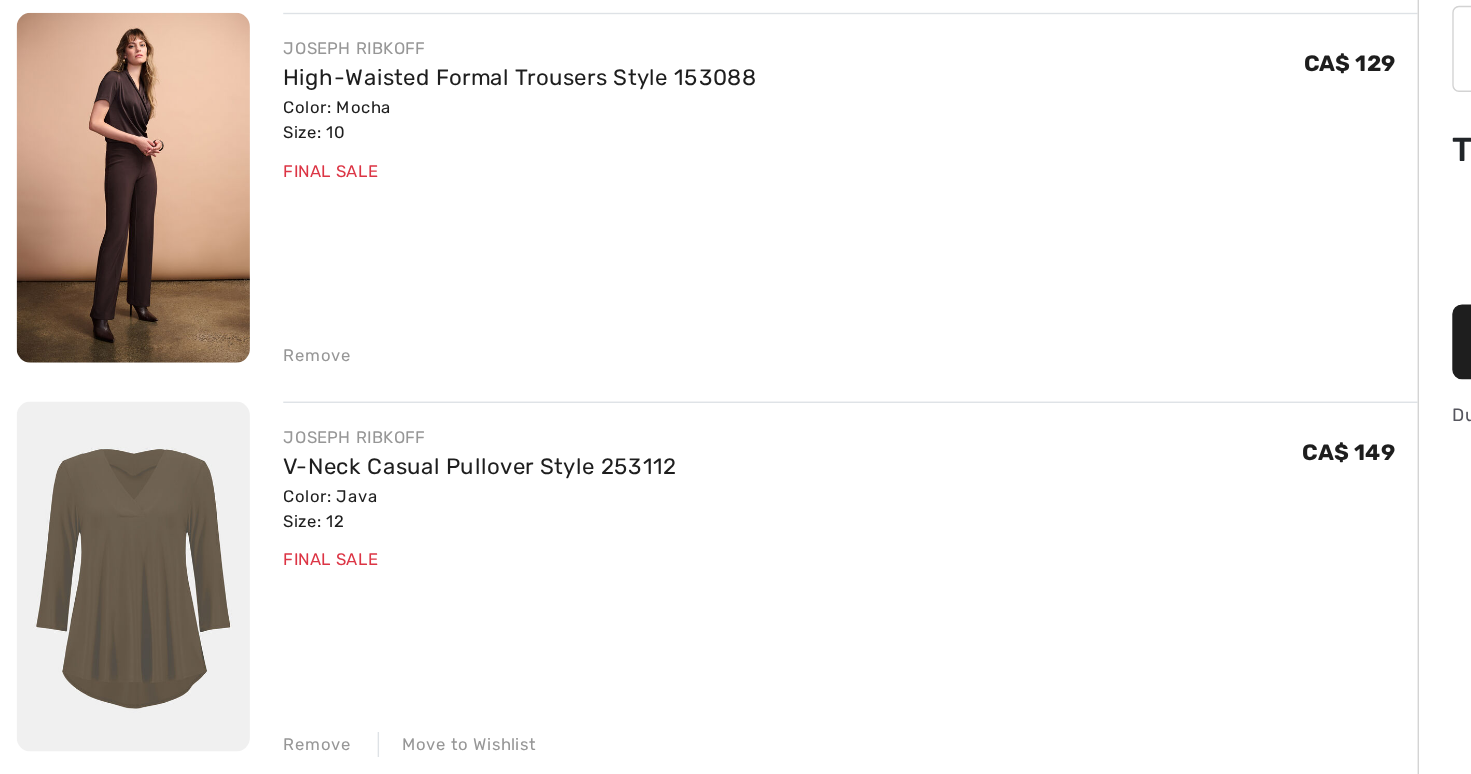 scroll, scrollTop: 92, scrollLeft: 0, axis: vertical 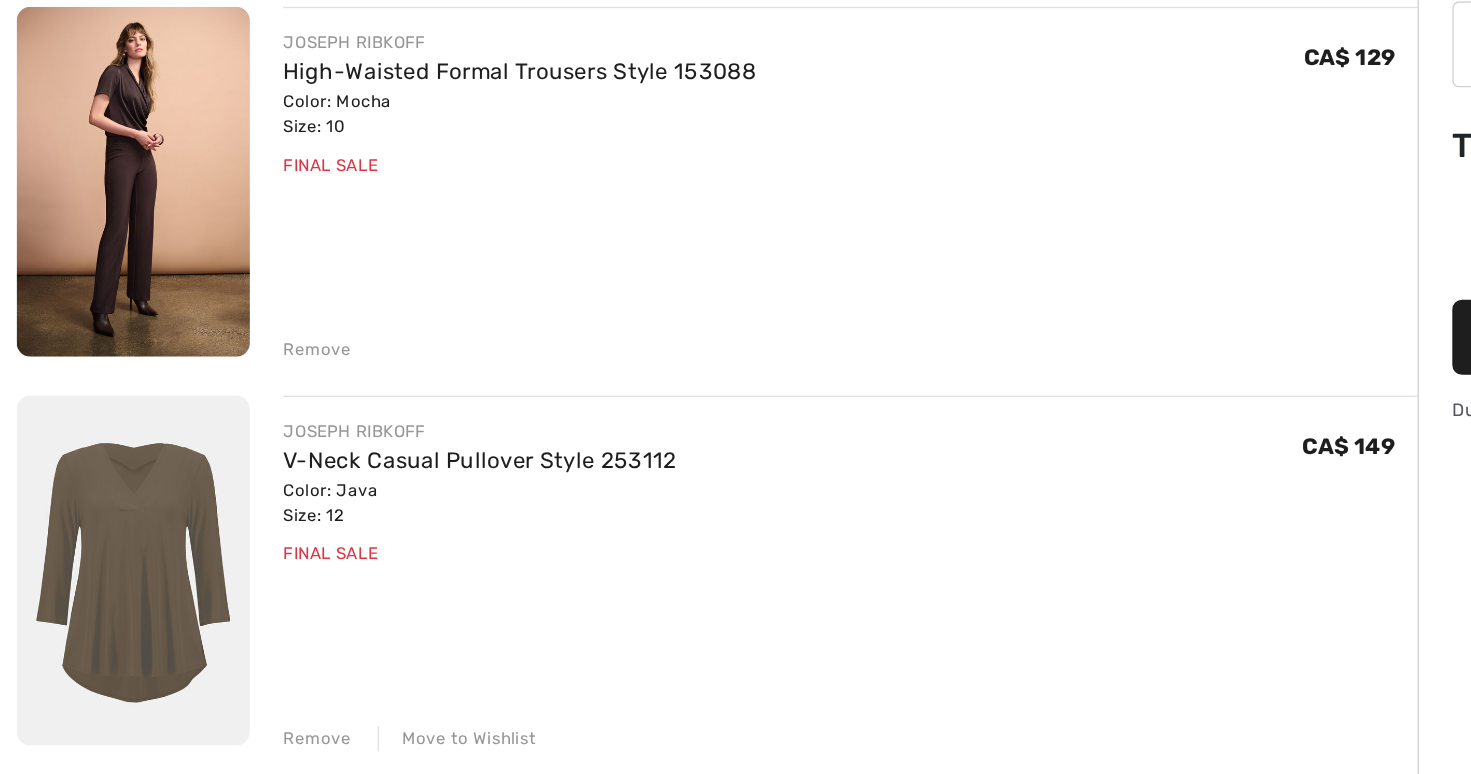 click on "Remove" at bounding box center [228, 728] 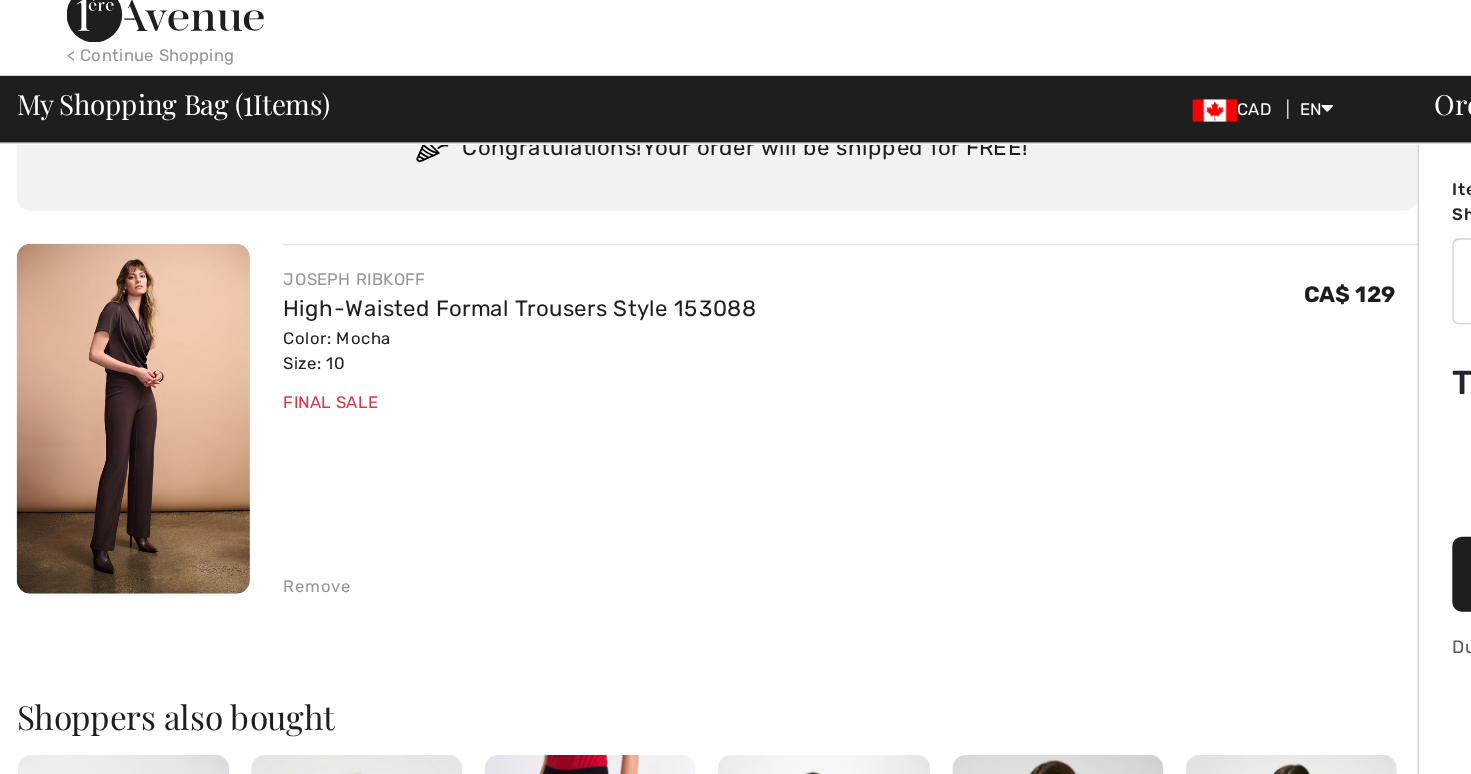 scroll, scrollTop: 91, scrollLeft: 0, axis: vertical 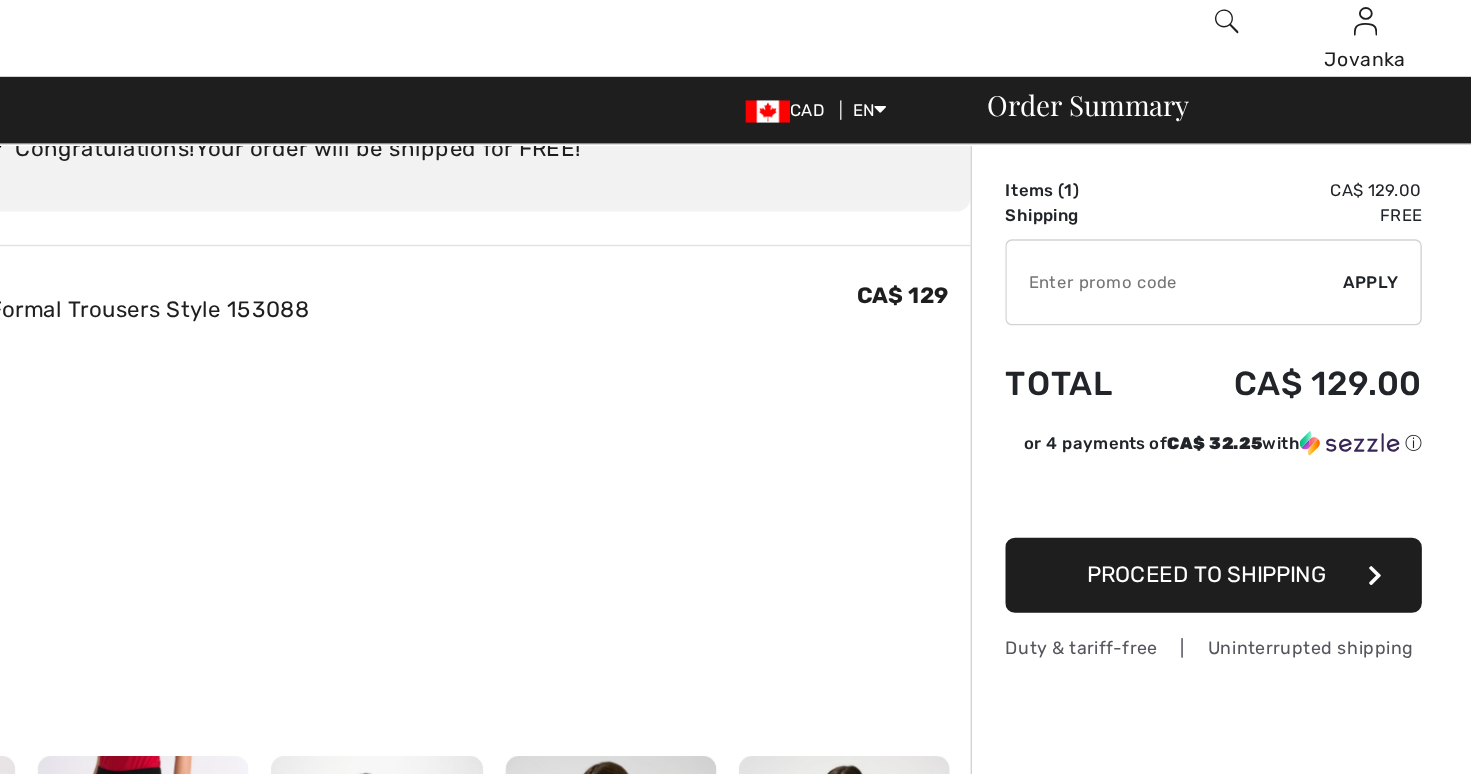 click on "Proceed to Shipping" at bounding box center (1191, 438) 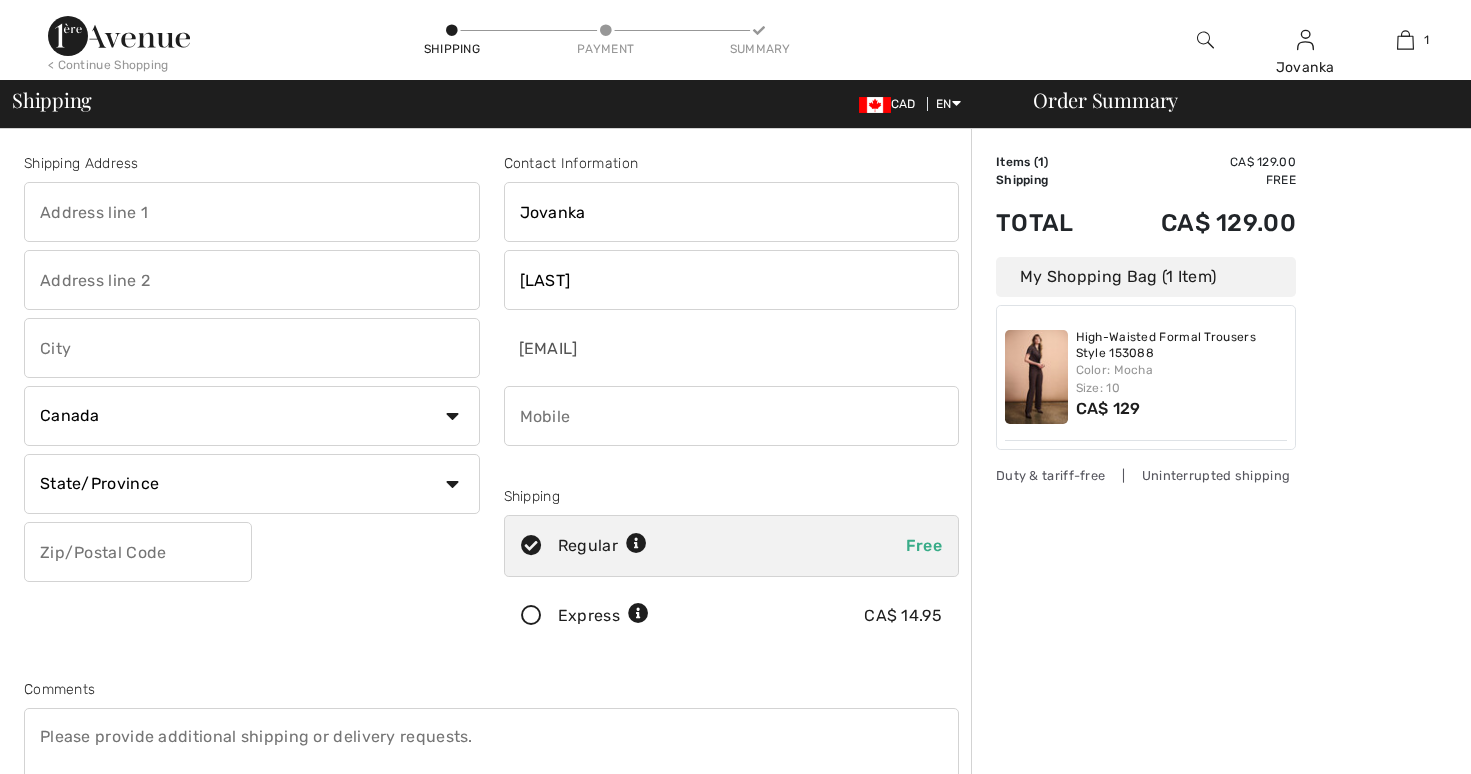 scroll, scrollTop: 0, scrollLeft: 0, axis: both 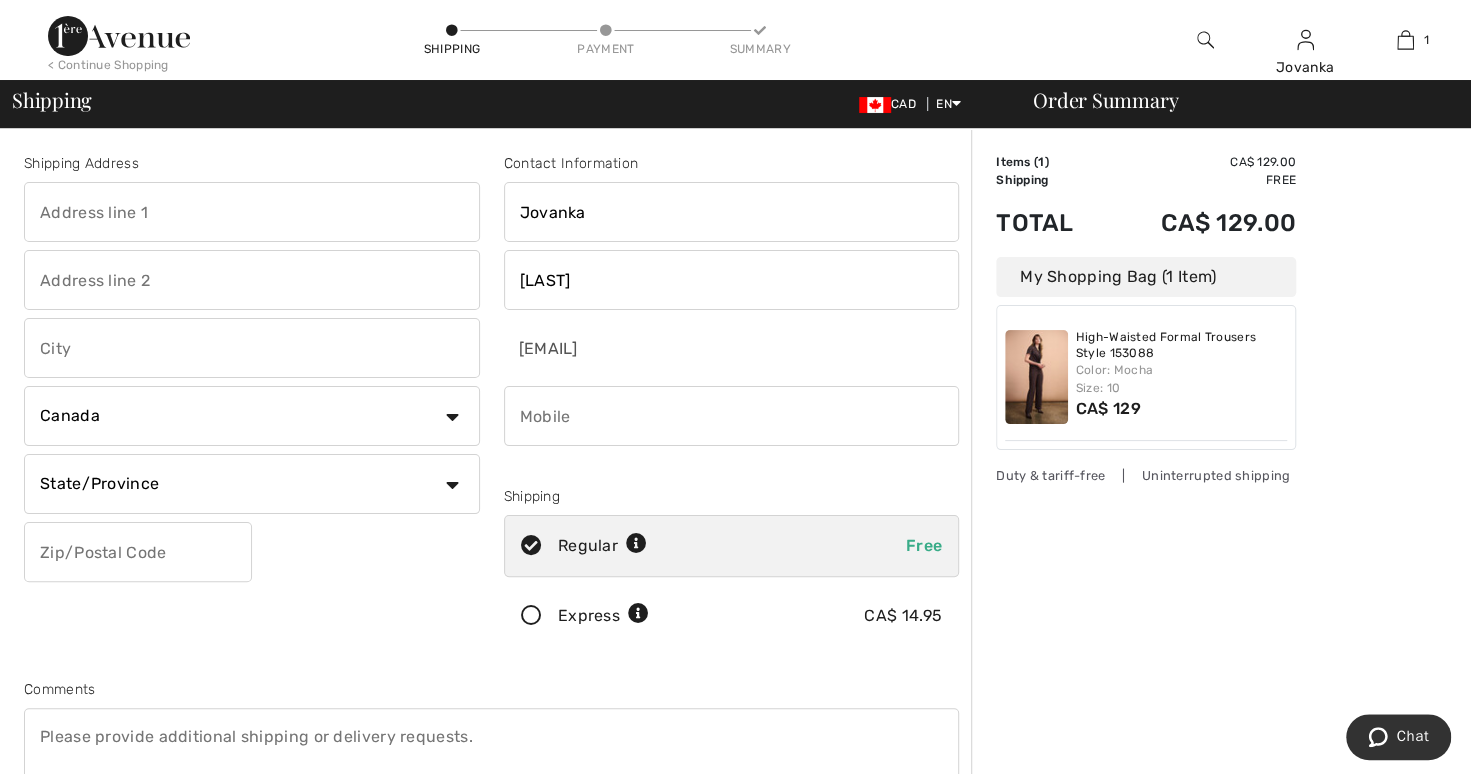 click at bounding box center [252, 212] 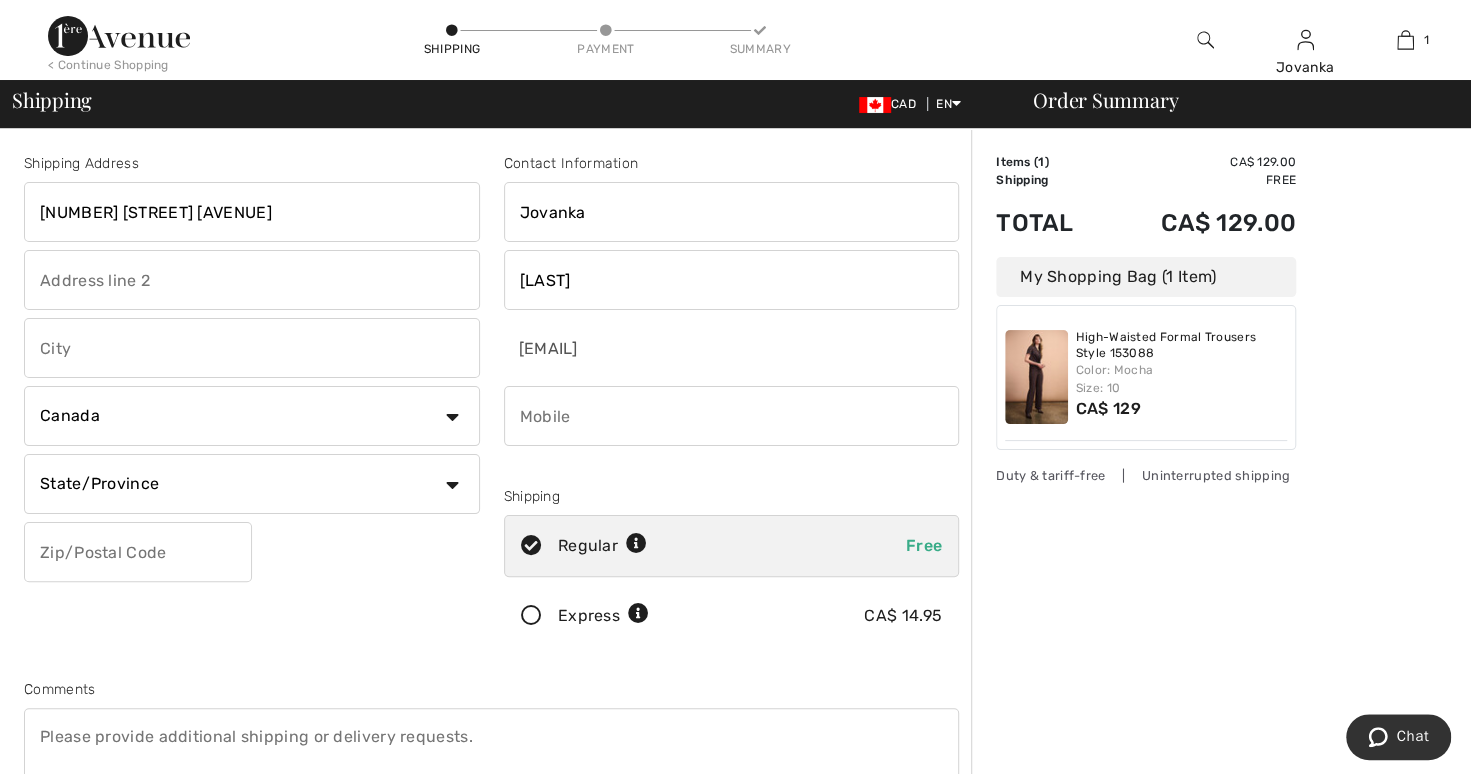 type on "4335 west third ave" 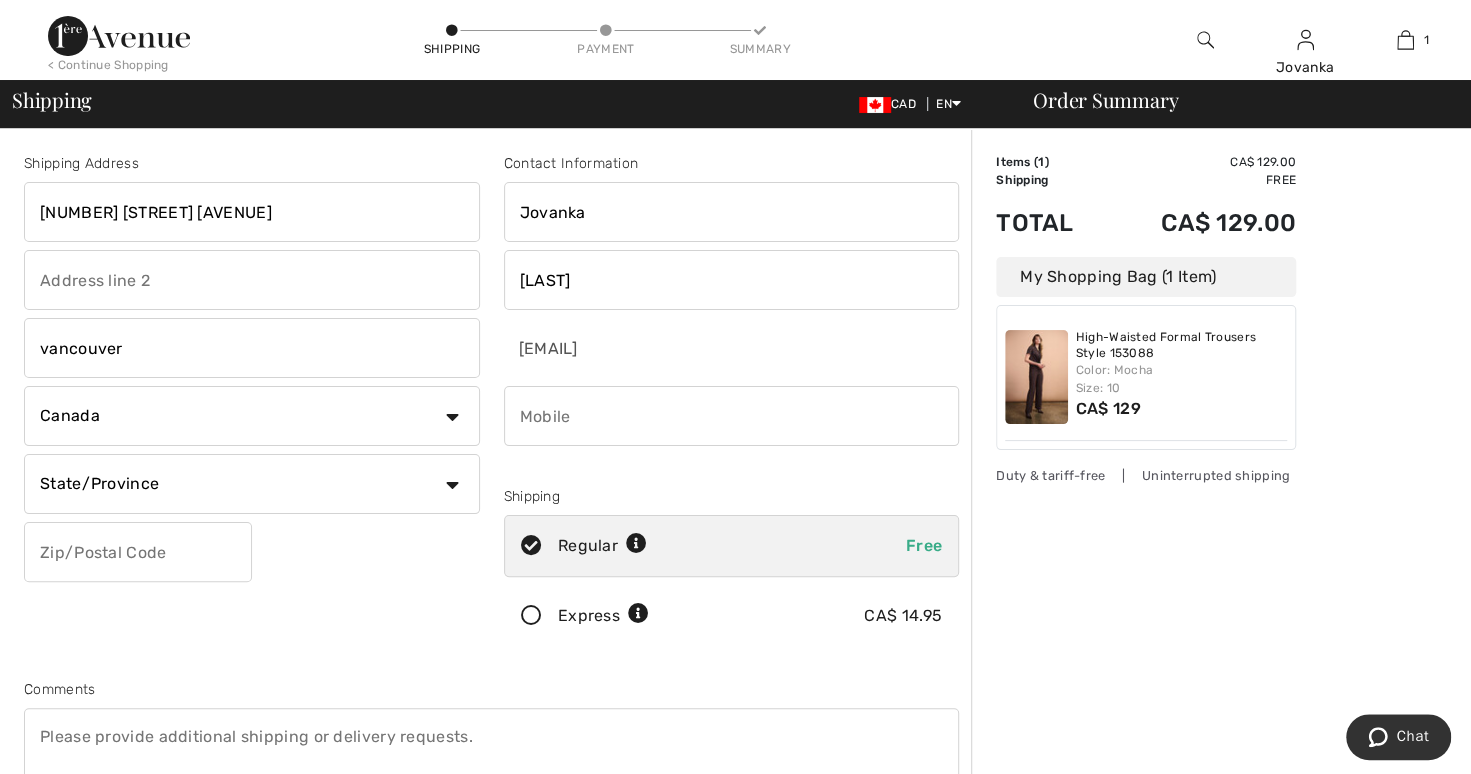 type on "vancouver" 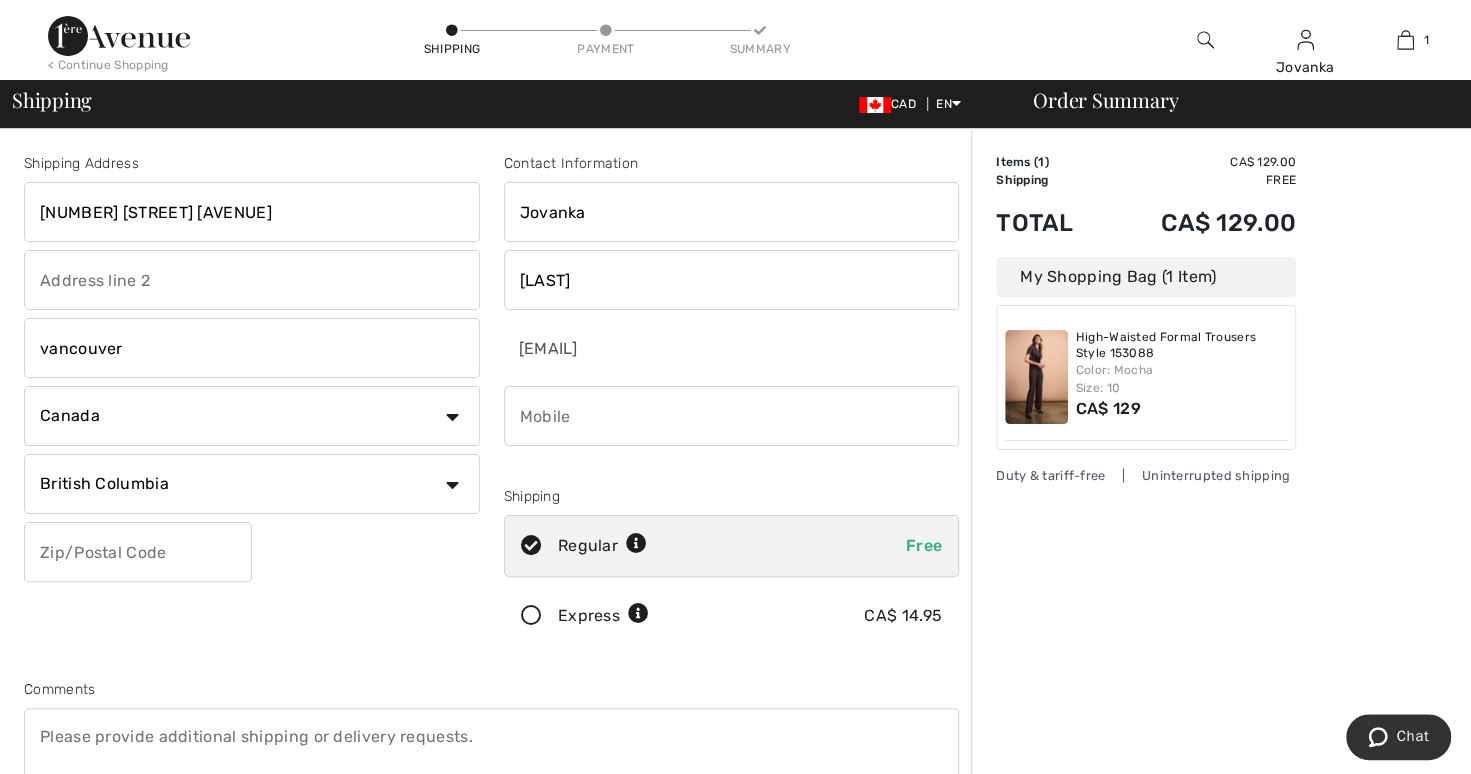 click on "State/Province
Alberta
British Columbia
Manitoba
New Brunswick
Newfoundland and Labrador
Northwest Territories
Nova Scotia
Nunavut
Ontario
Prince Edward Island
Quebec
Saskatchewan
Yukon" at bounding box center [252, 484] 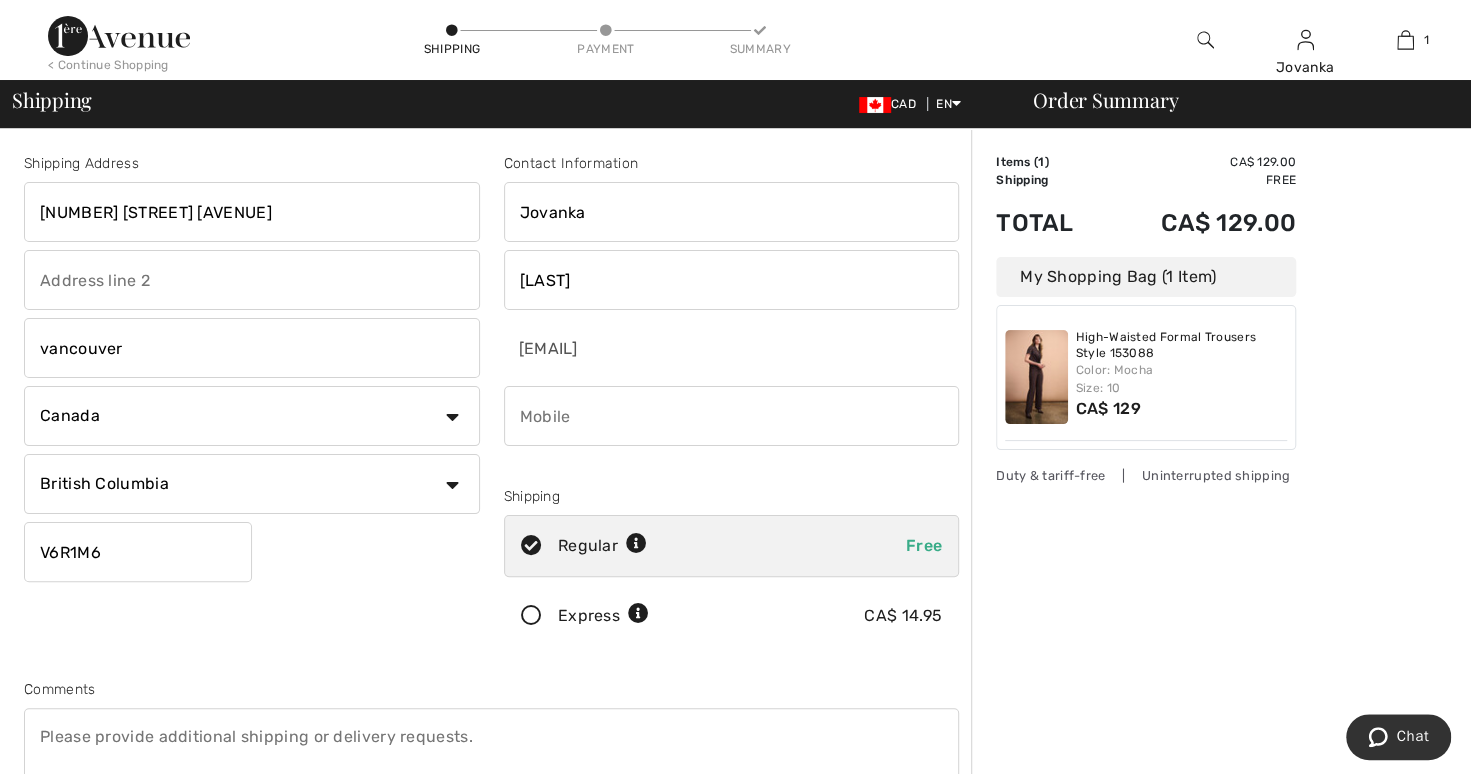 type on "V6R1M6" 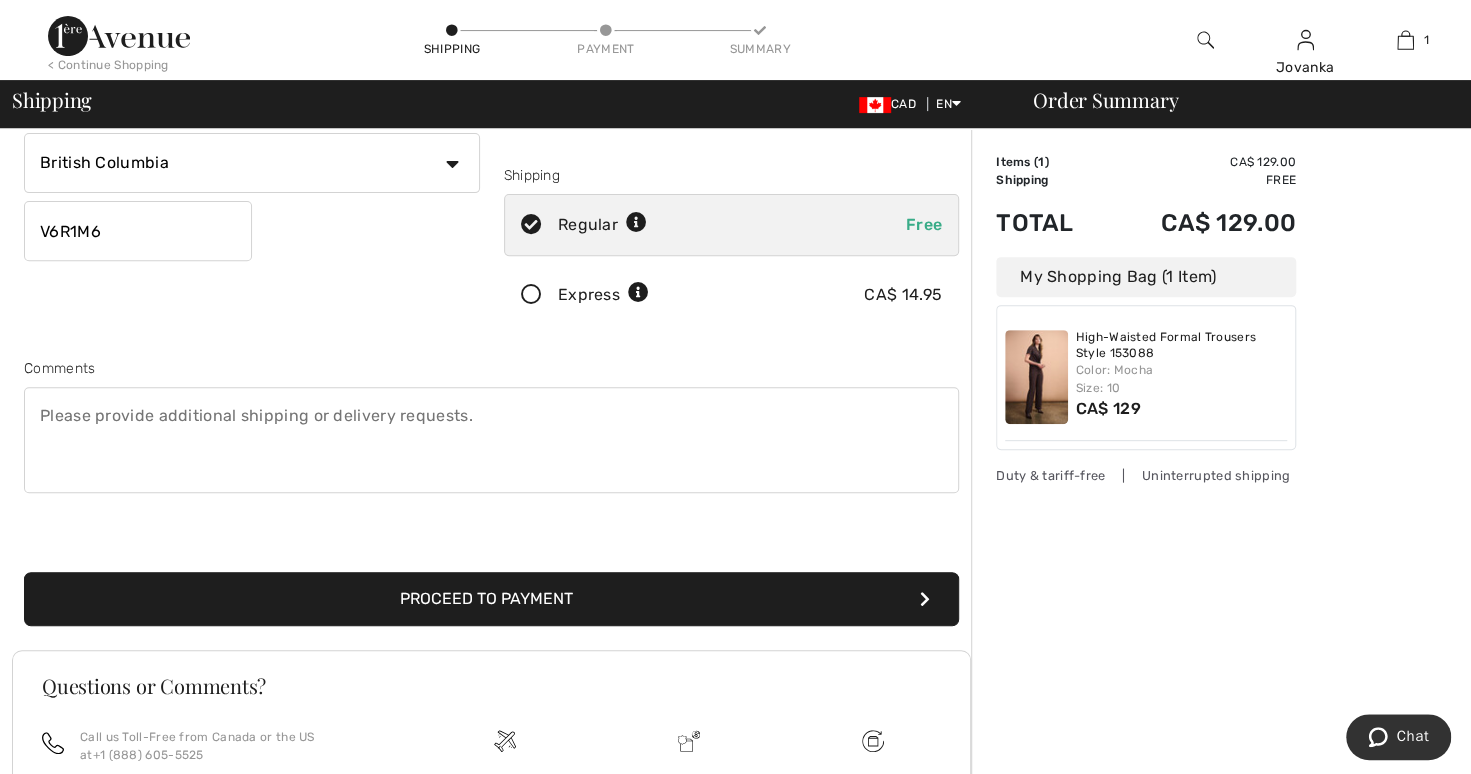 scroll, scrollTop: 323, scrollLeft: 0, axis: vertical 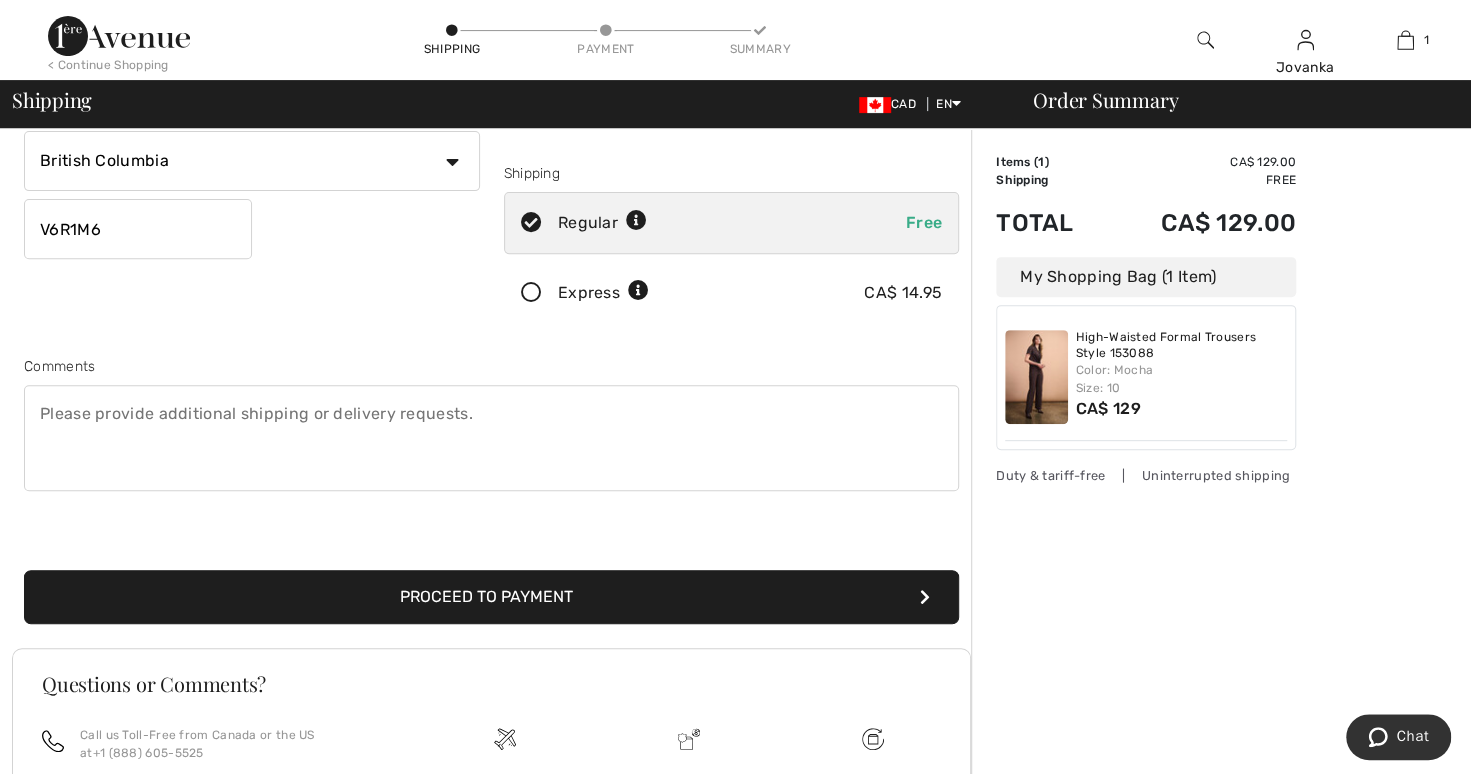 type on "6044048446" 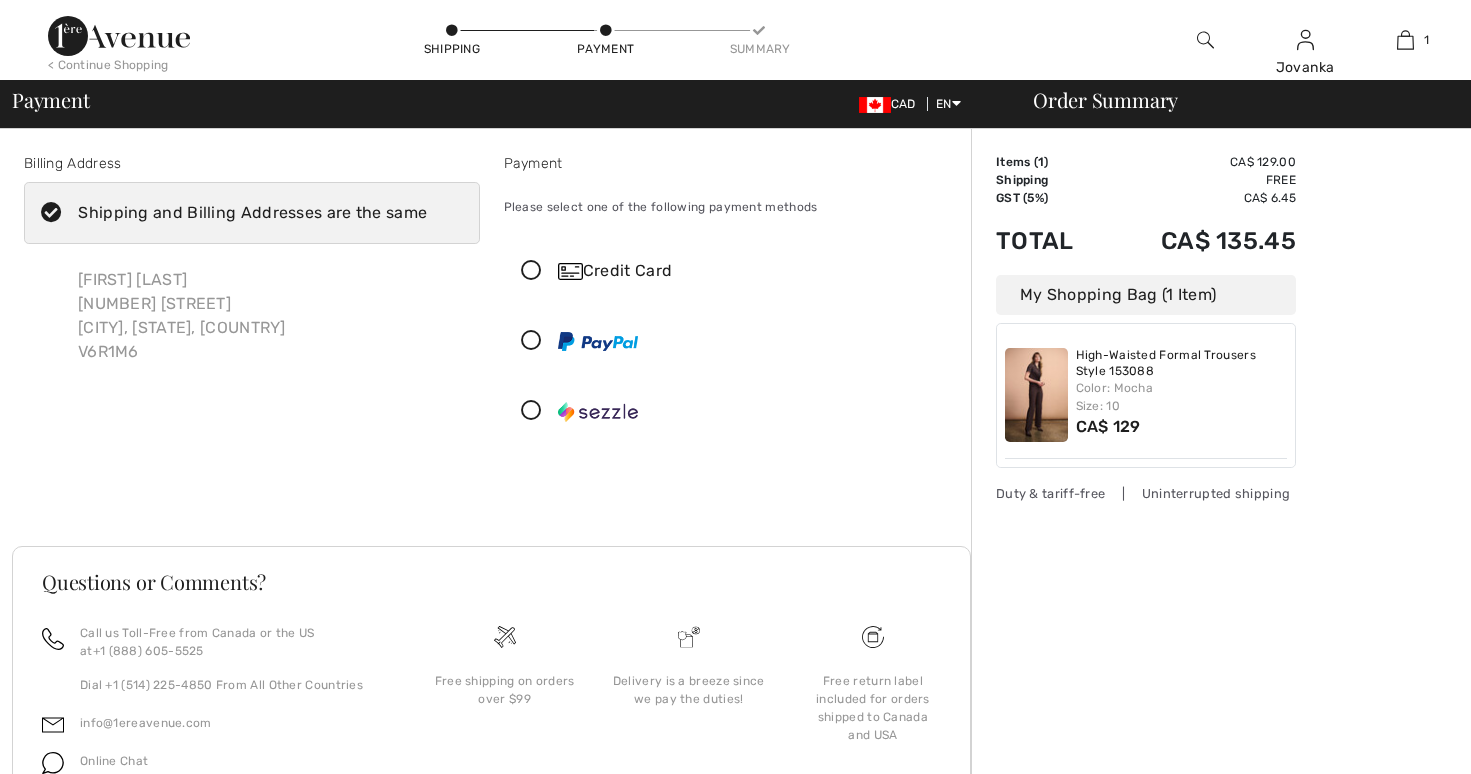 scroll, scrollTop: 0, scrollLeft: 0, axis: both 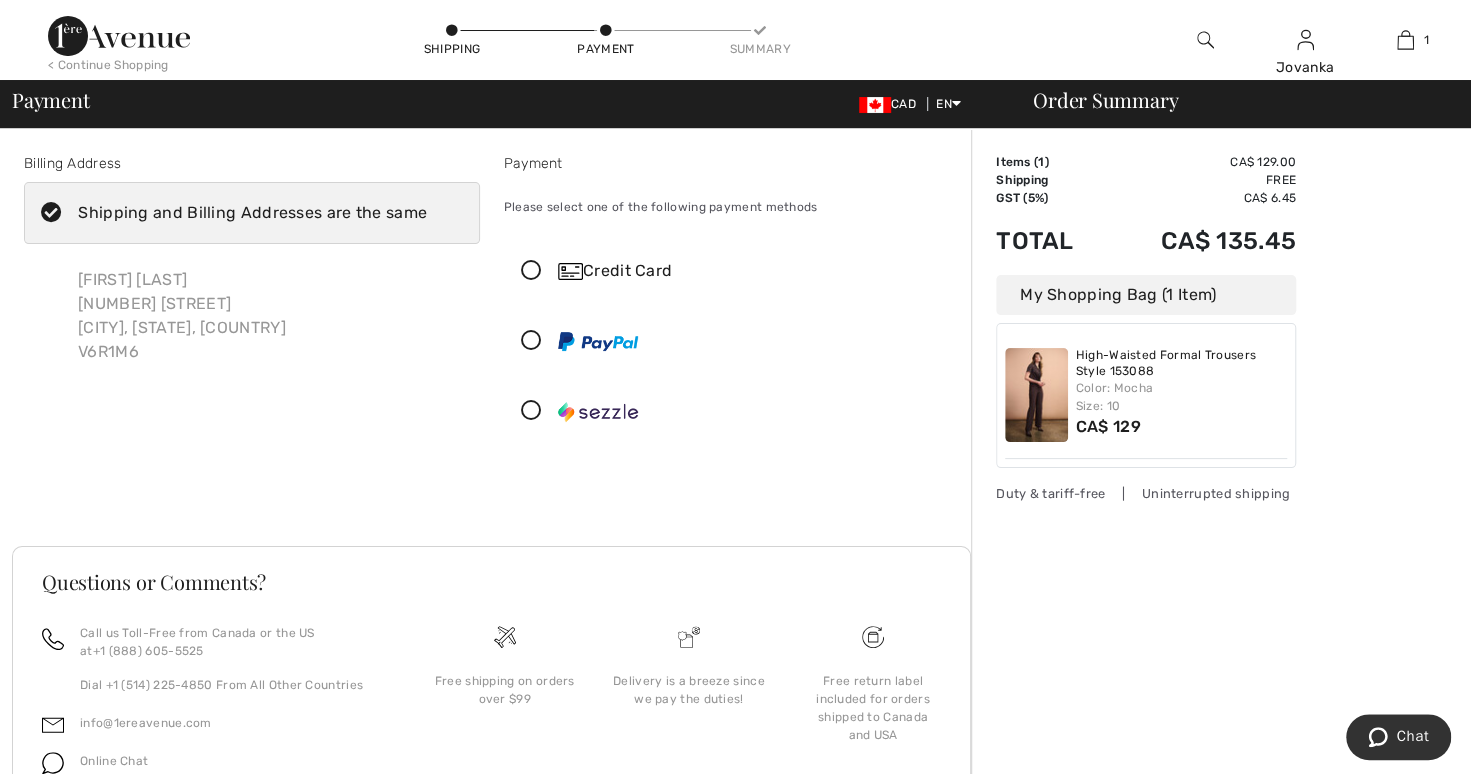 click on "Credit Card" at bounding box center (732, 271) 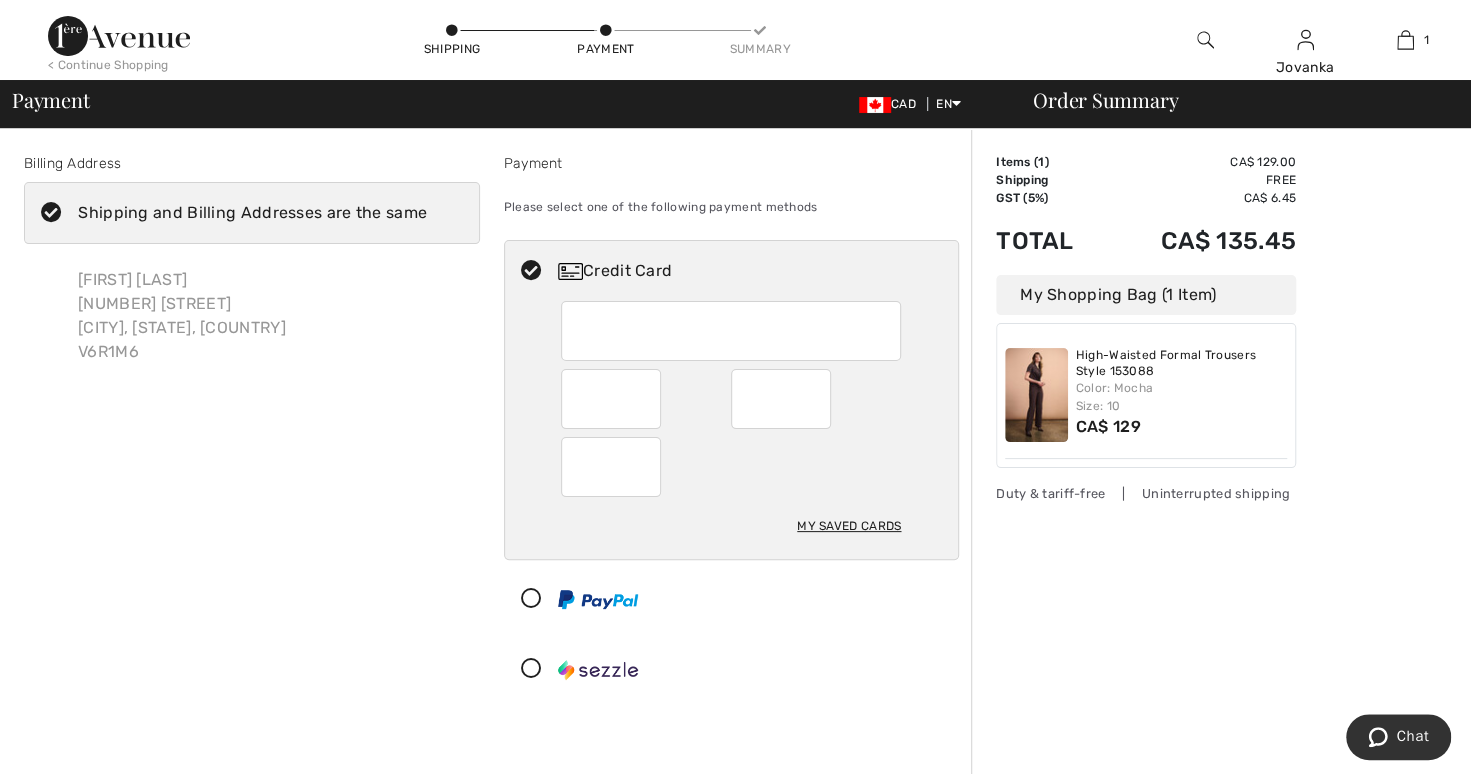 click on "Order Summary			 Details
Items ( 1 )
CA$ 129.00
Promo code CA$ 0.00
Shipping
Free
GST (5%) CA$ 6.45
Tax2 CA$ 0.00
Duties & Taxes CA$ 0.00
Total
CA$ 135.45
My Shopping Bag (1 Item)
High-Waisted Formal Trousers Style 153088
Color: Mocha Size: 10
CA$ 129
Duty & tariff-free      |     Uninterrupted shipping" at bounding box center (1221, 659) 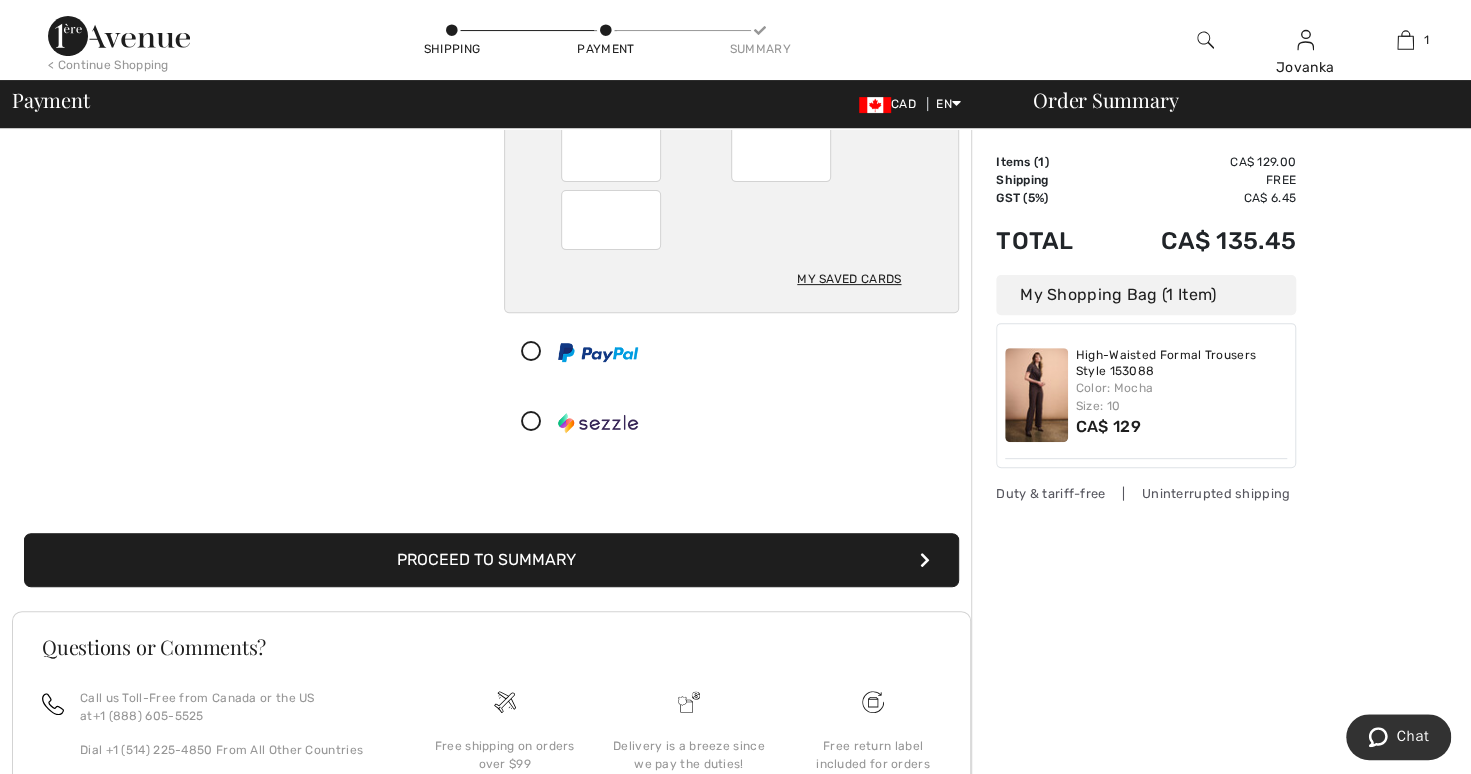 scroll, scrollTop: 249, scrollLeft: 0, axis: vertical 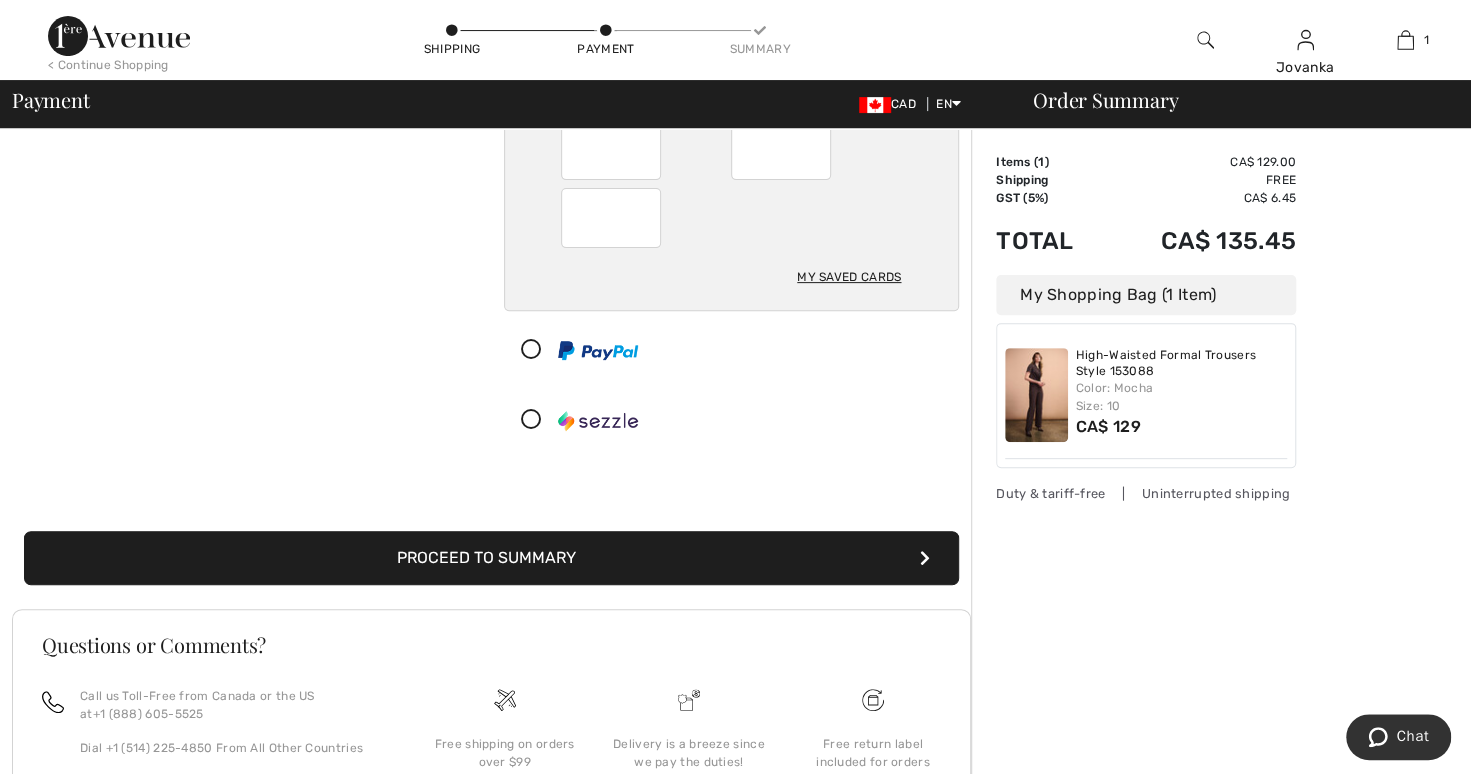 click on "Proceed to Summary" at bounding box center [491, 558] 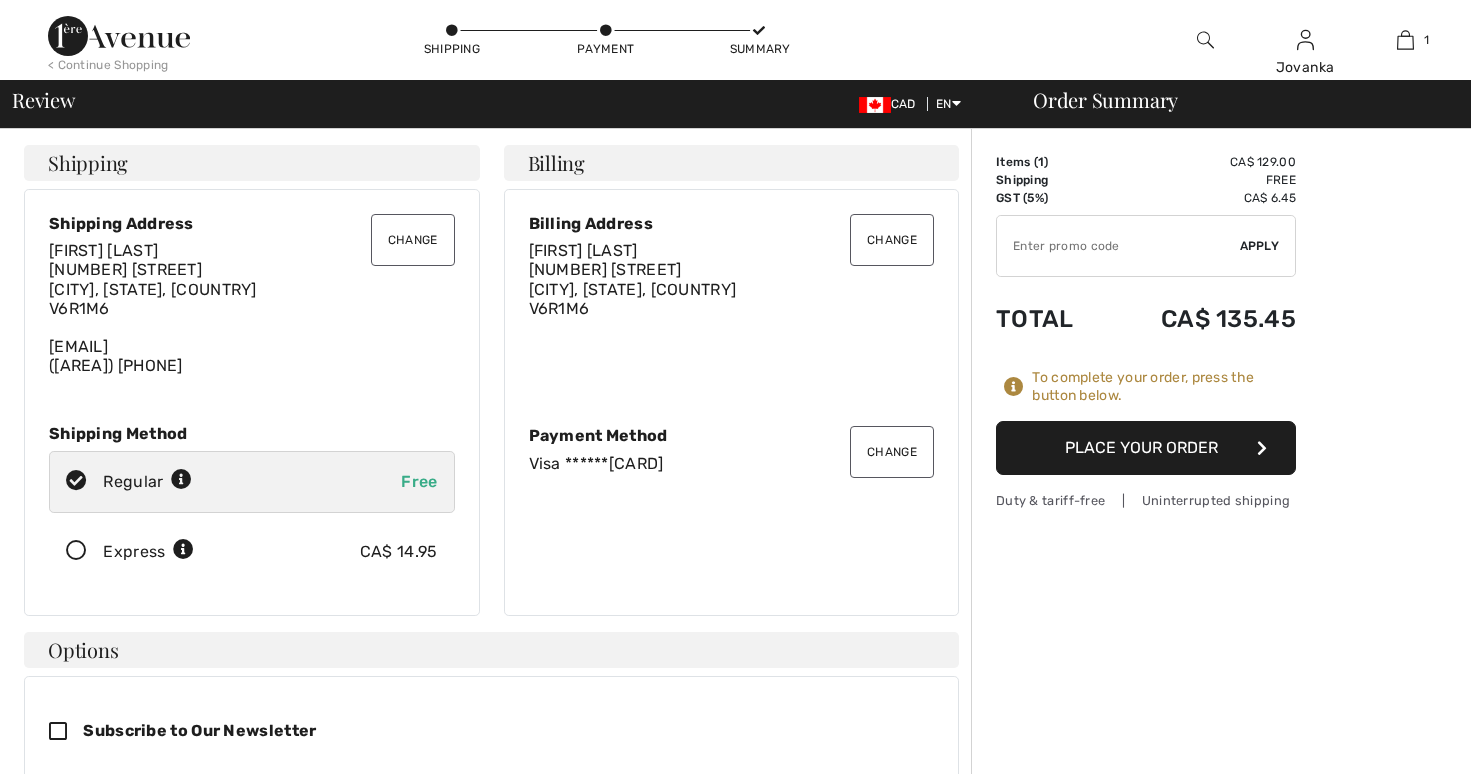 scroll, scrollTop: 0, scrollLeft: 0, axis: both 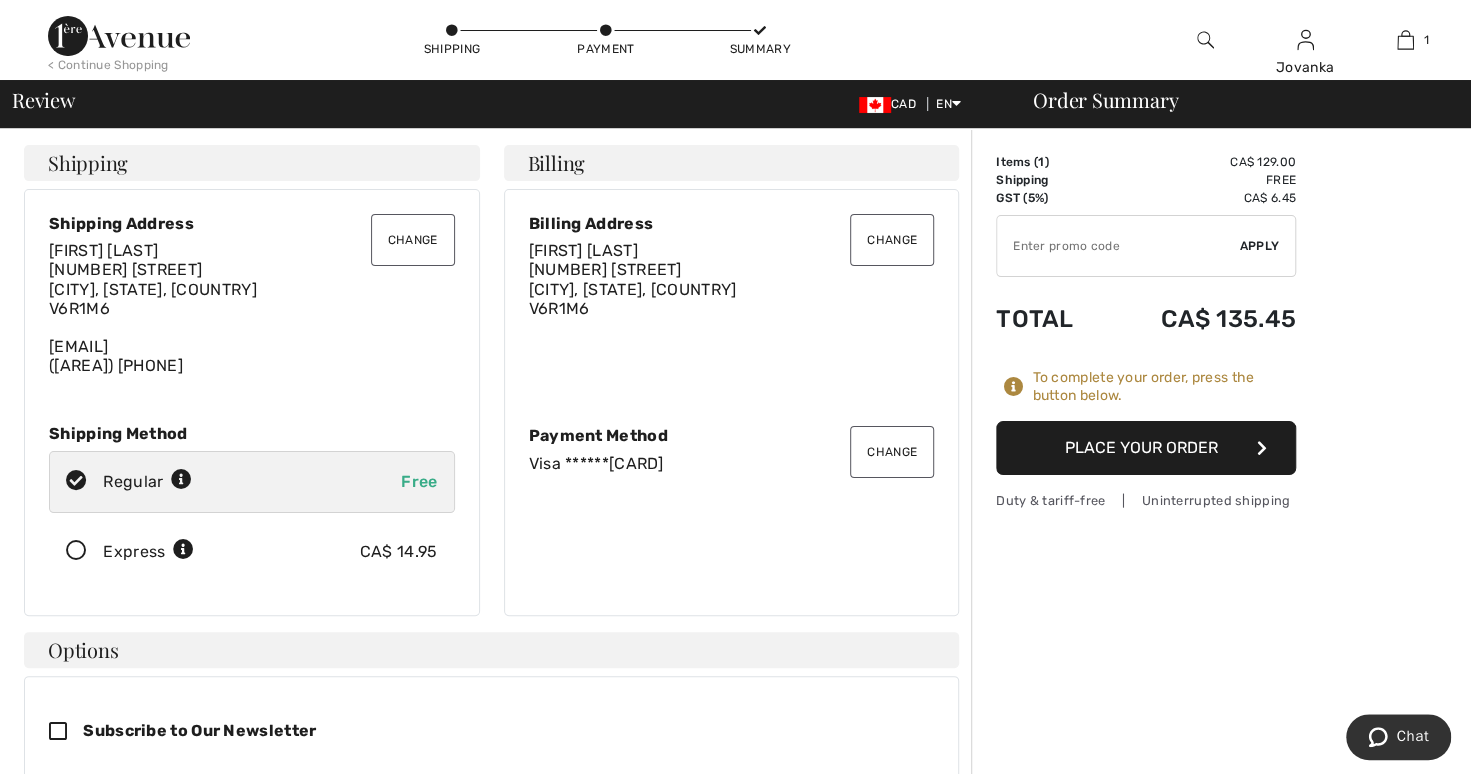 click on "Place Your Order" at bounding box center [1146, 448] 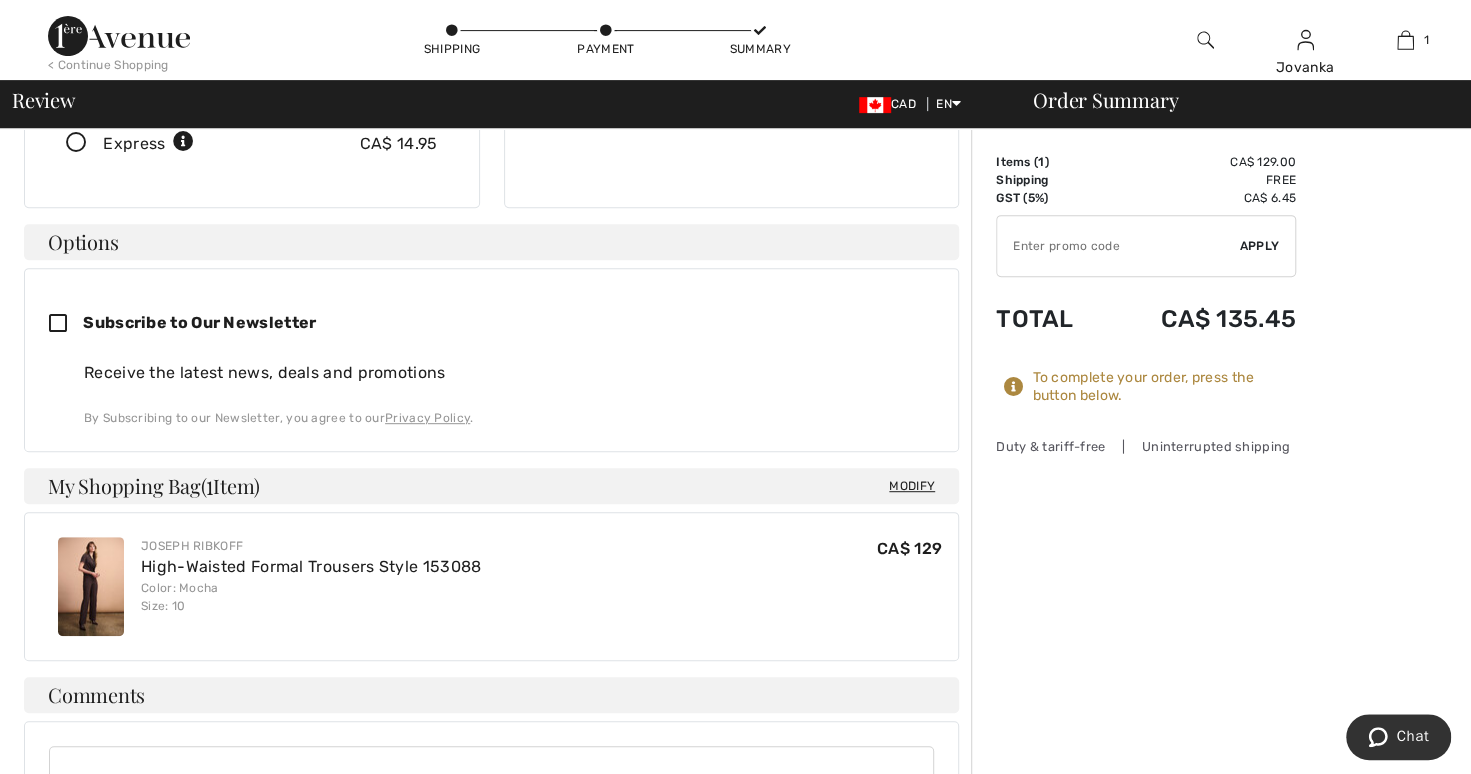 scroll, scrollTop: 409, scrollLeft: 0, axis: vertical 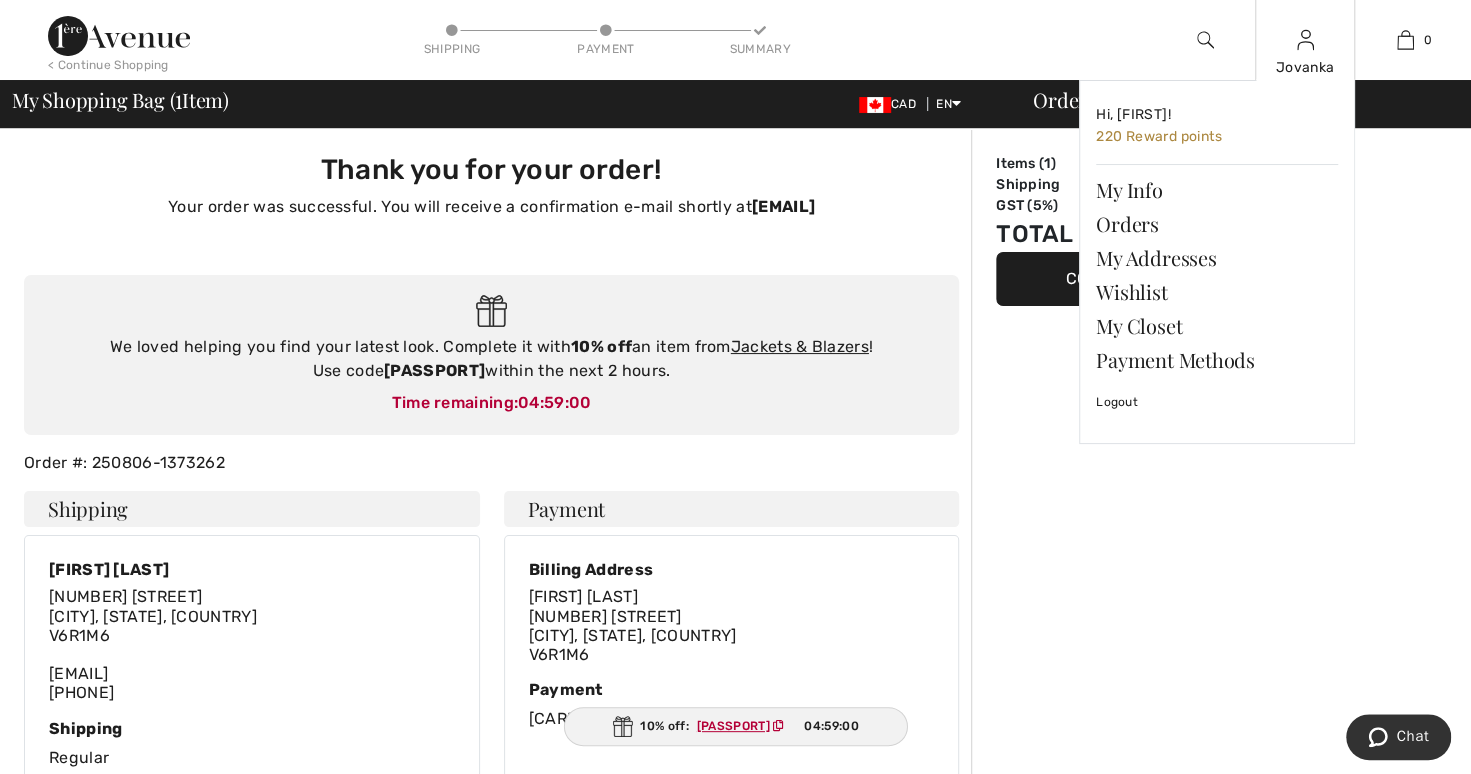 click at bounding box center (1305, 40) 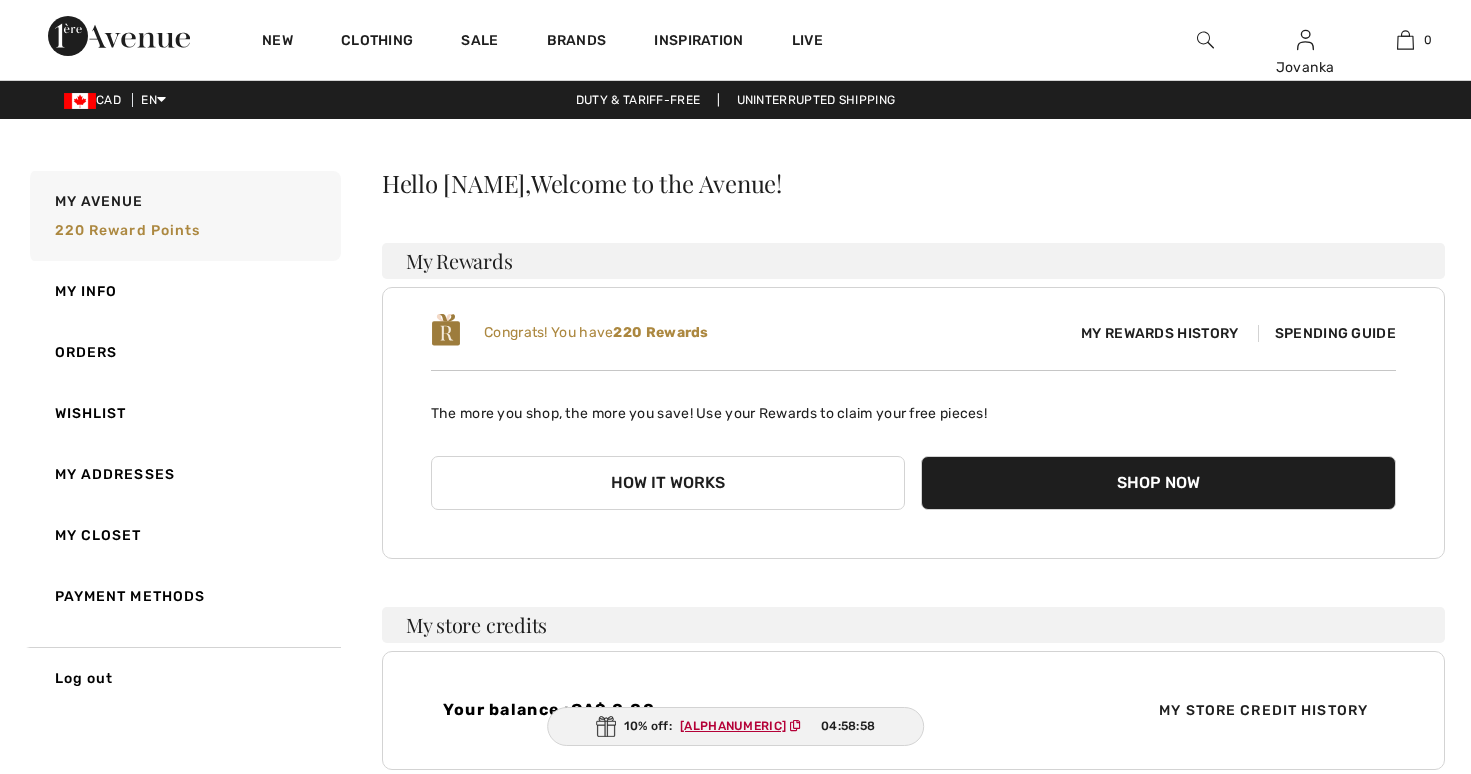 scroll, scrollTop: 0, scrollLeft: 0, axis: both 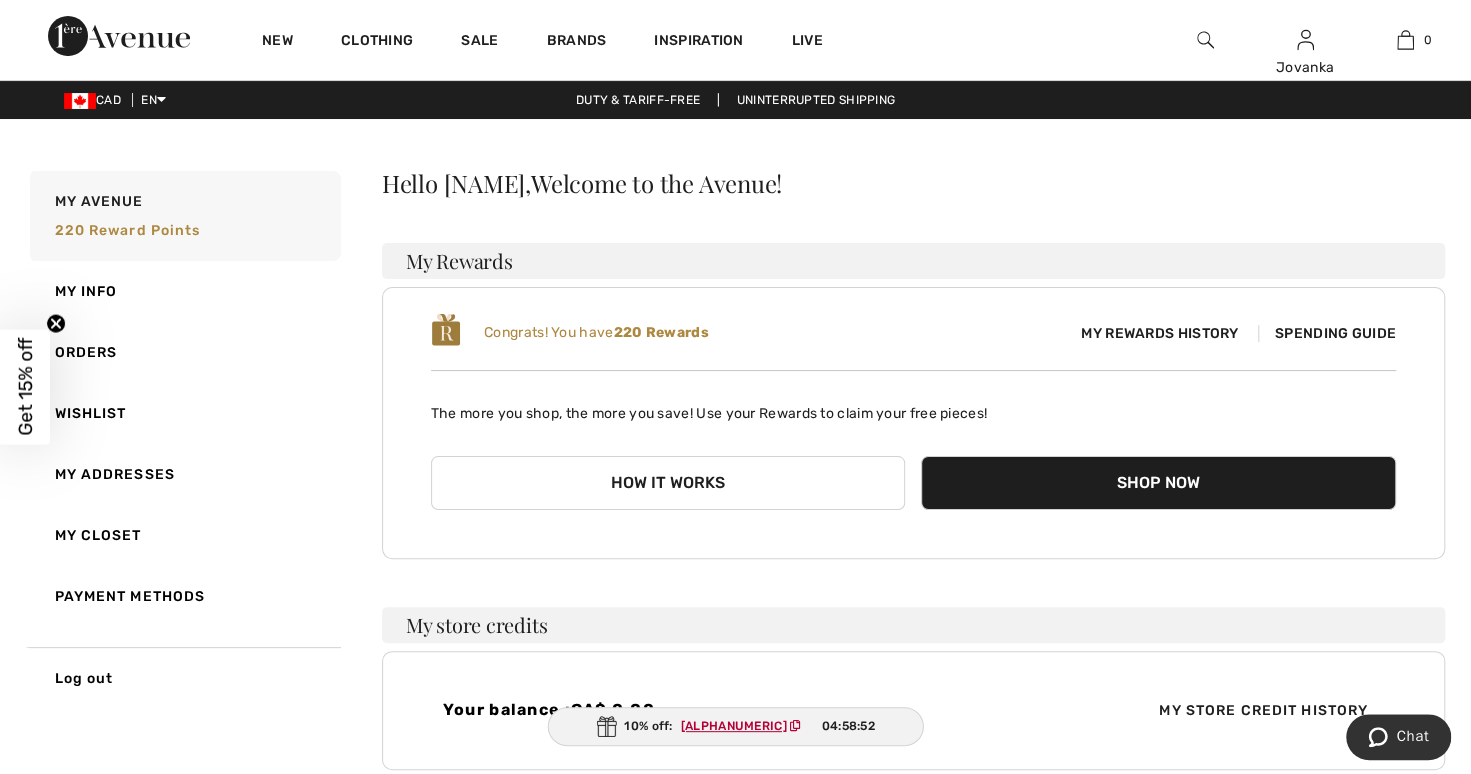 click on "My Rewards History" at bounding box center (1159, 333) 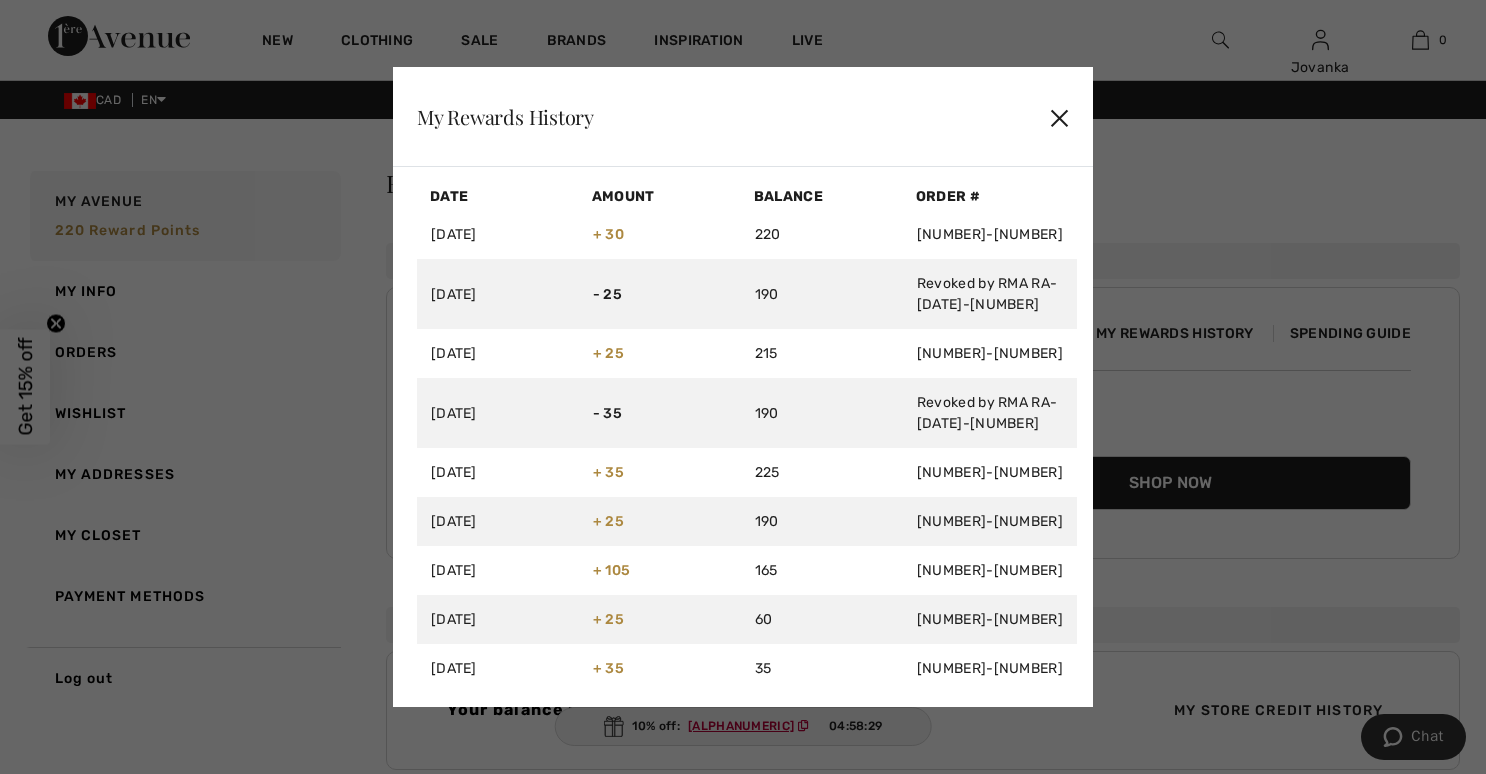 click on "✕" at bounding box center (1059, 117) 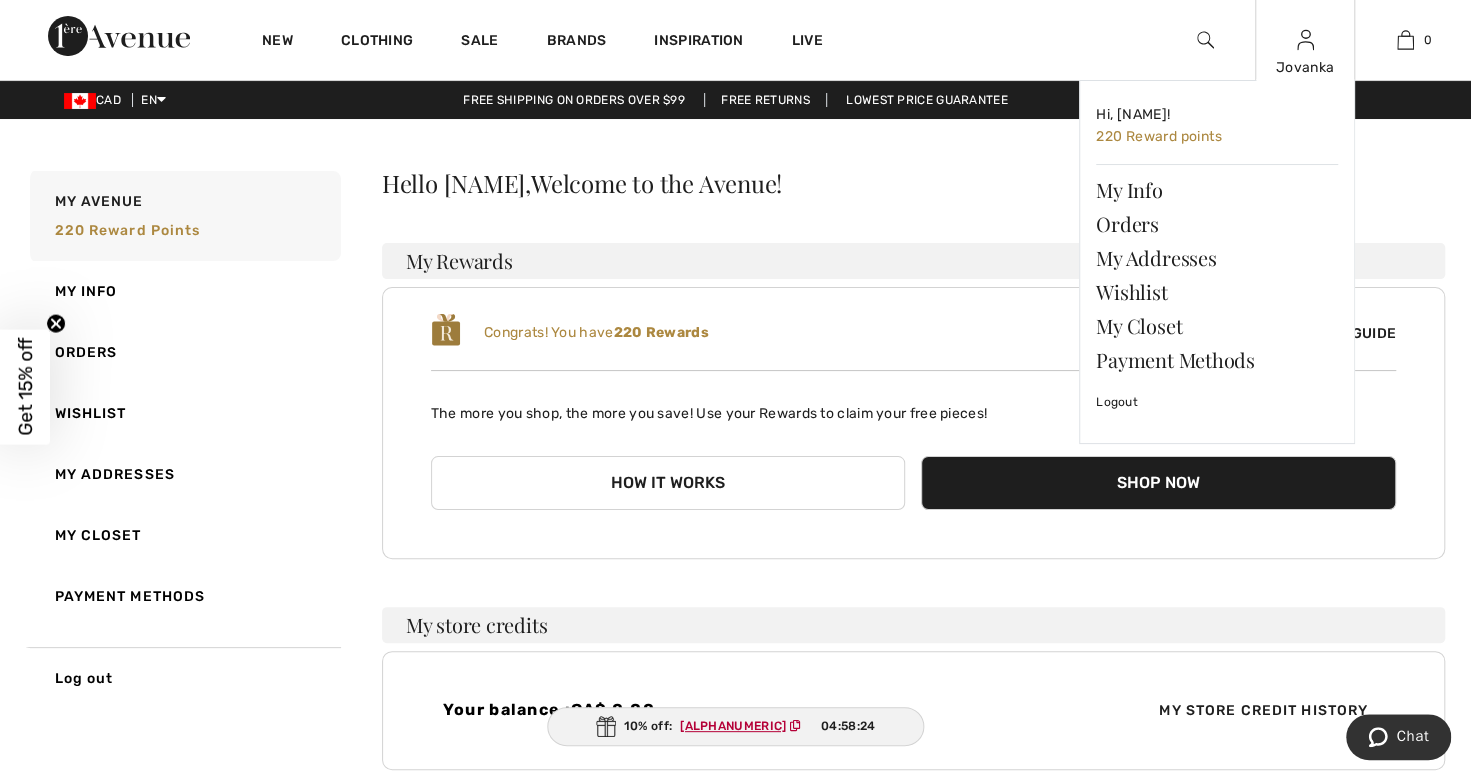 click on "Jovanka" at bounding box center [1305, 67] 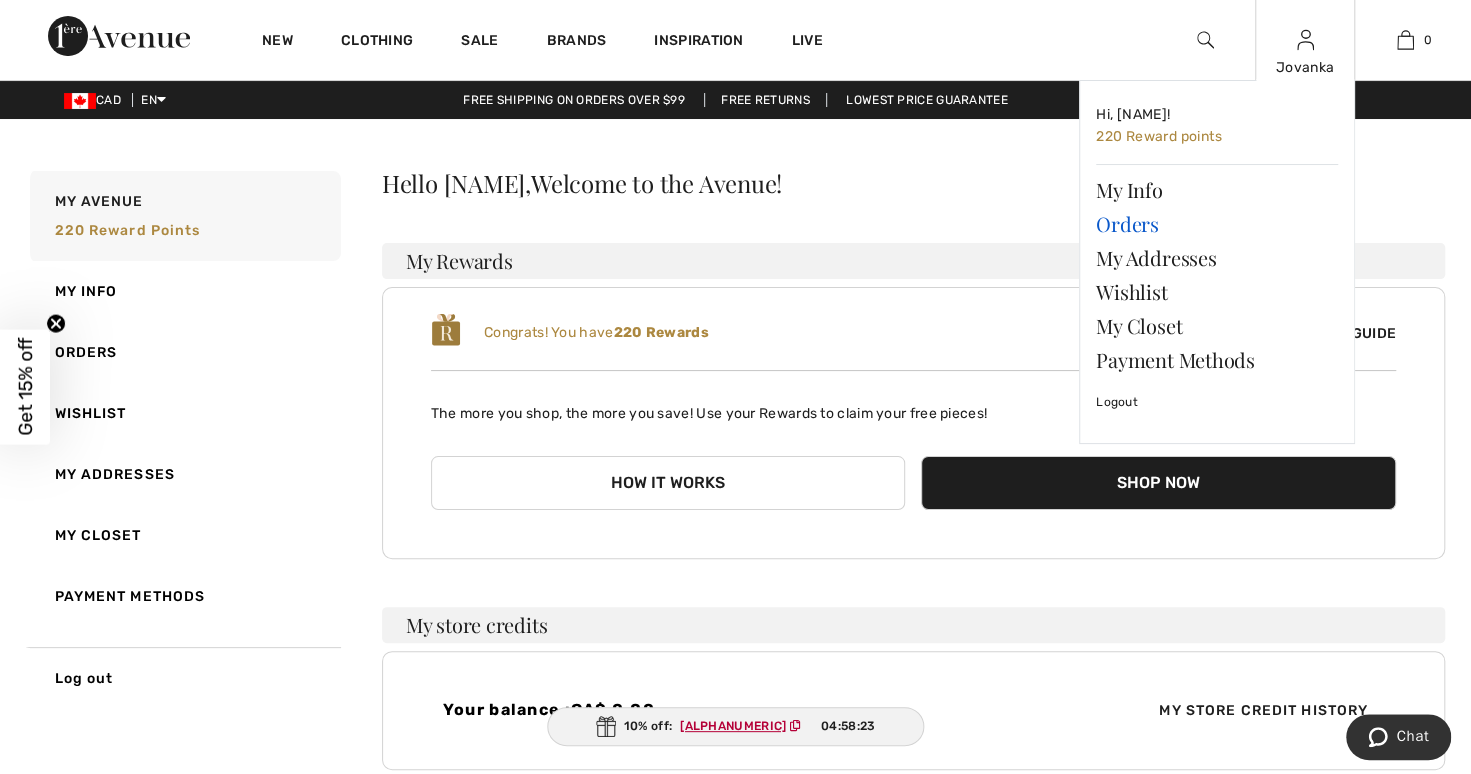 click on "Orders" at bounding box center [1217, 224] 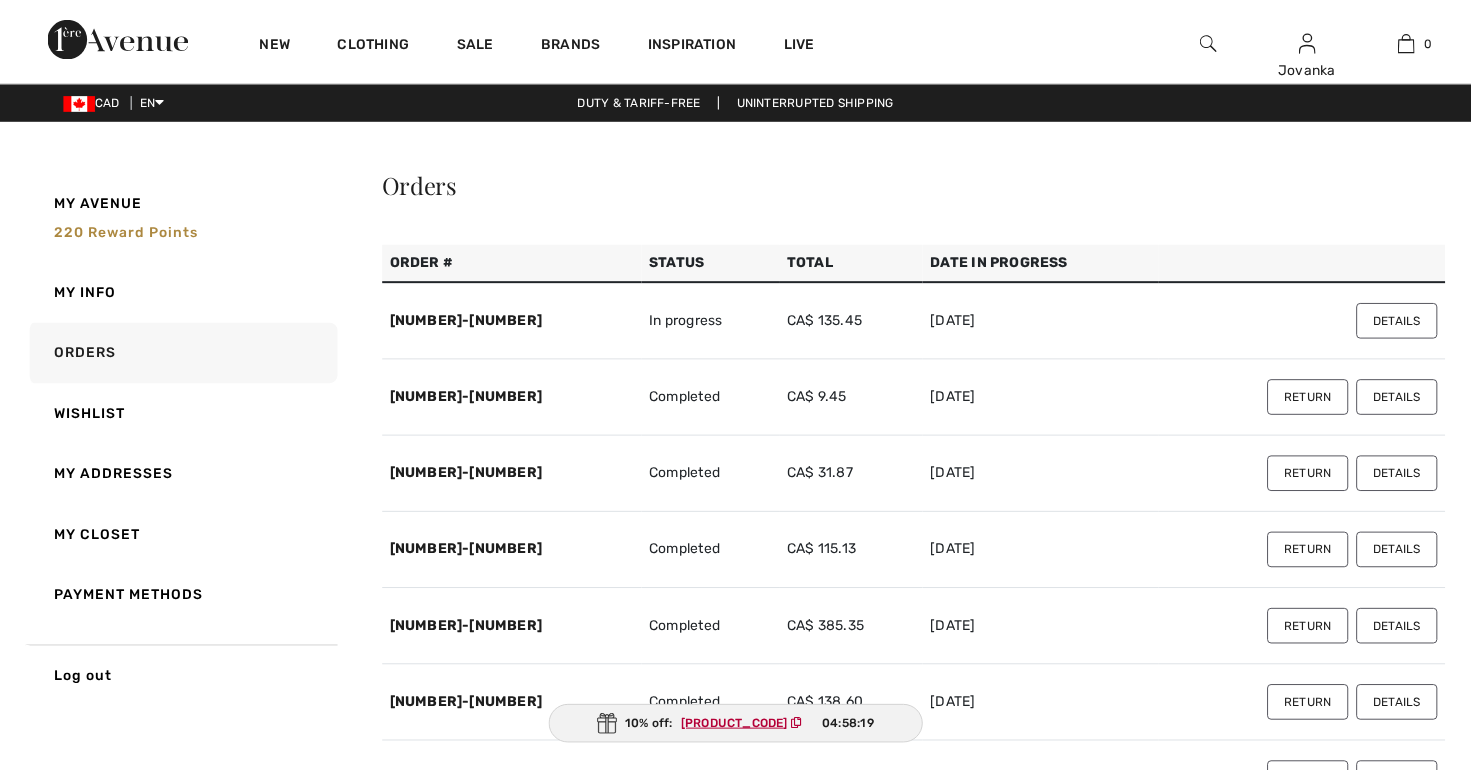 scroll, scrollTop: 0, scrollLeft: 0, axis: both 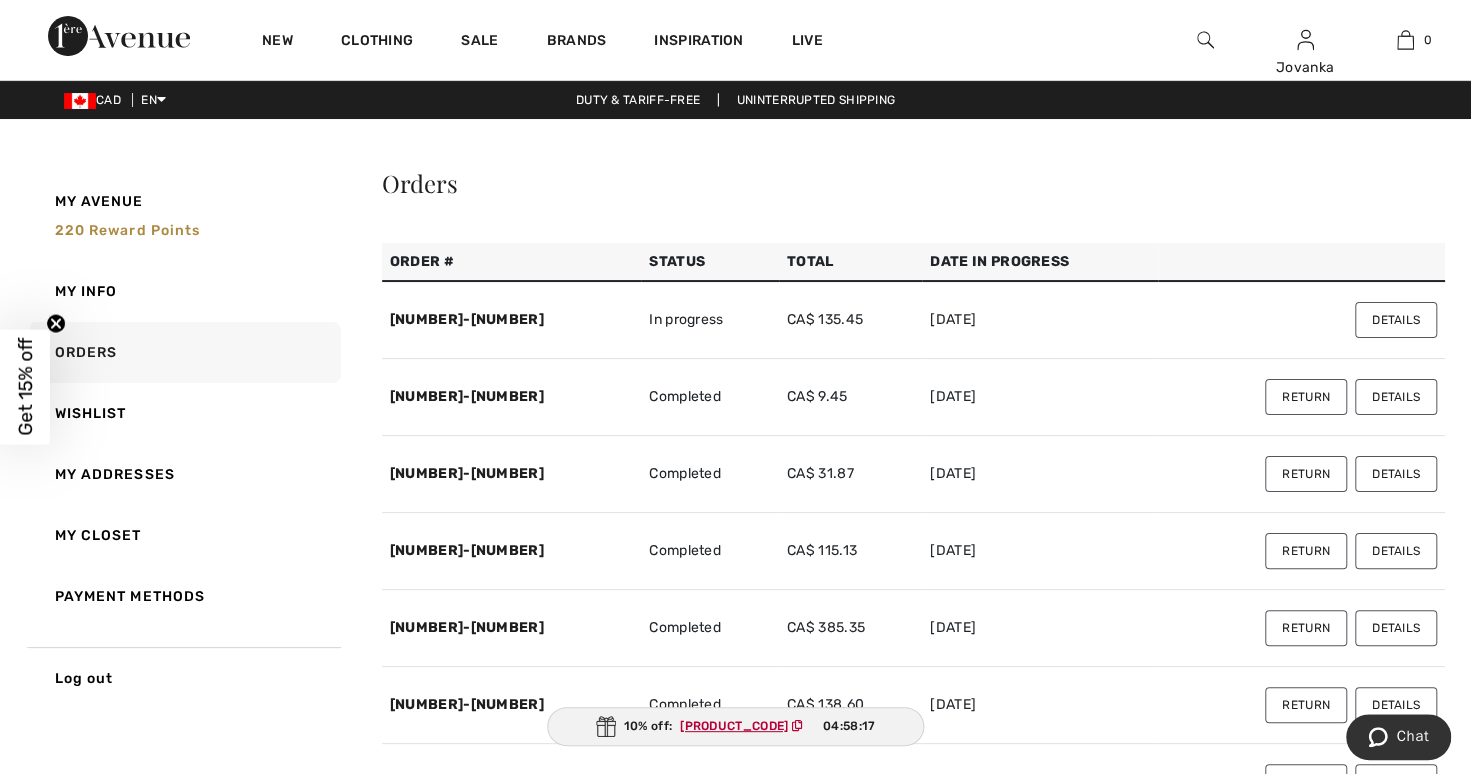 click on "[PRODUCT_CODE]" at bounding box center [734, 726] 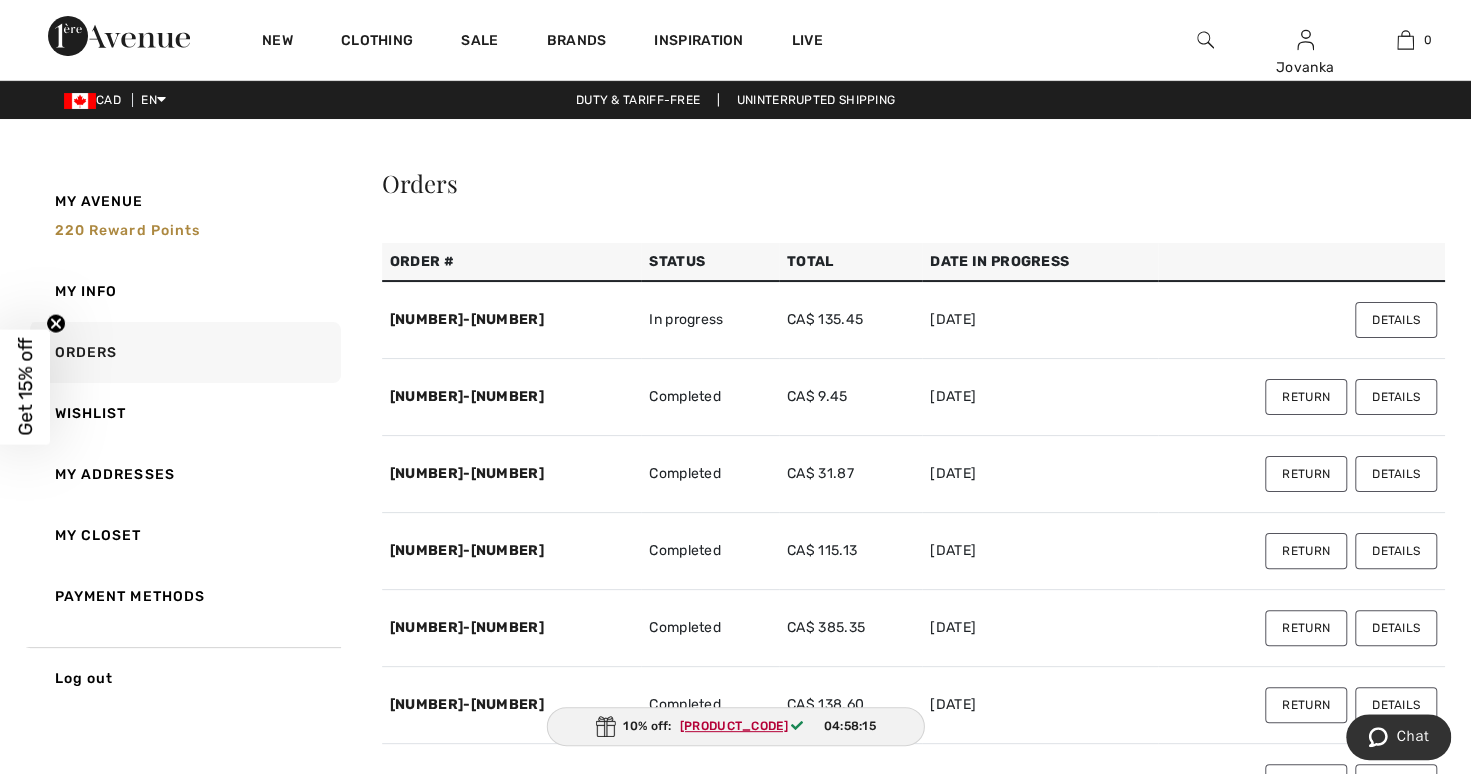 click on "[PRODUCT_CODE]" at bounding box center (734, 726) 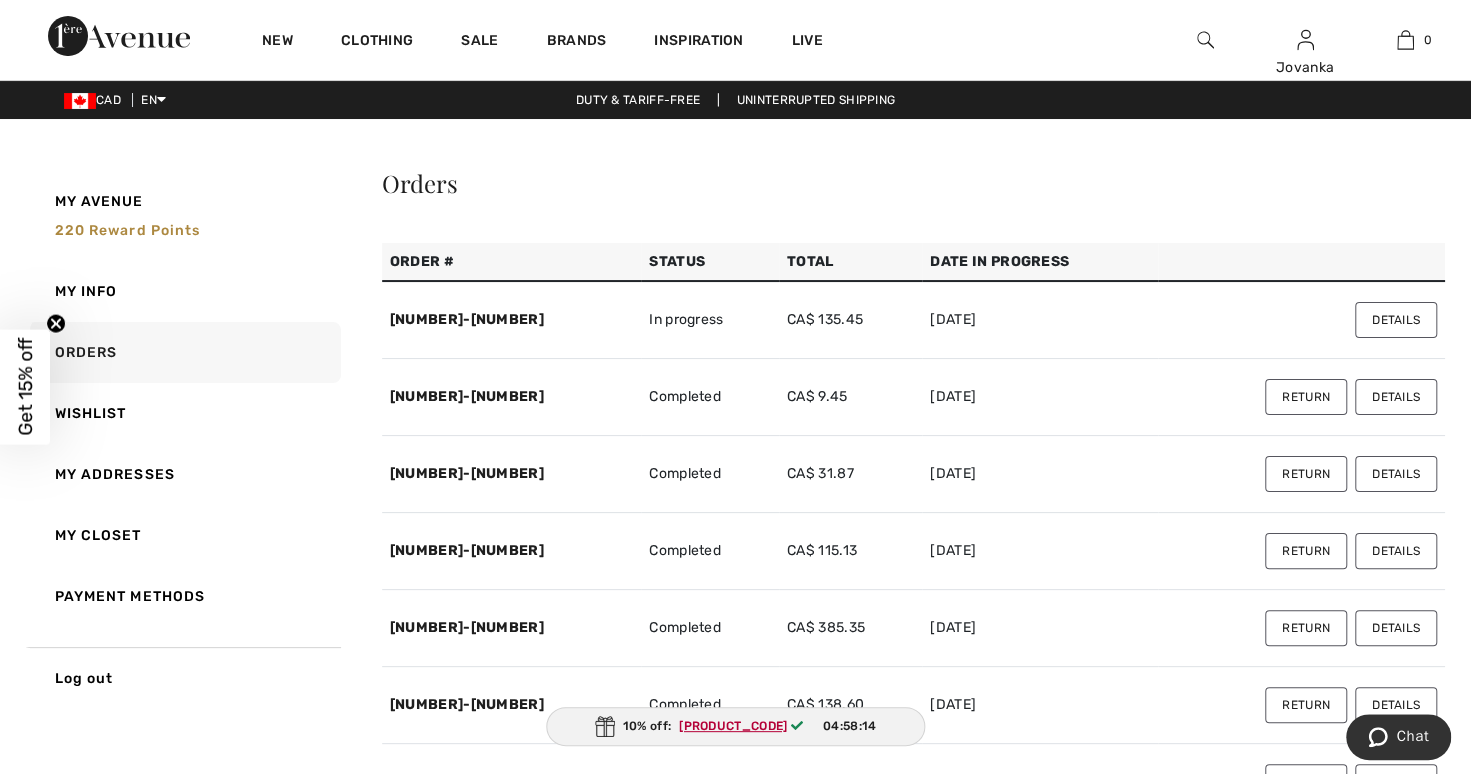 click at bounding box center (605, 726) 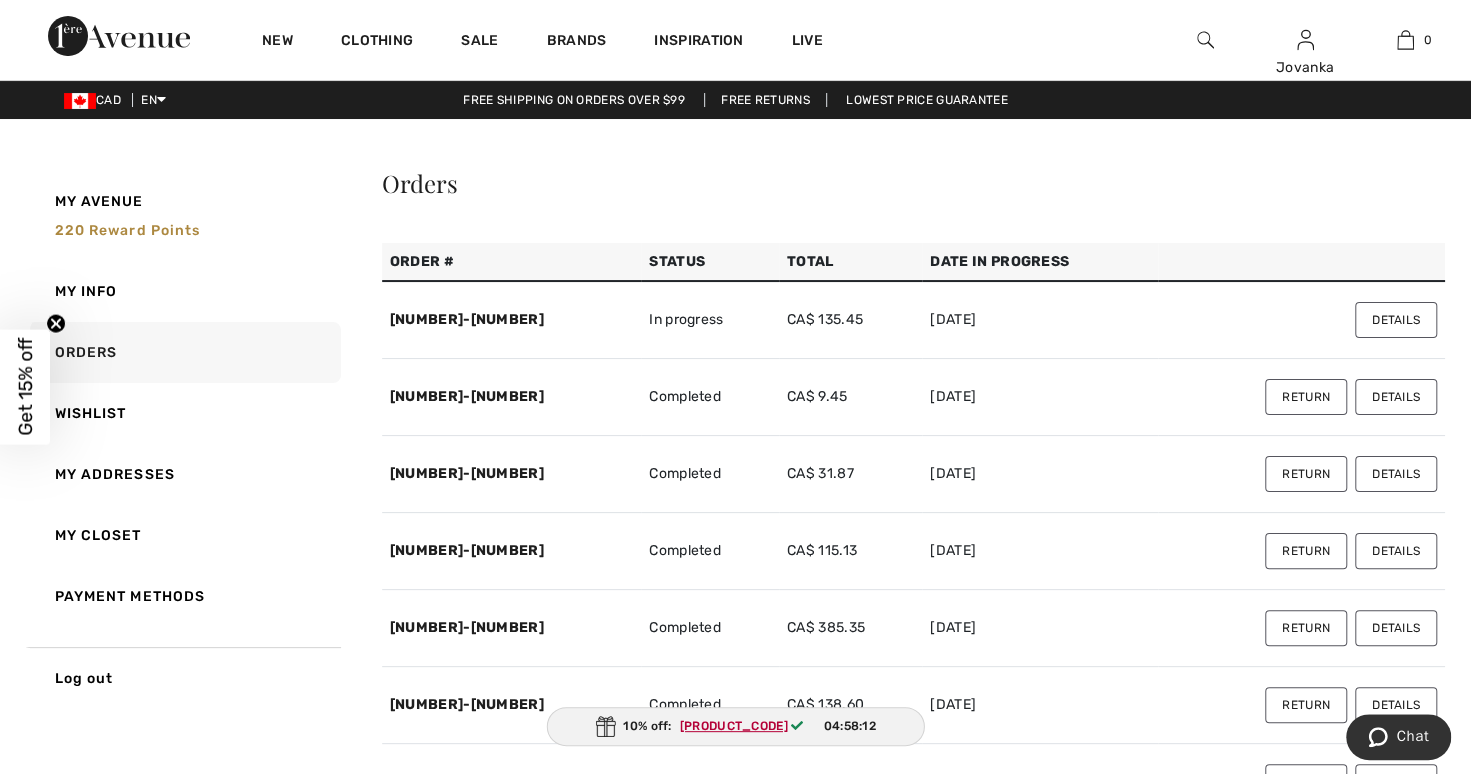 click on "[PRODUCT_CODE]" at bounding box center (734, 726) 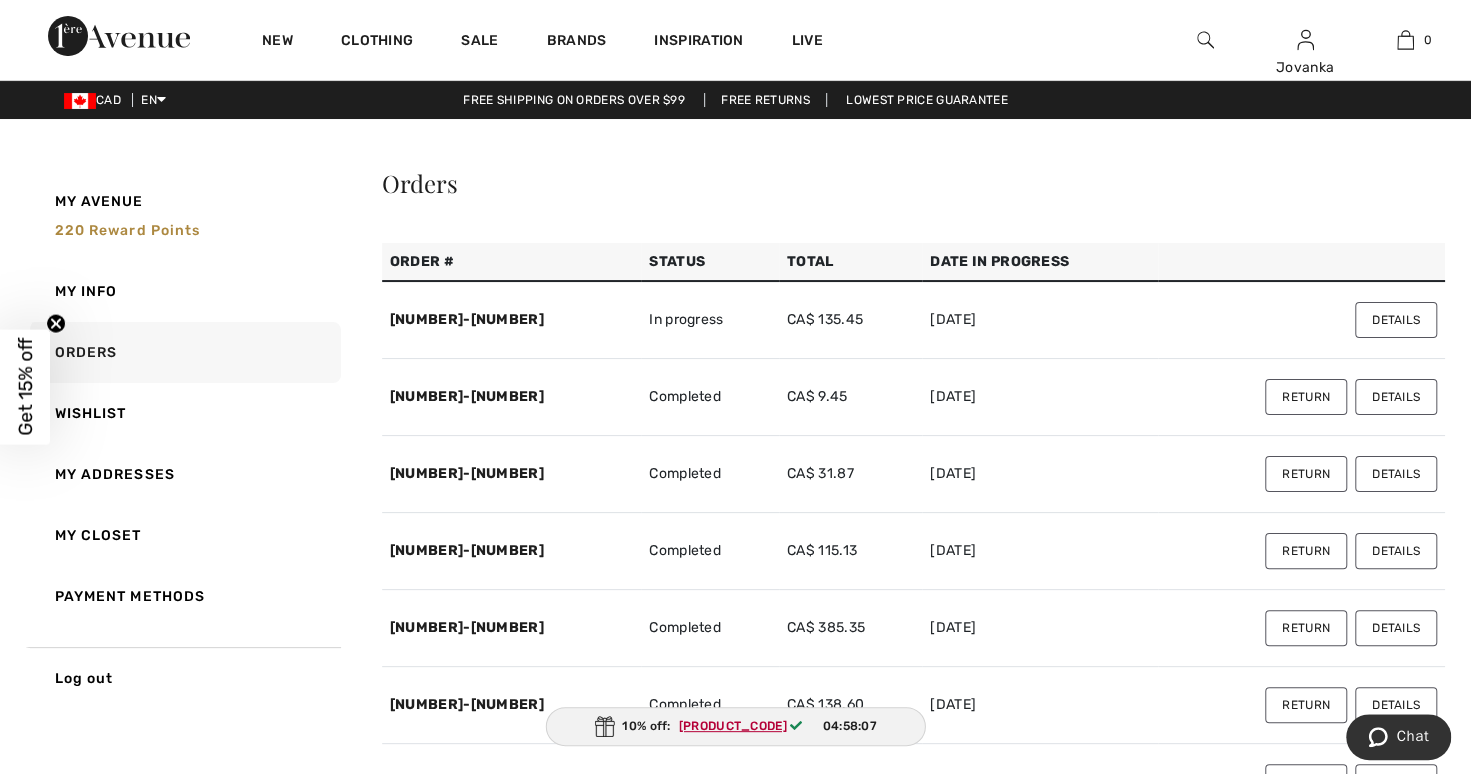 click on "[PRODUCT_CODE]" at bounding box center [733, 726] 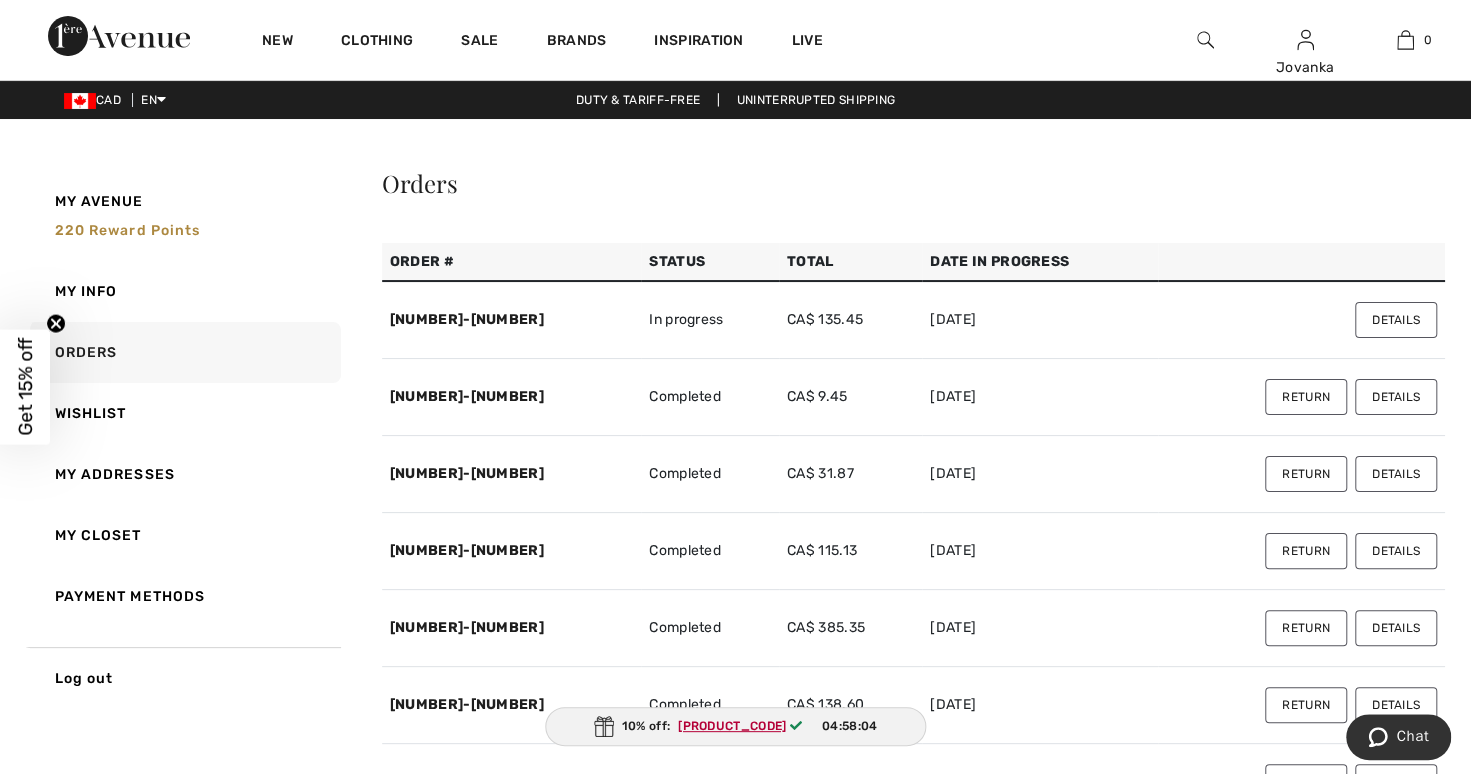click on "[PRODUCT_CODE]" at bounding box center (732, 726) 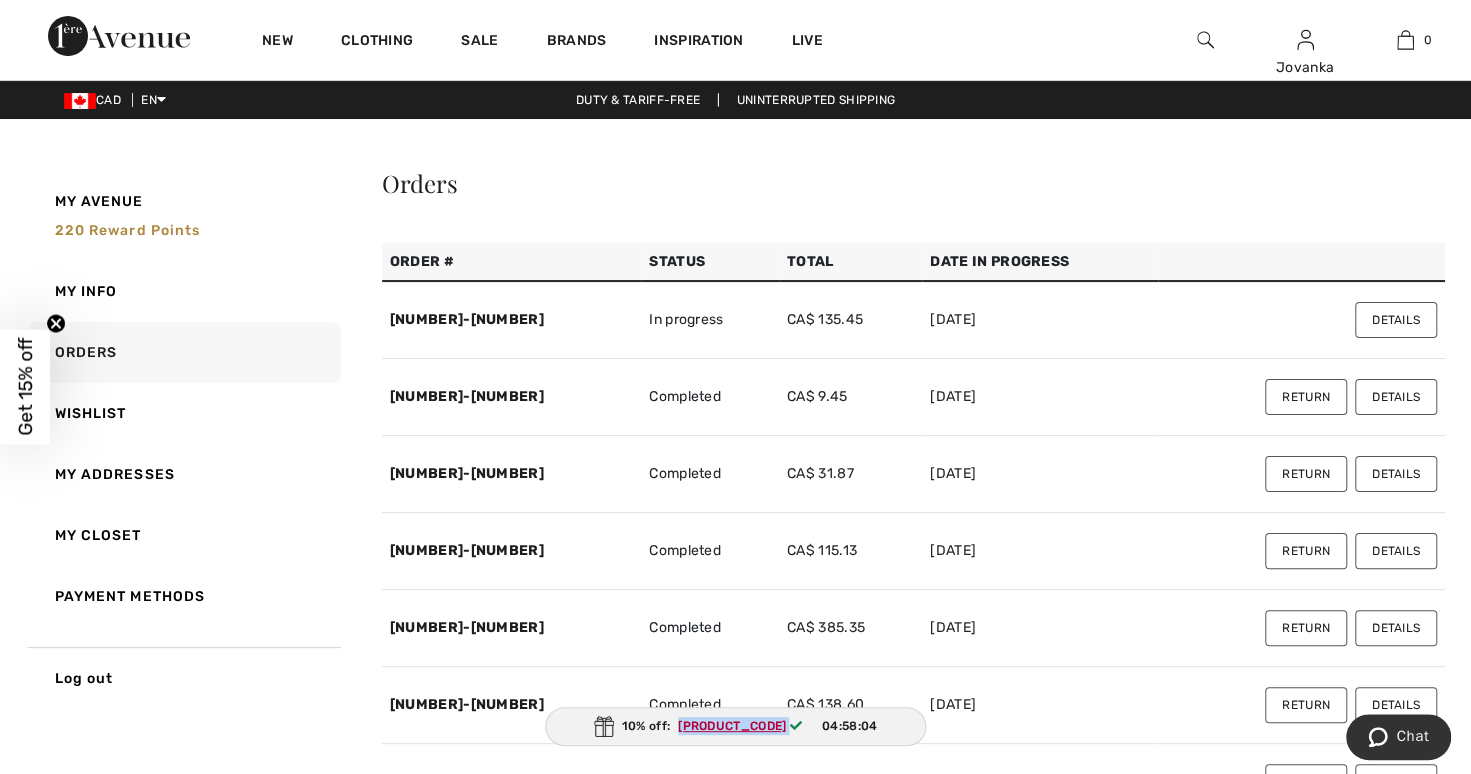 click on "[PRODUCT_CODE]" at bounding box center (732, 726) 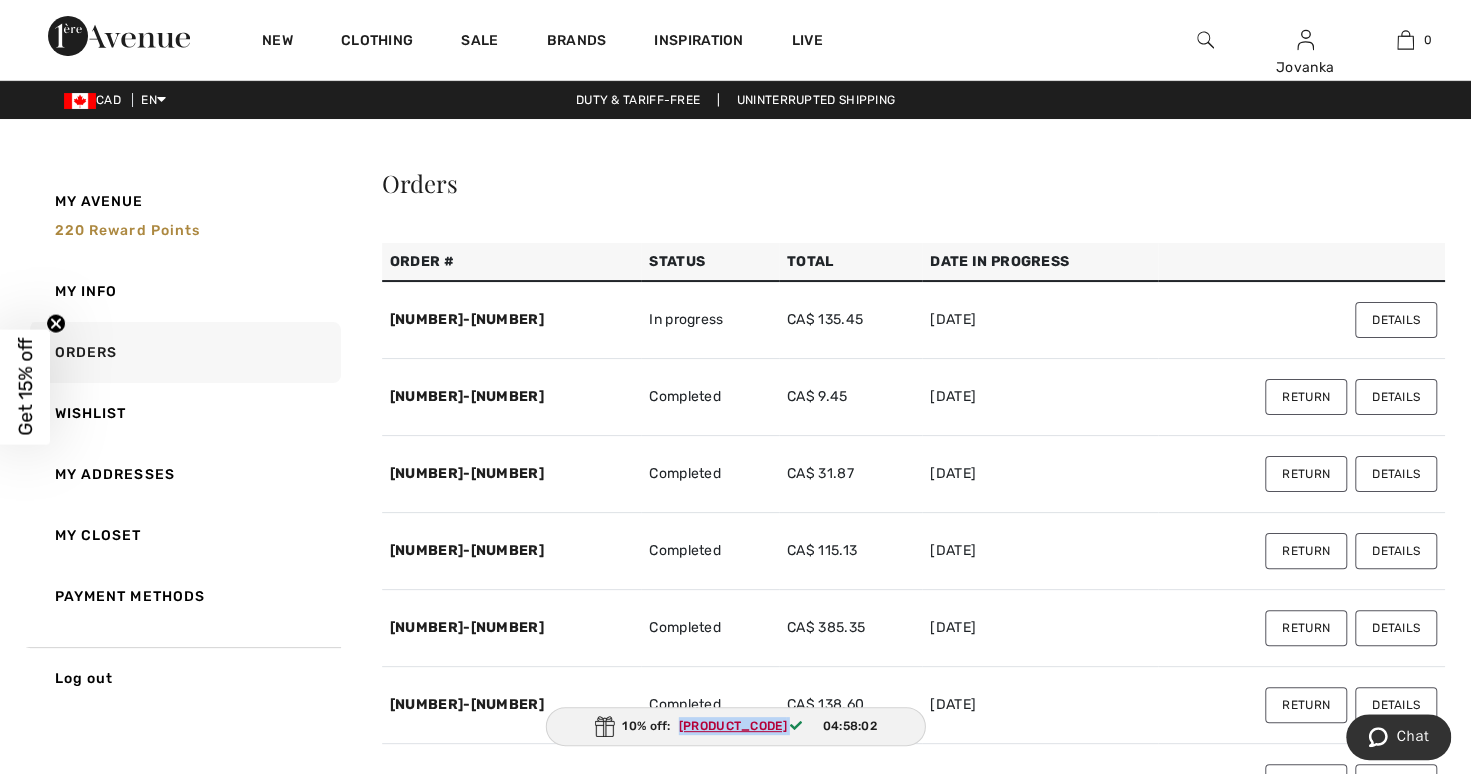 click on "[PRODUCT_CODE]" at bounding box center [733, 726] 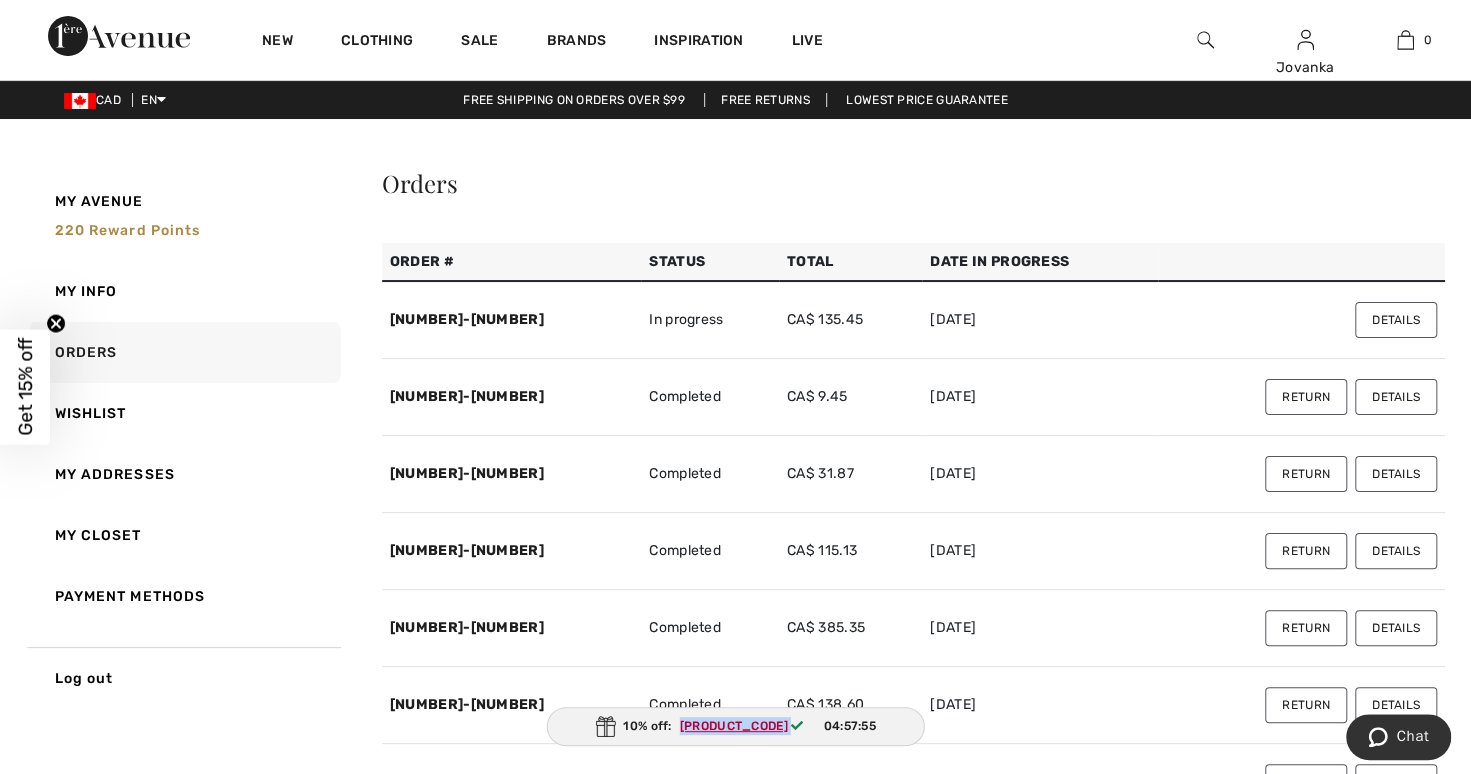 click at bounding box center [605, 726] 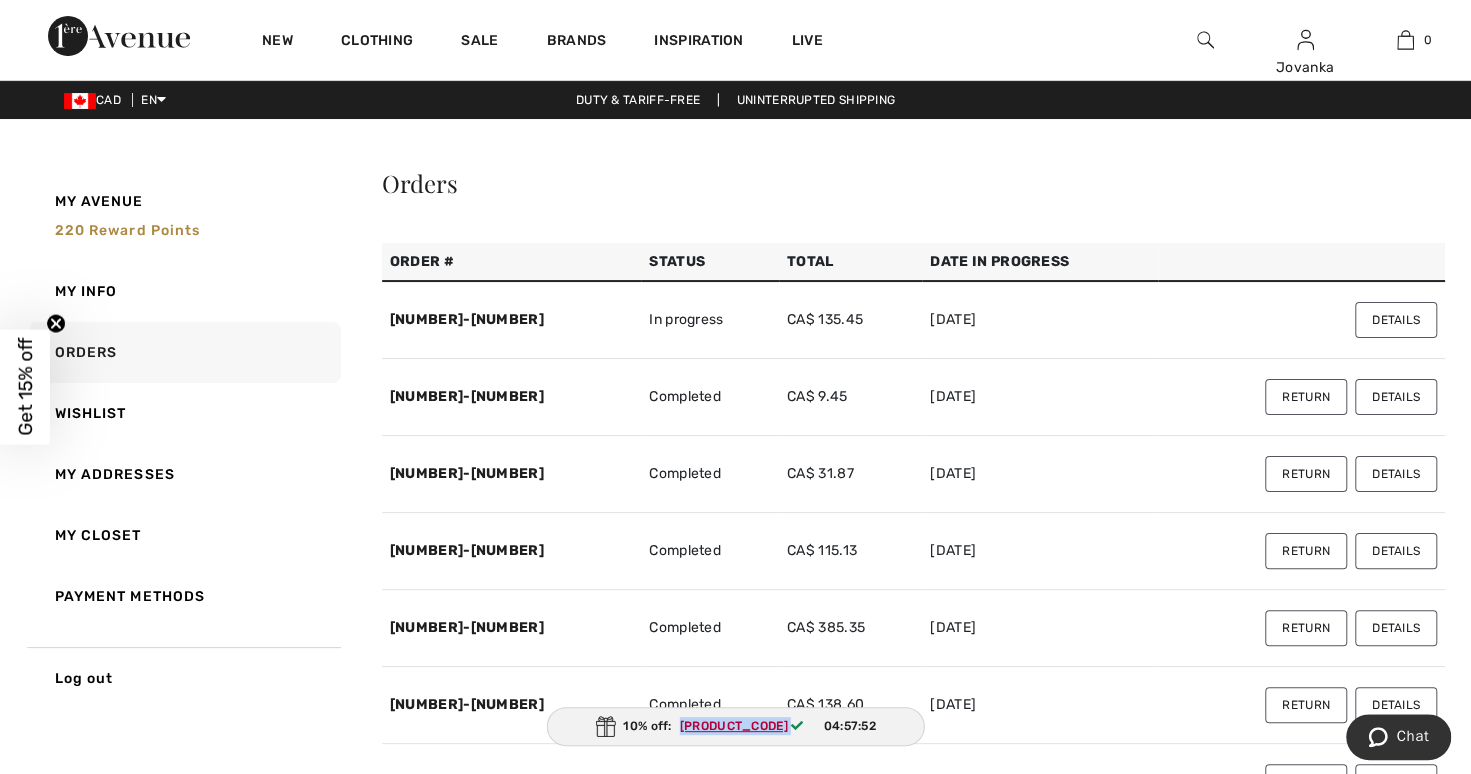 click on "[PRODUCT_CODE]" at bounding box center [734, 726] 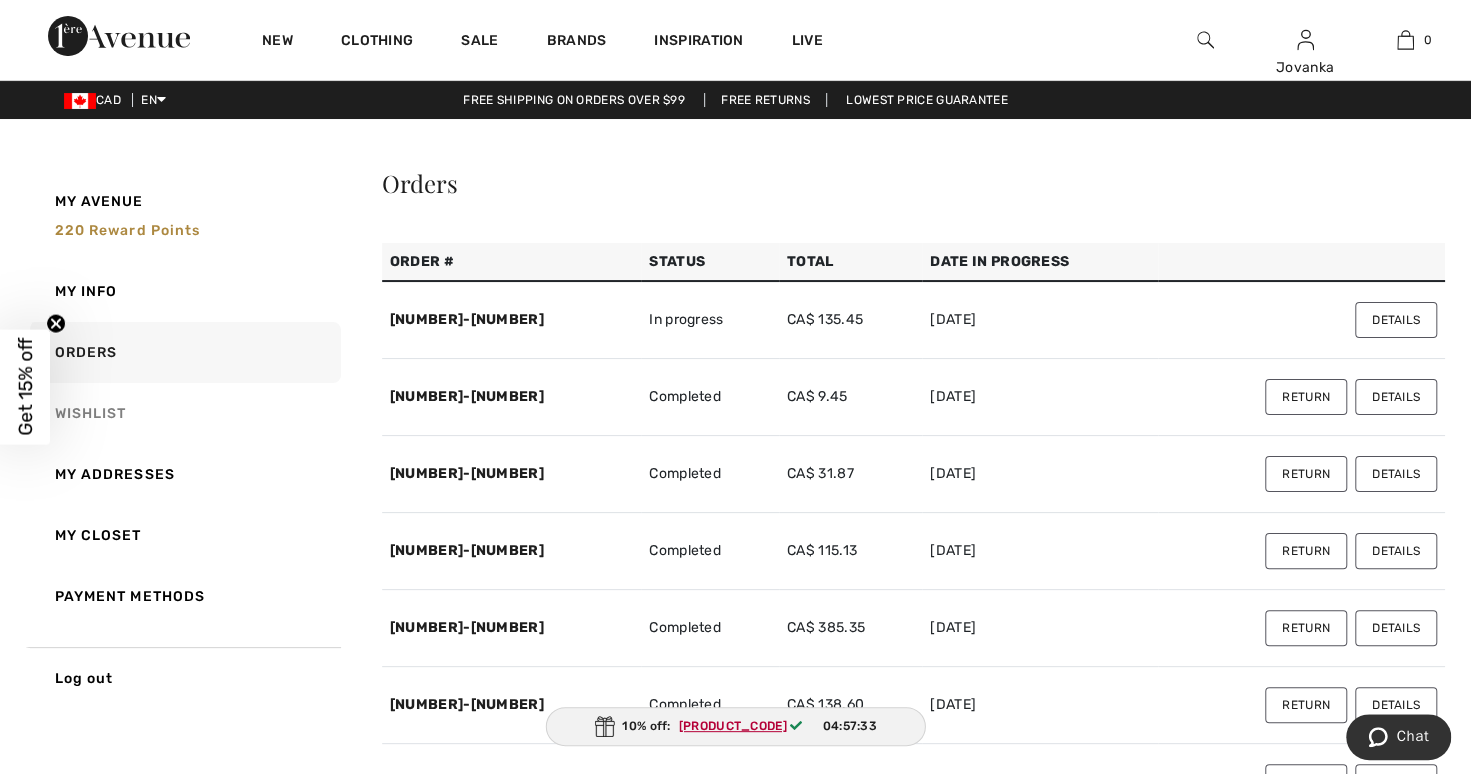 click on "Wishlist" at bounding box center [183, 413] 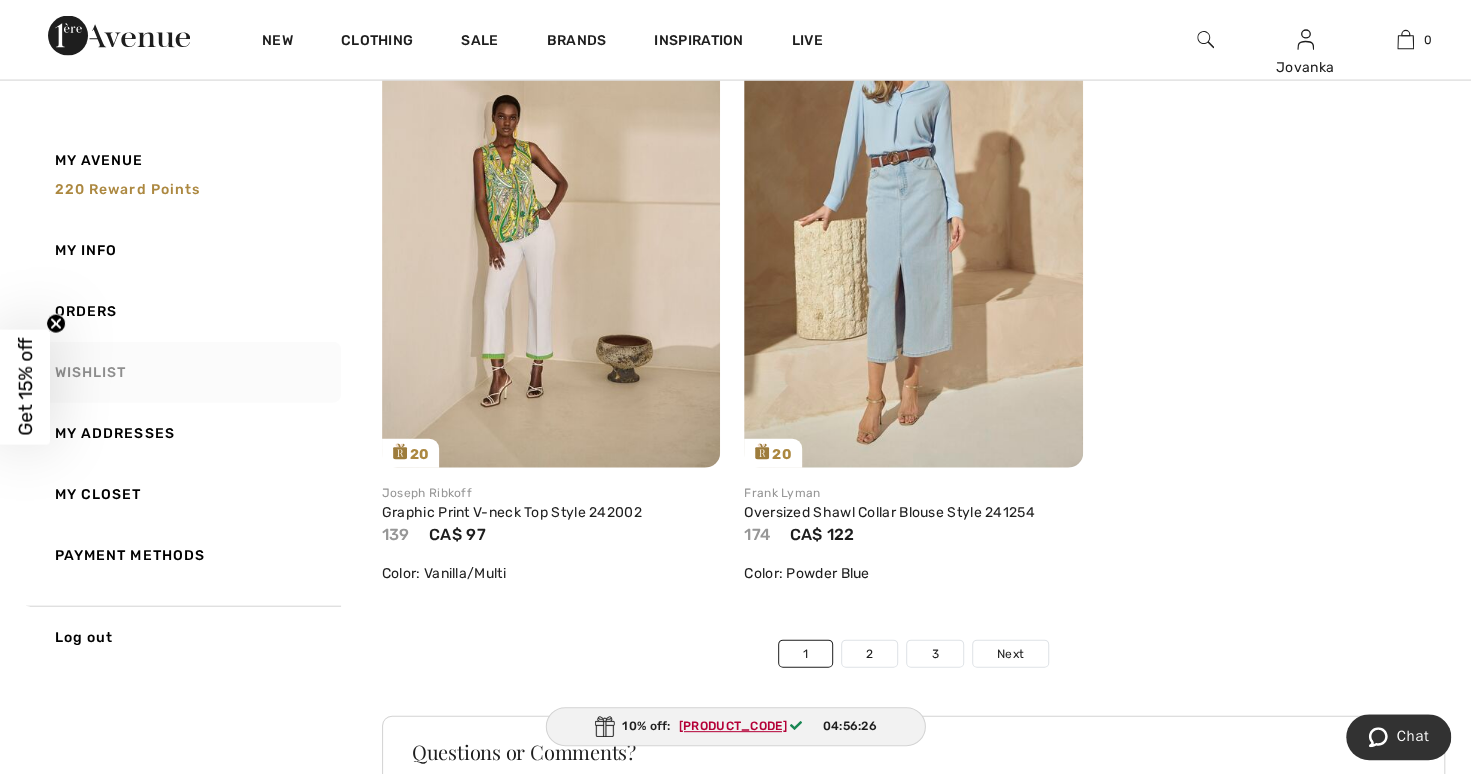 scroll, scrollTop: 11284, scrollLeft: 0, axis: vertical 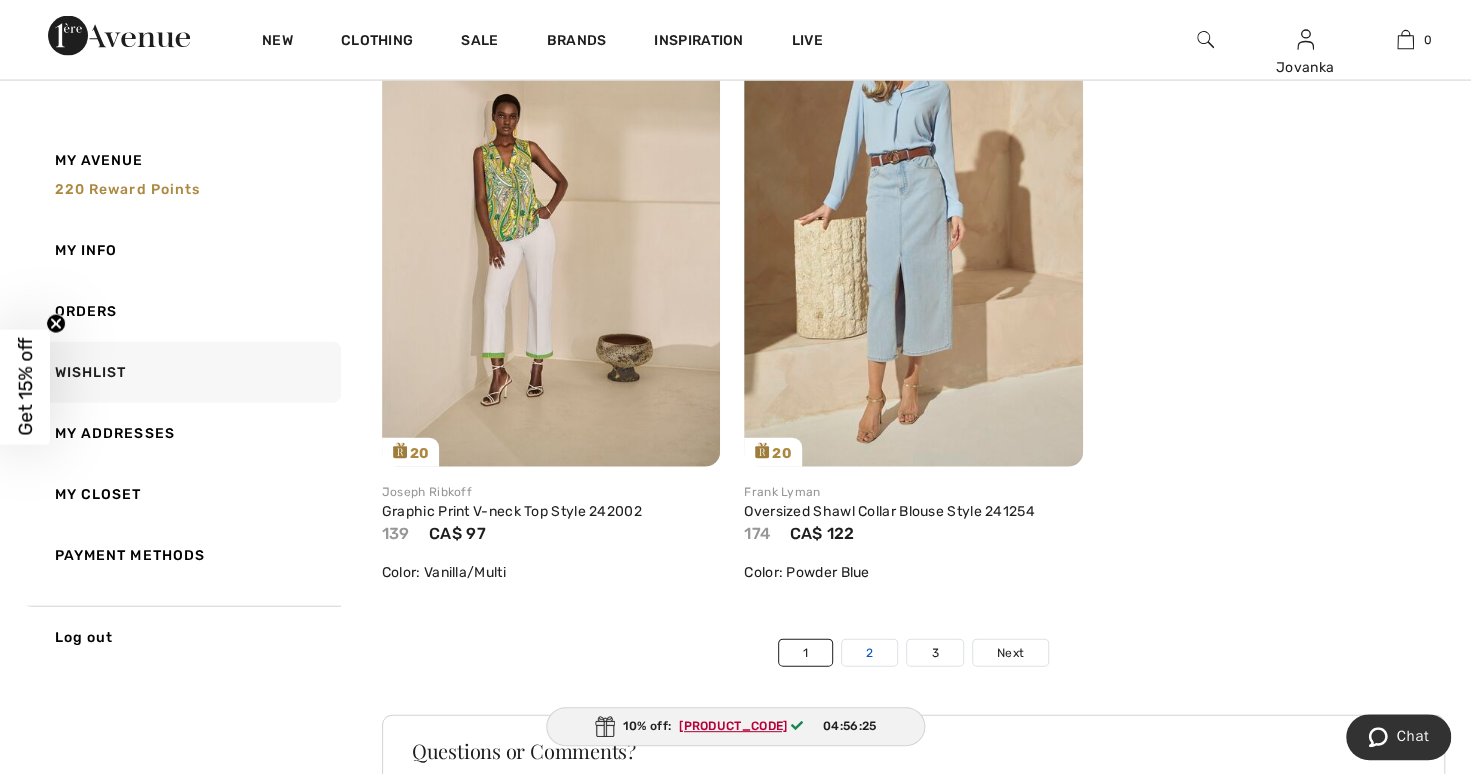 click on "2" at bounding box center (869, 653) 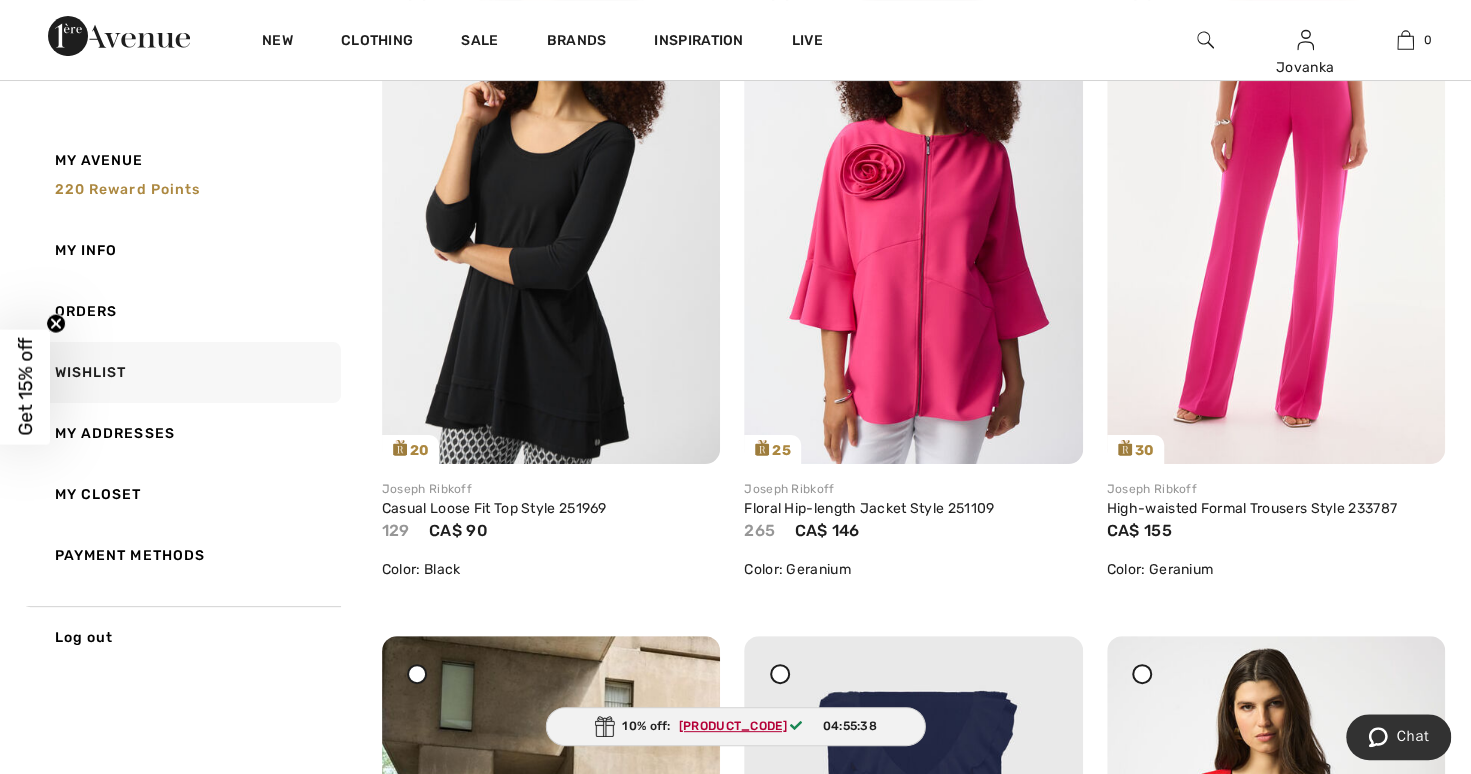 scroll, scrollTop: 4492, scrollLeft: 0, axis: vertical 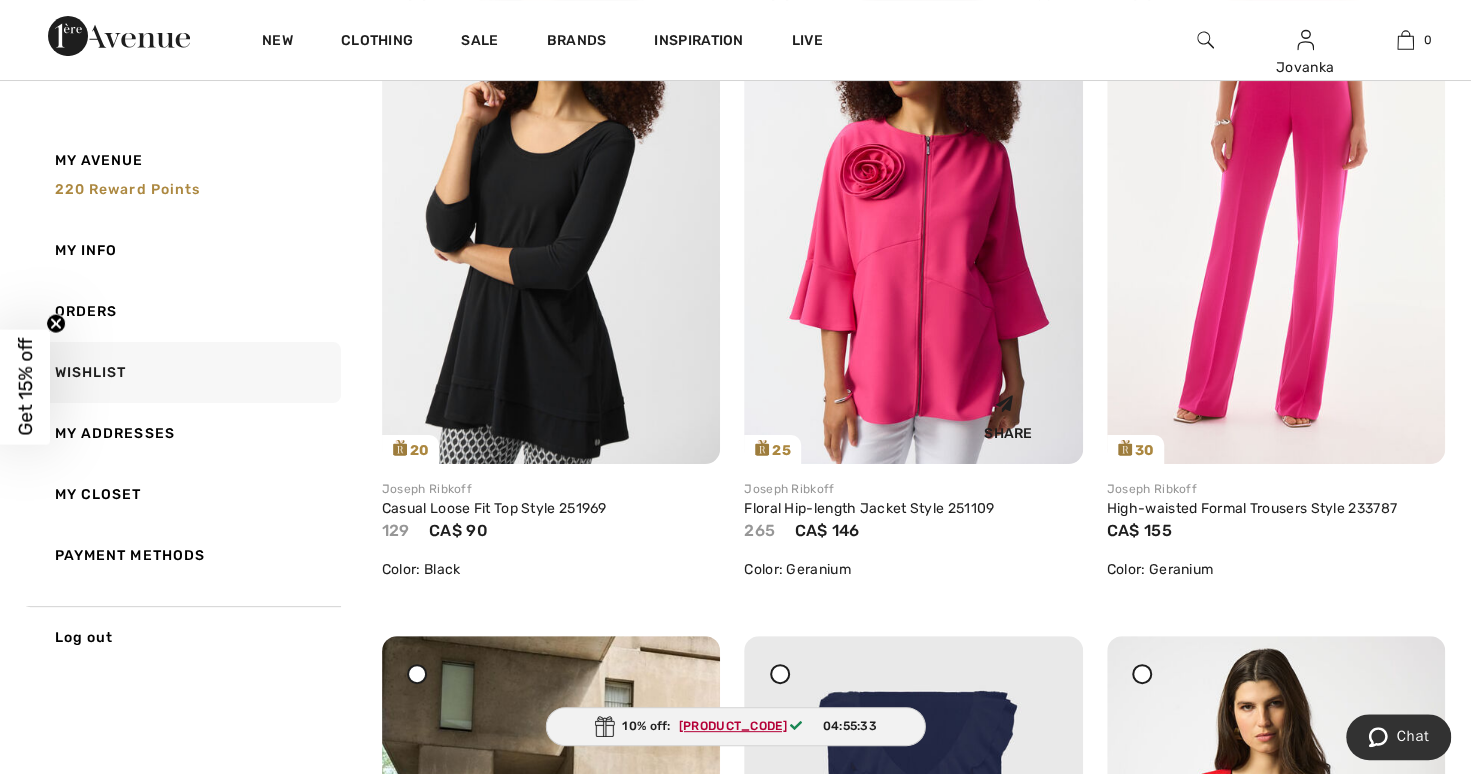 click at bounding box center [913, 210] 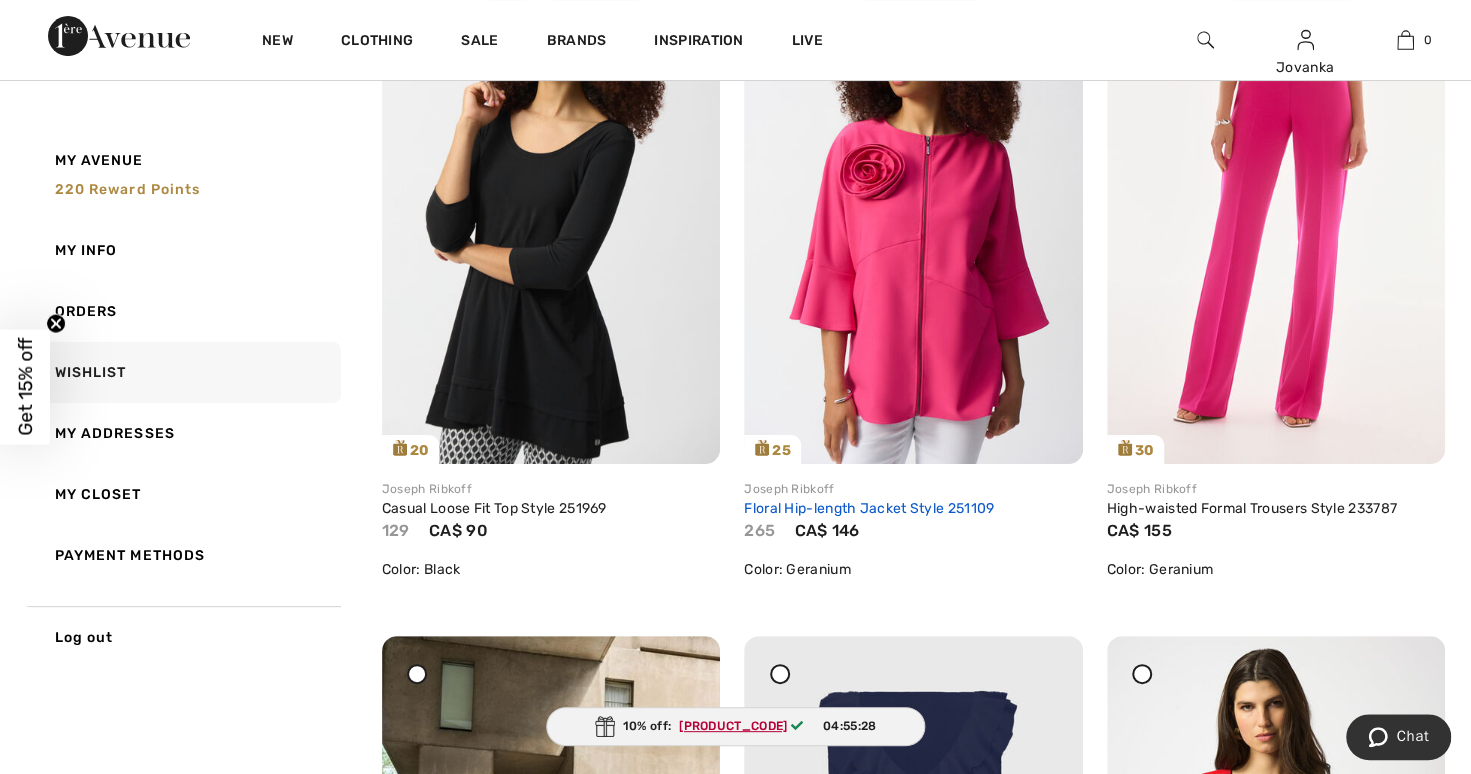 click on "Floral Hip-length Jacket Style 251109" at bounding box center (869, 508) 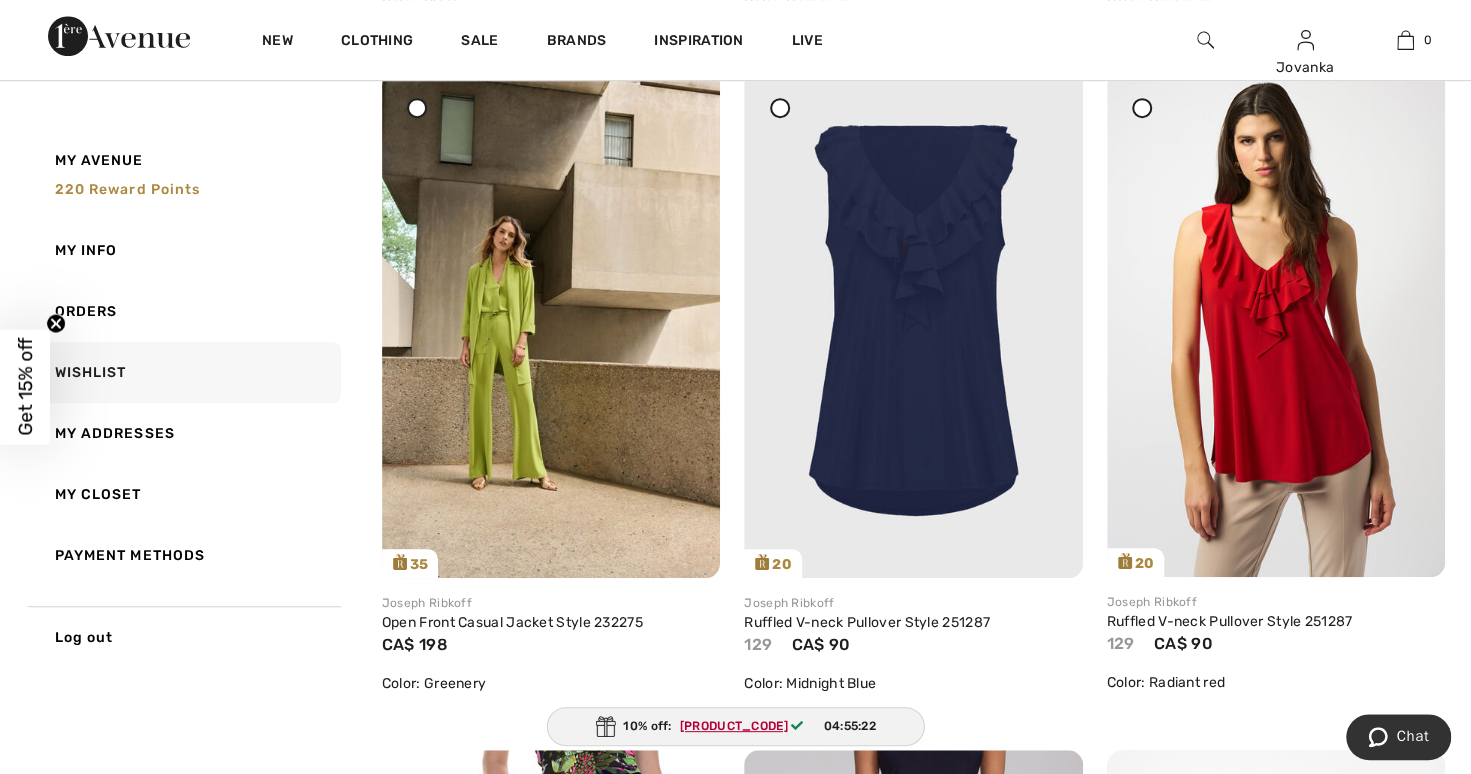 scroll, scrollTop: 5066, scrollLeft: 0, axis: vertical 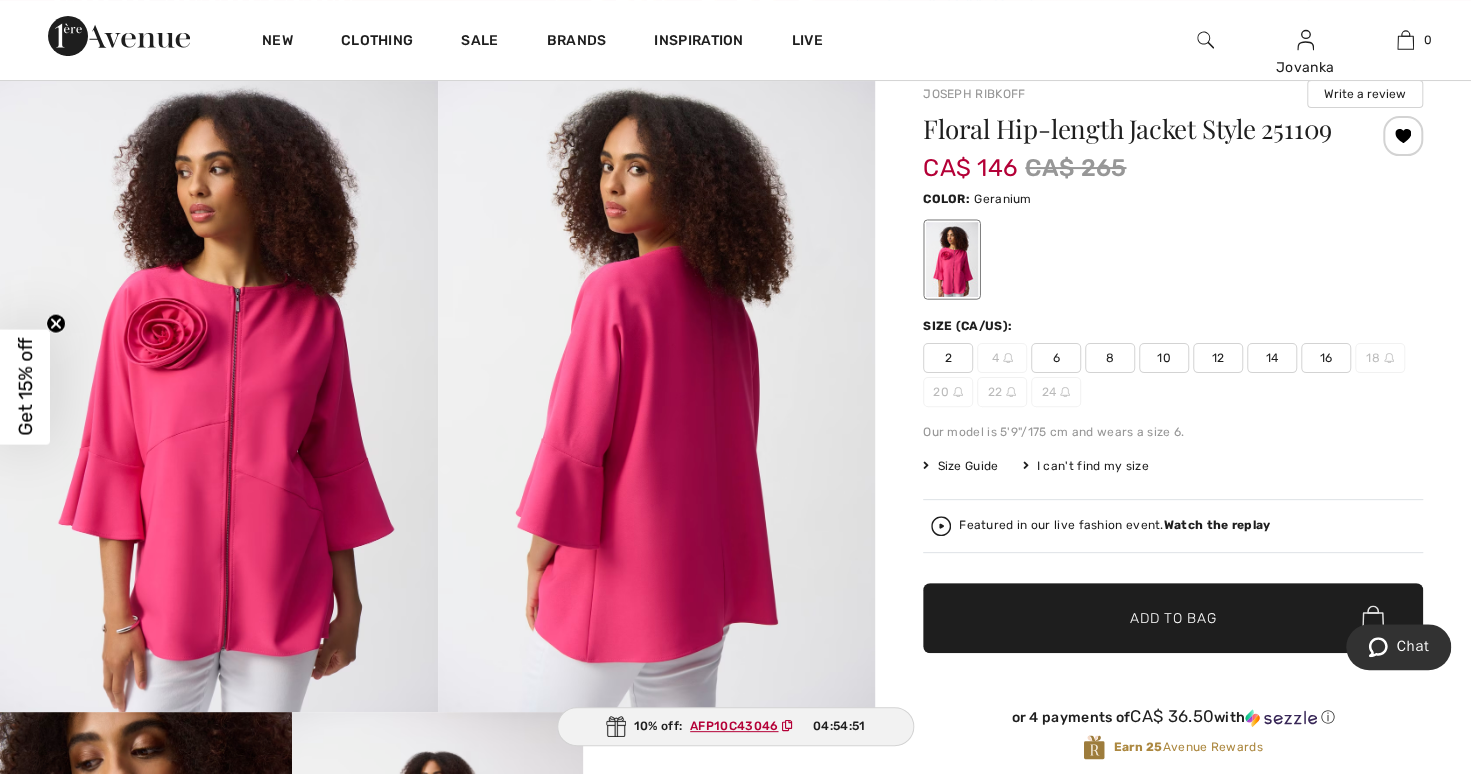 click on "10" at bounding box center [1164, 358] 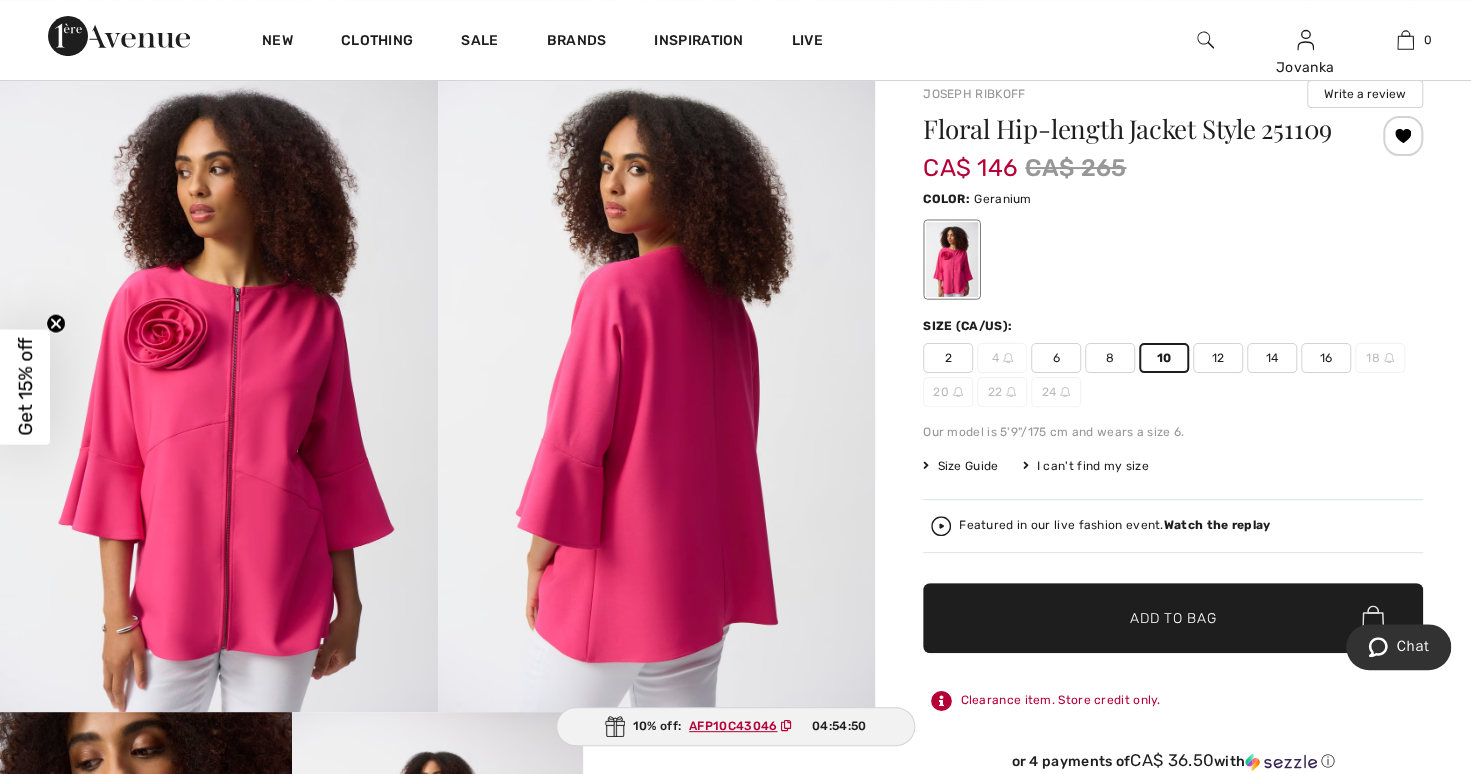 click on "Add to Bag" at bounding box center [1173, 617] 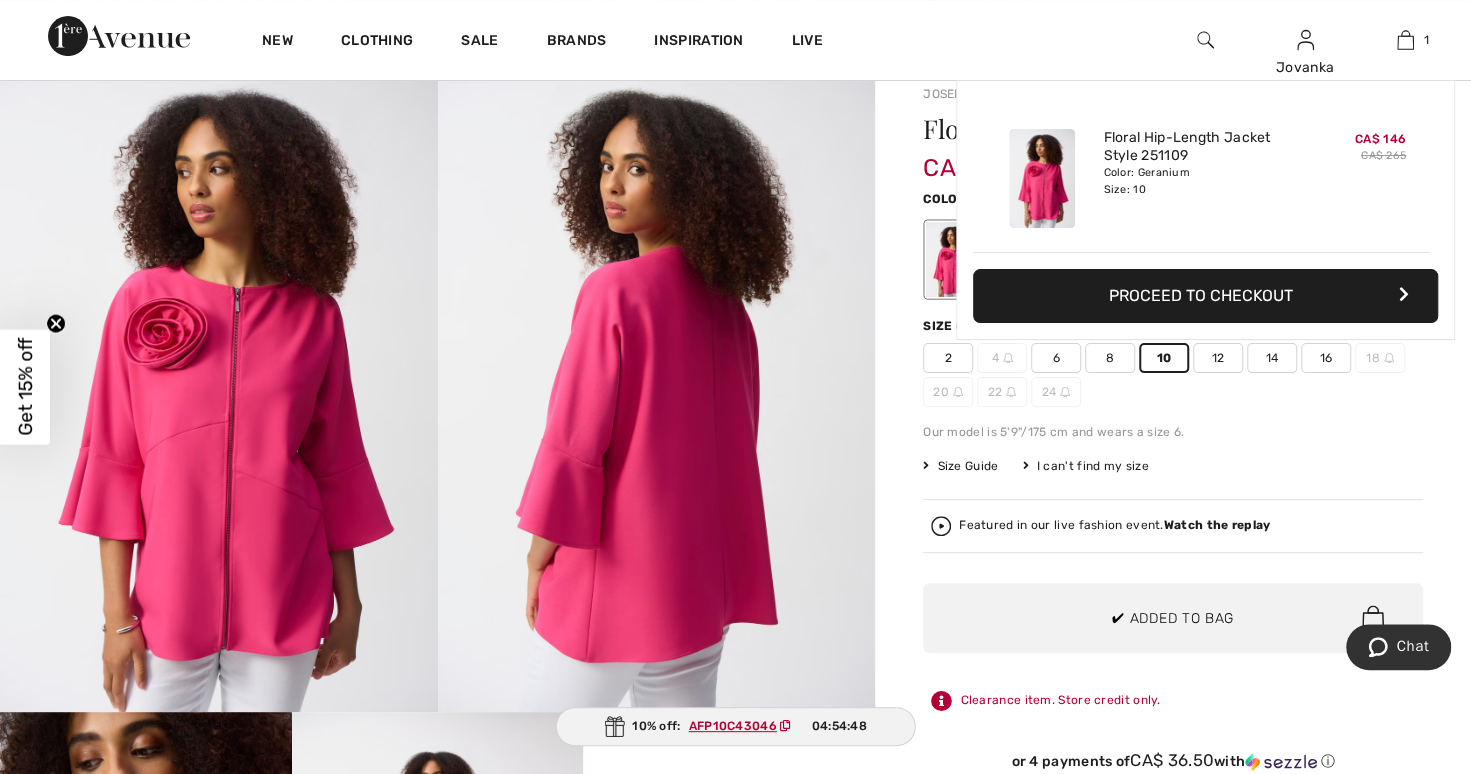 scroll, scrollTop: 0, scrollLeft: 0, axis: both 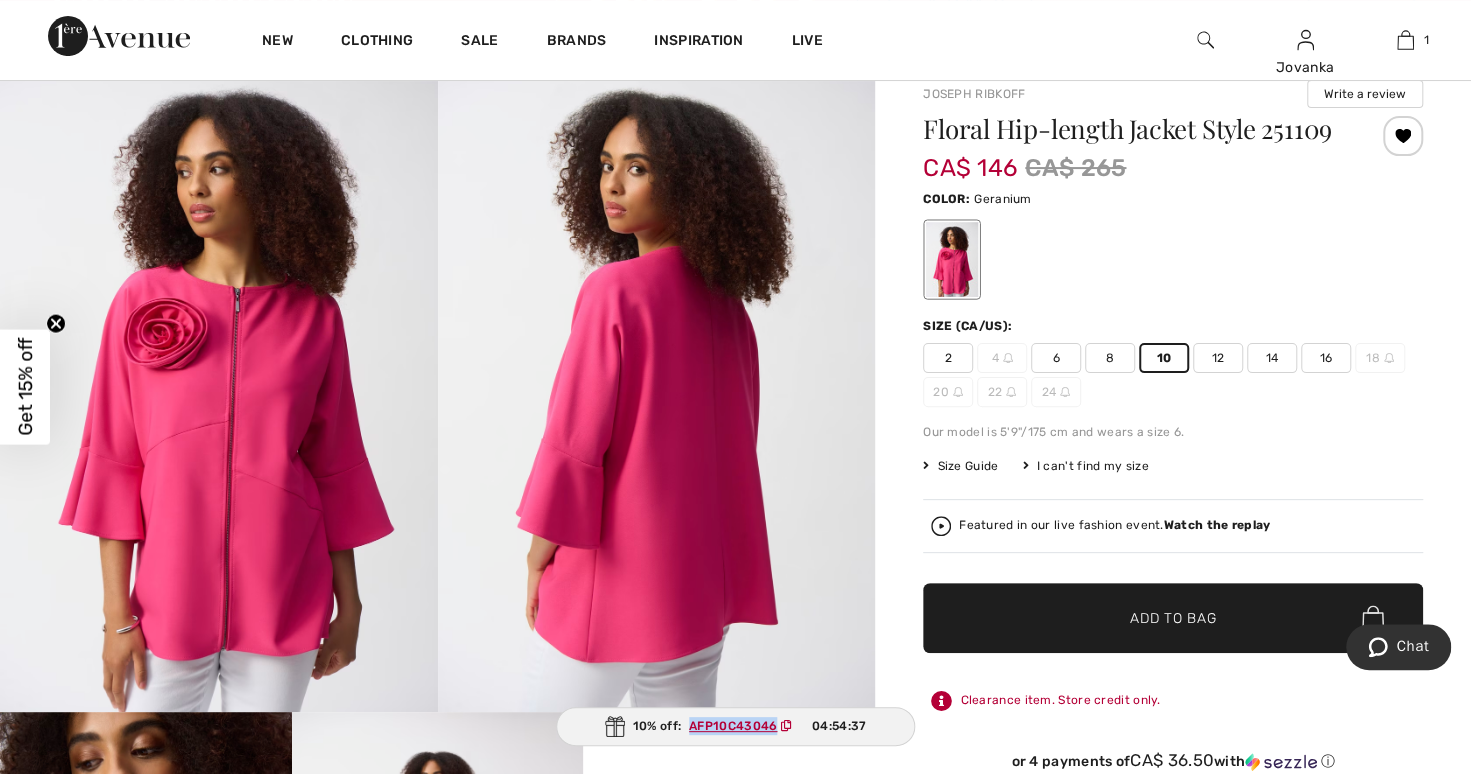 copy on "AFP10C43046" 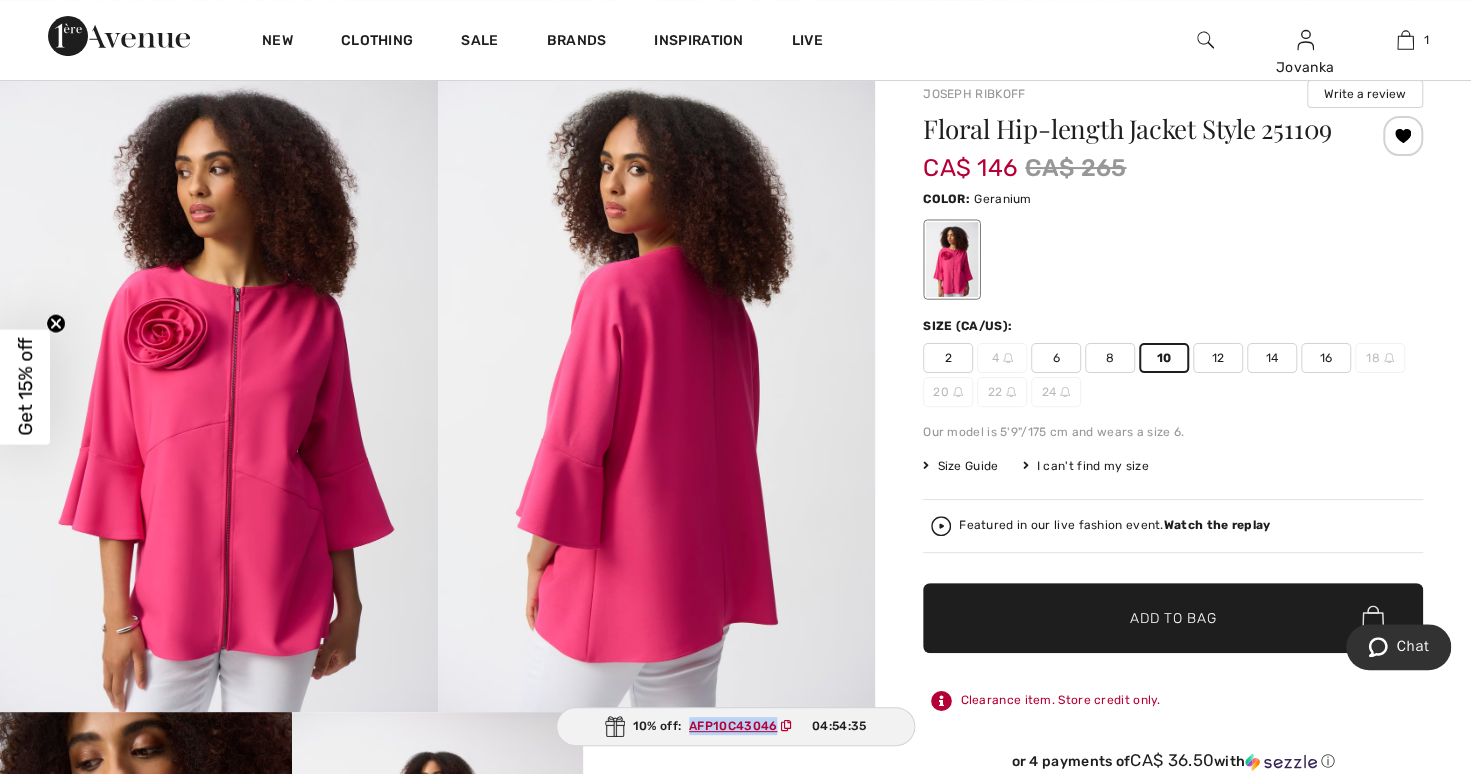 copy on "AFP10C43046" 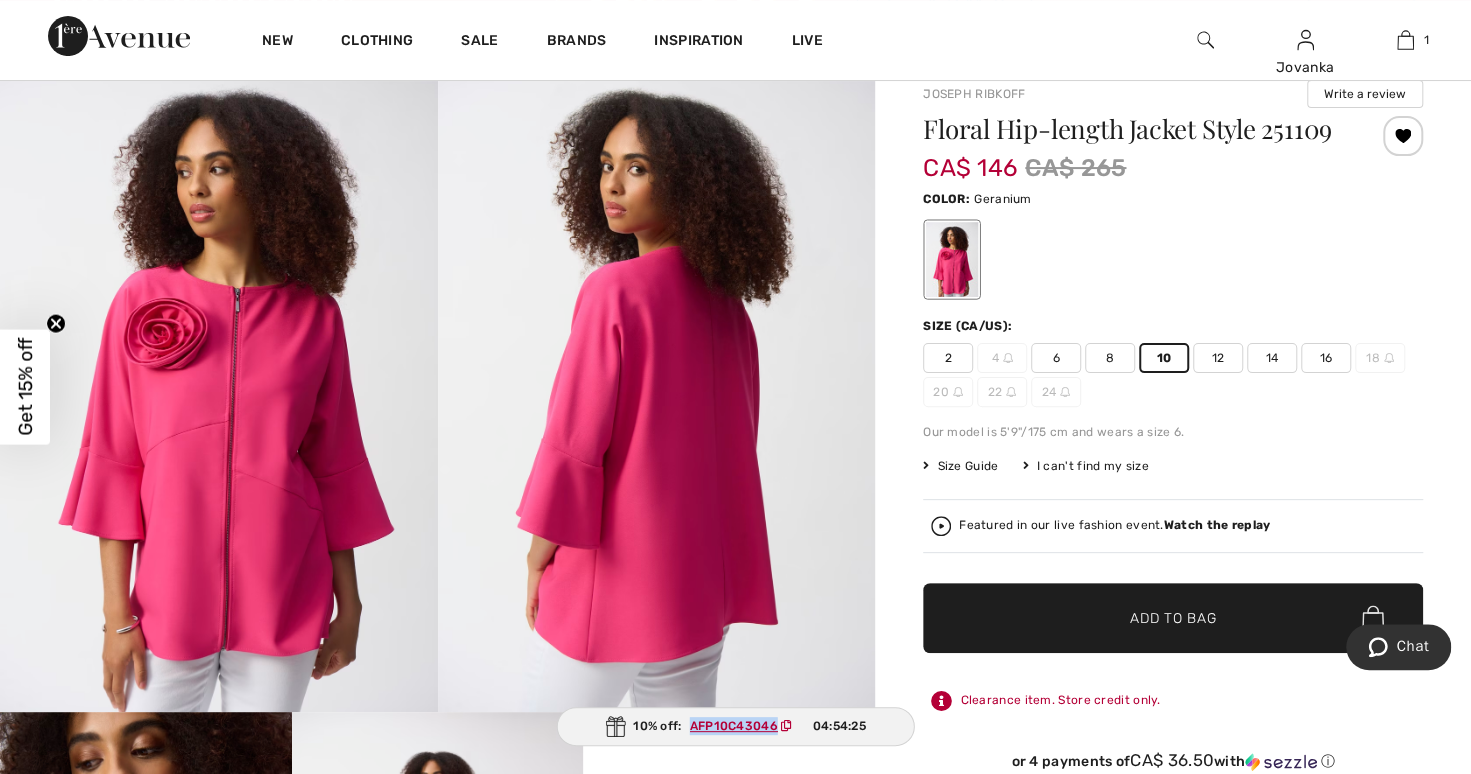click at bounding box center (657, 384) 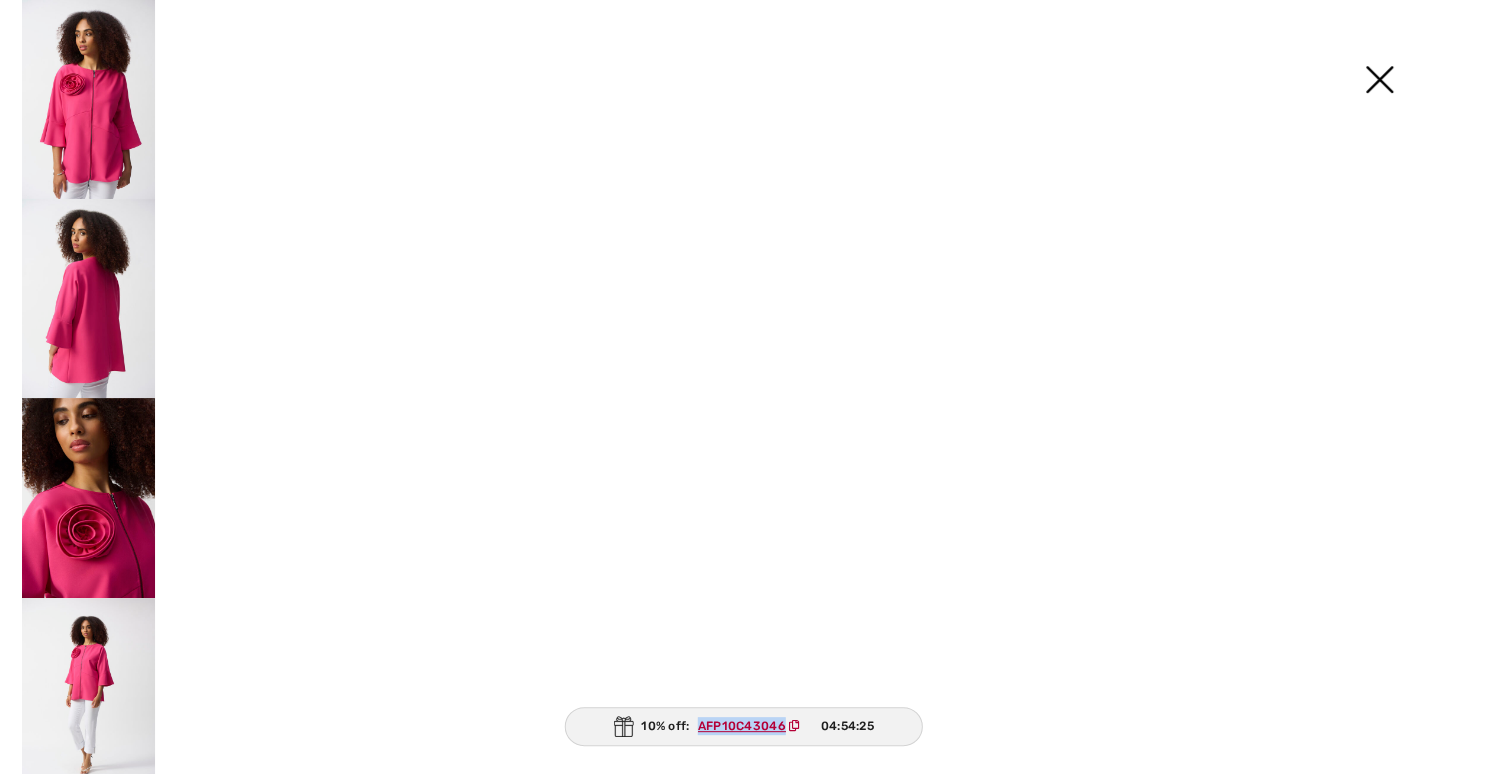 scroll, scrollTop: 156, scrollLeft: 0, axis: vertical 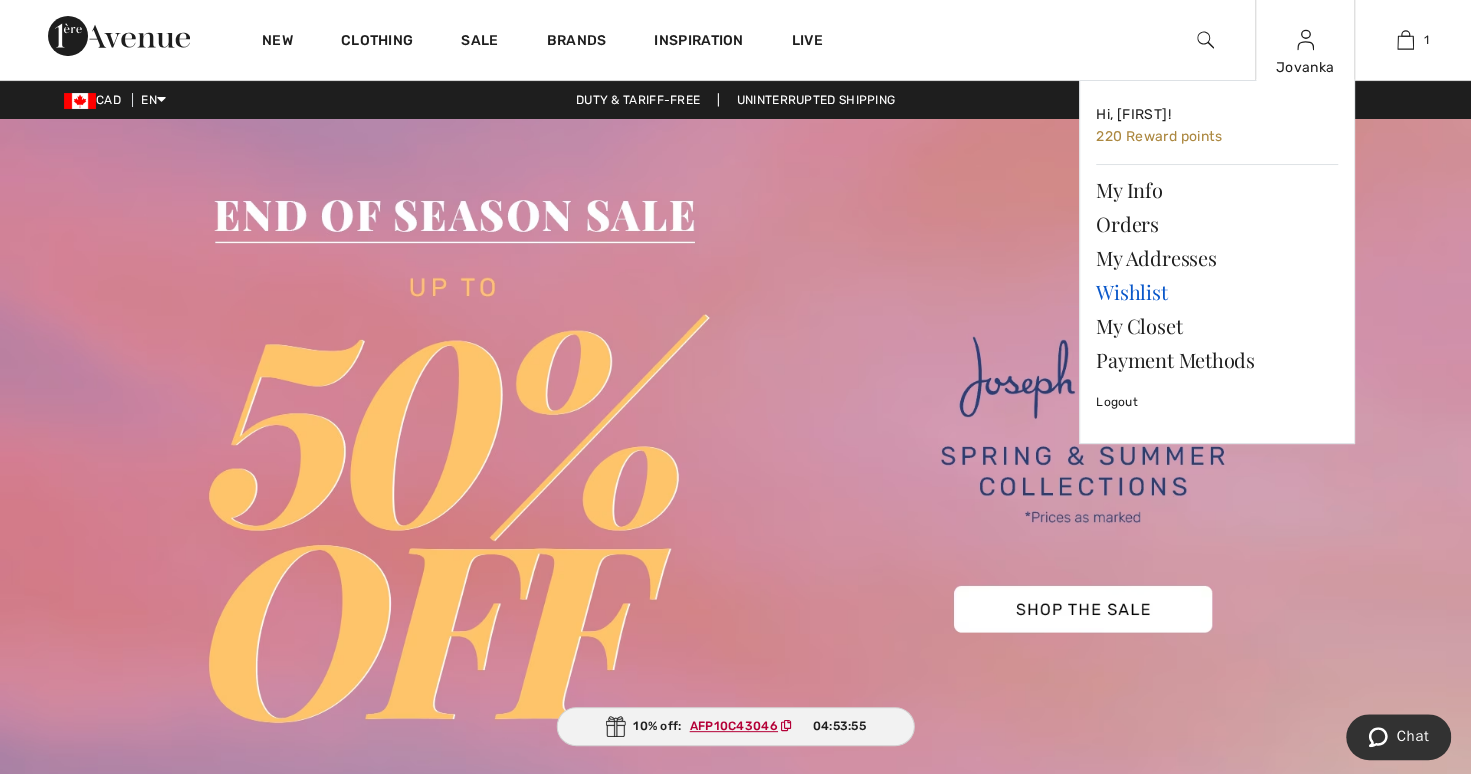 click on "Wishlist" at bounding box center (1217, 292) 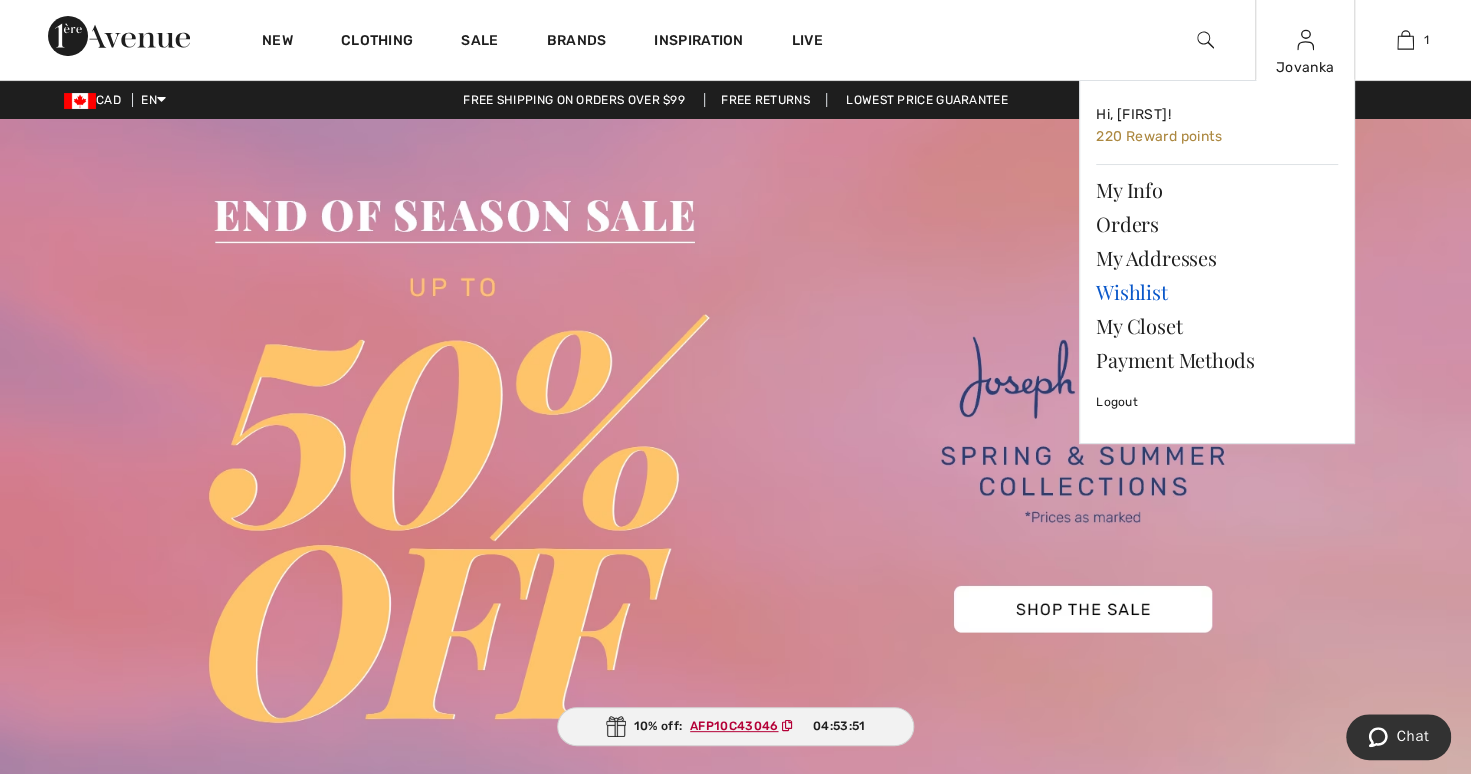 click on "Wishlist" at bounding box center [1217, 292] 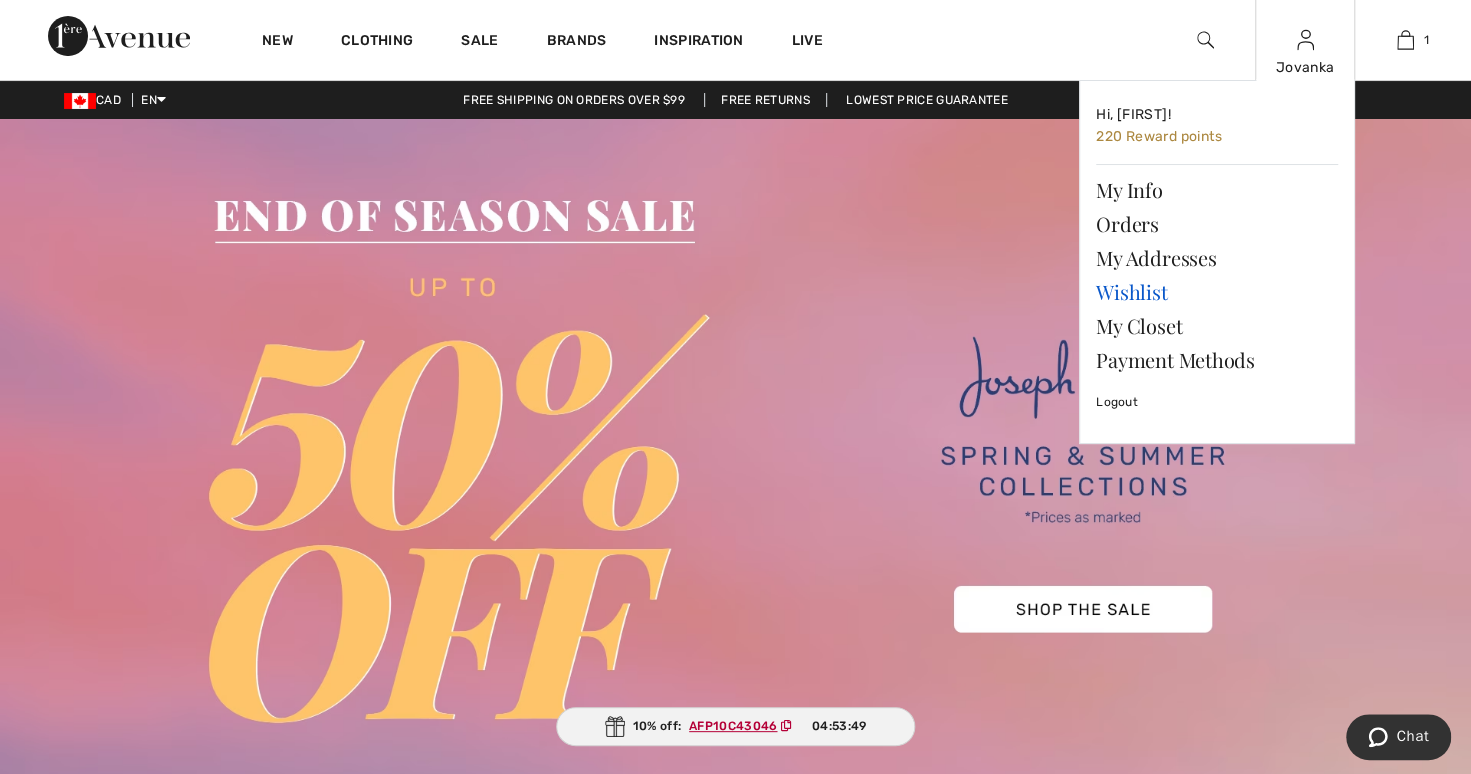 click on "Wishlist" at bounding box center (1217, 292) 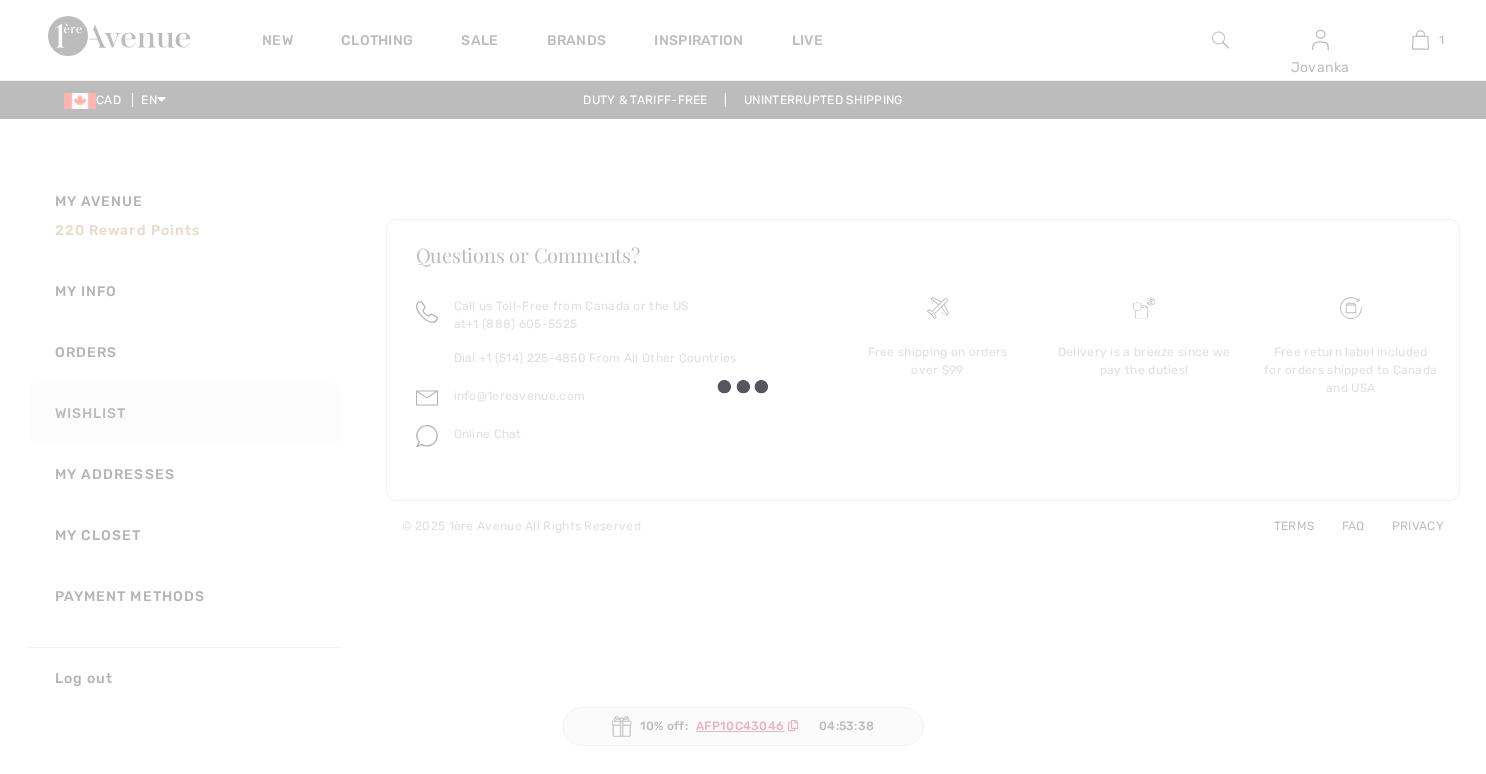 scroll, scrollTop: 0, scrollLeft: 0, axis: both 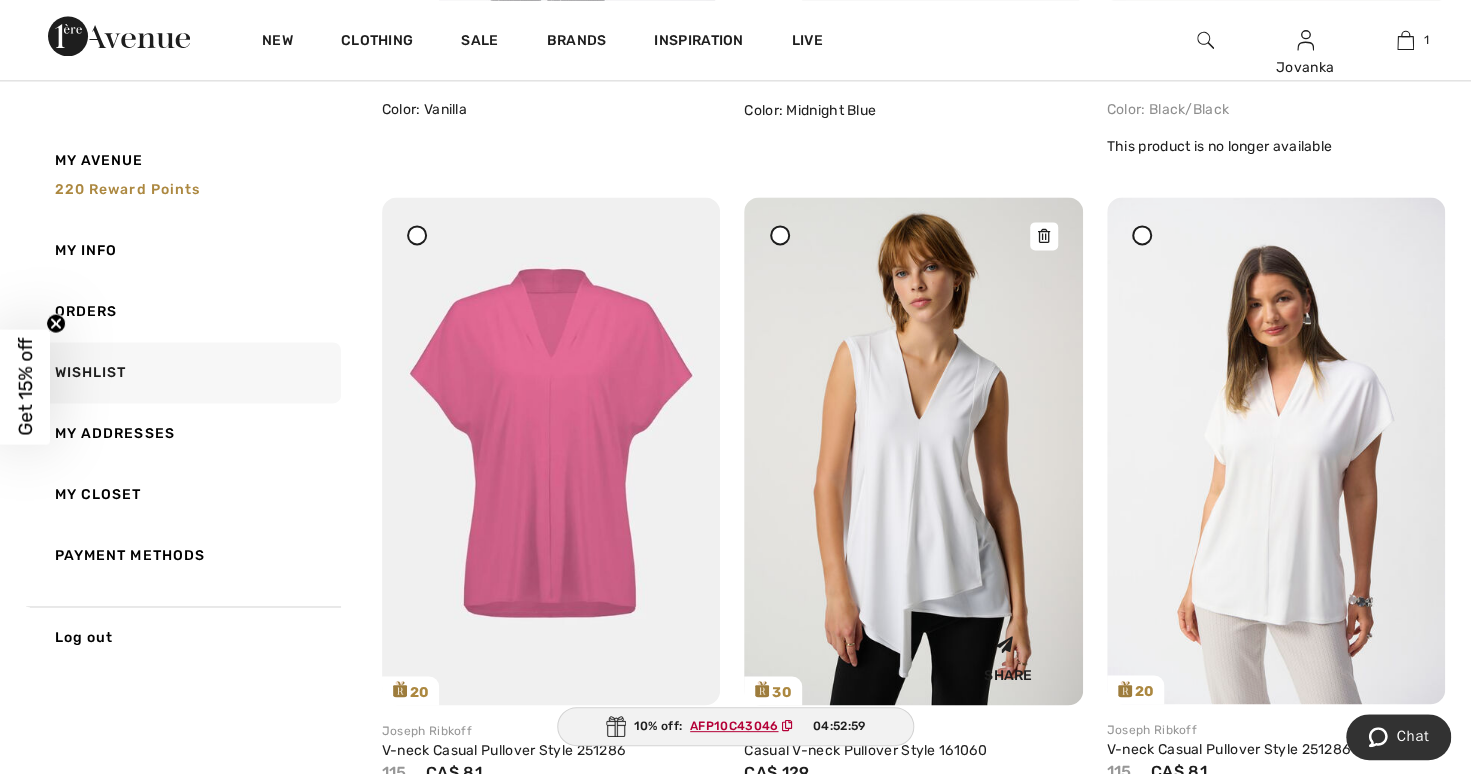 click at bounding box center [913, 451] 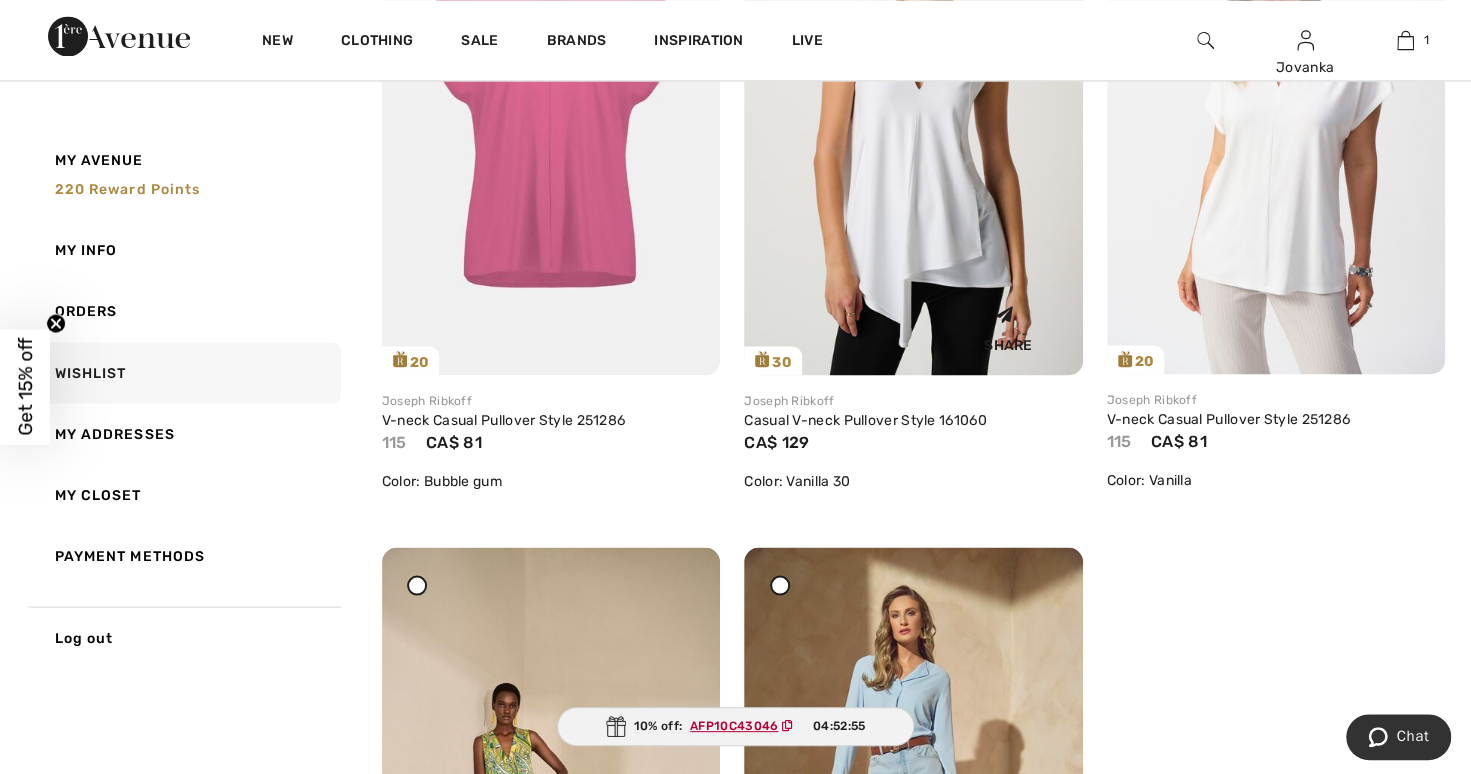 scroll, scrollTop: 10700, scrollLeft: 0, axis: vertical 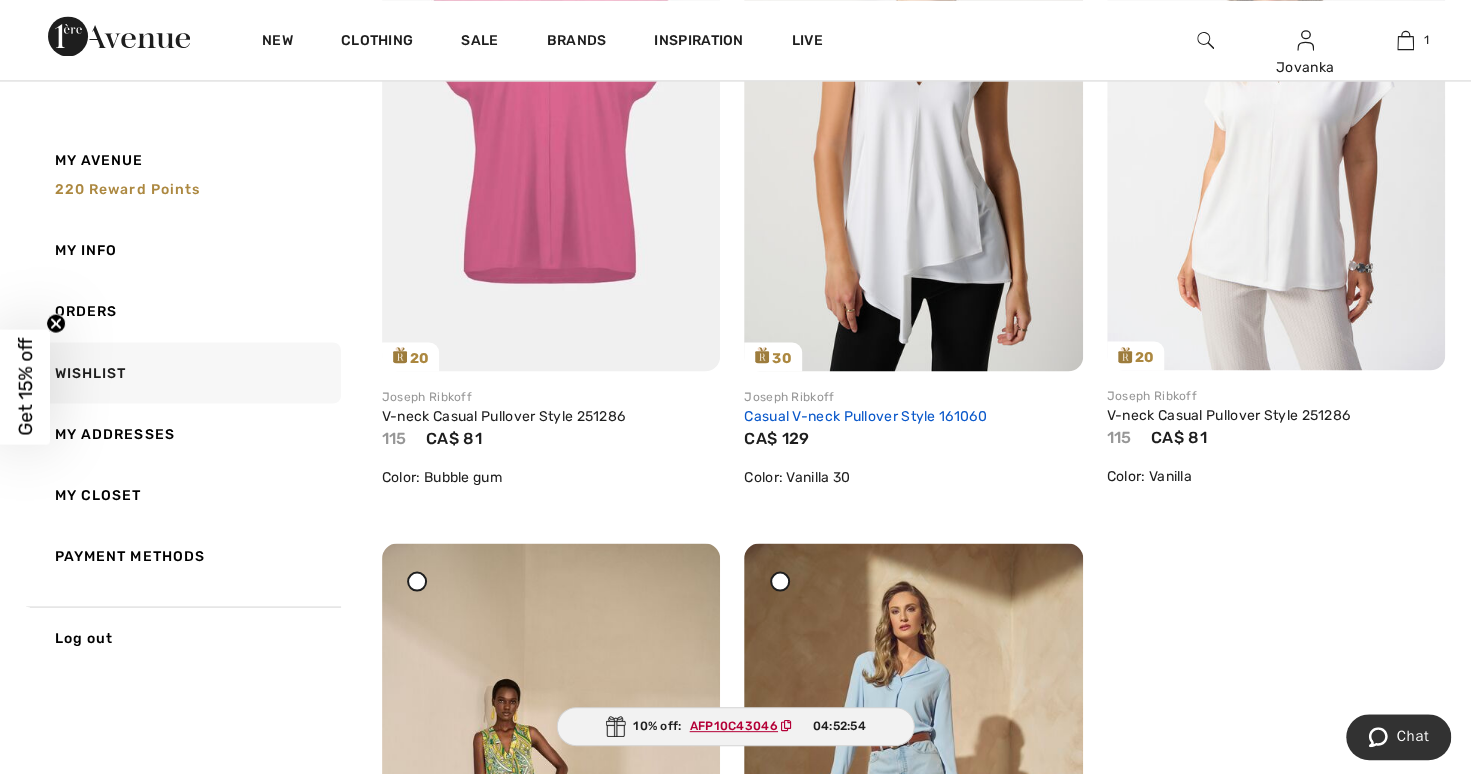 click on "Casual V-neck Pullover Style 161060" at bounding box center (865, 415) 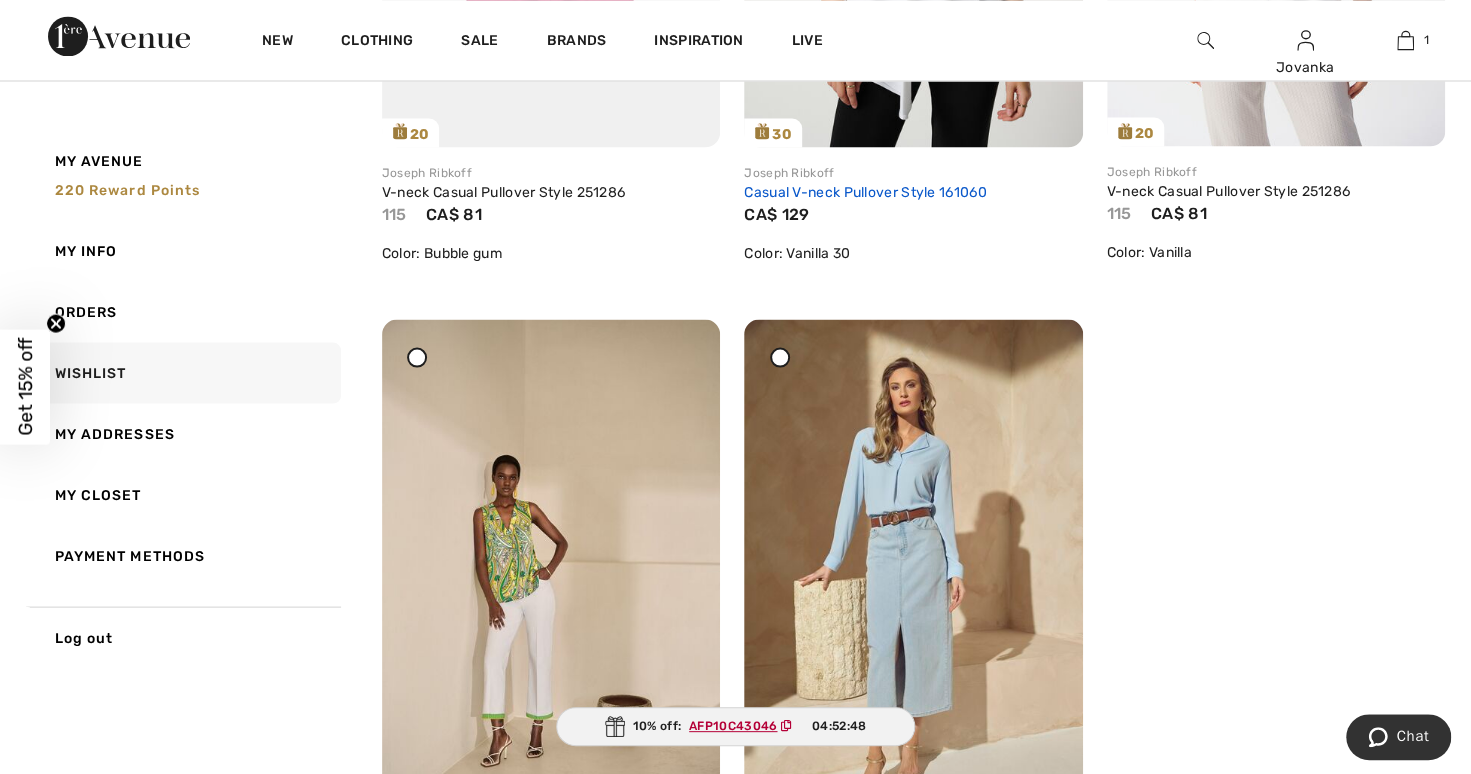 scroll, scrollTop: 11212, scrollLeft: 0, axis: vertical 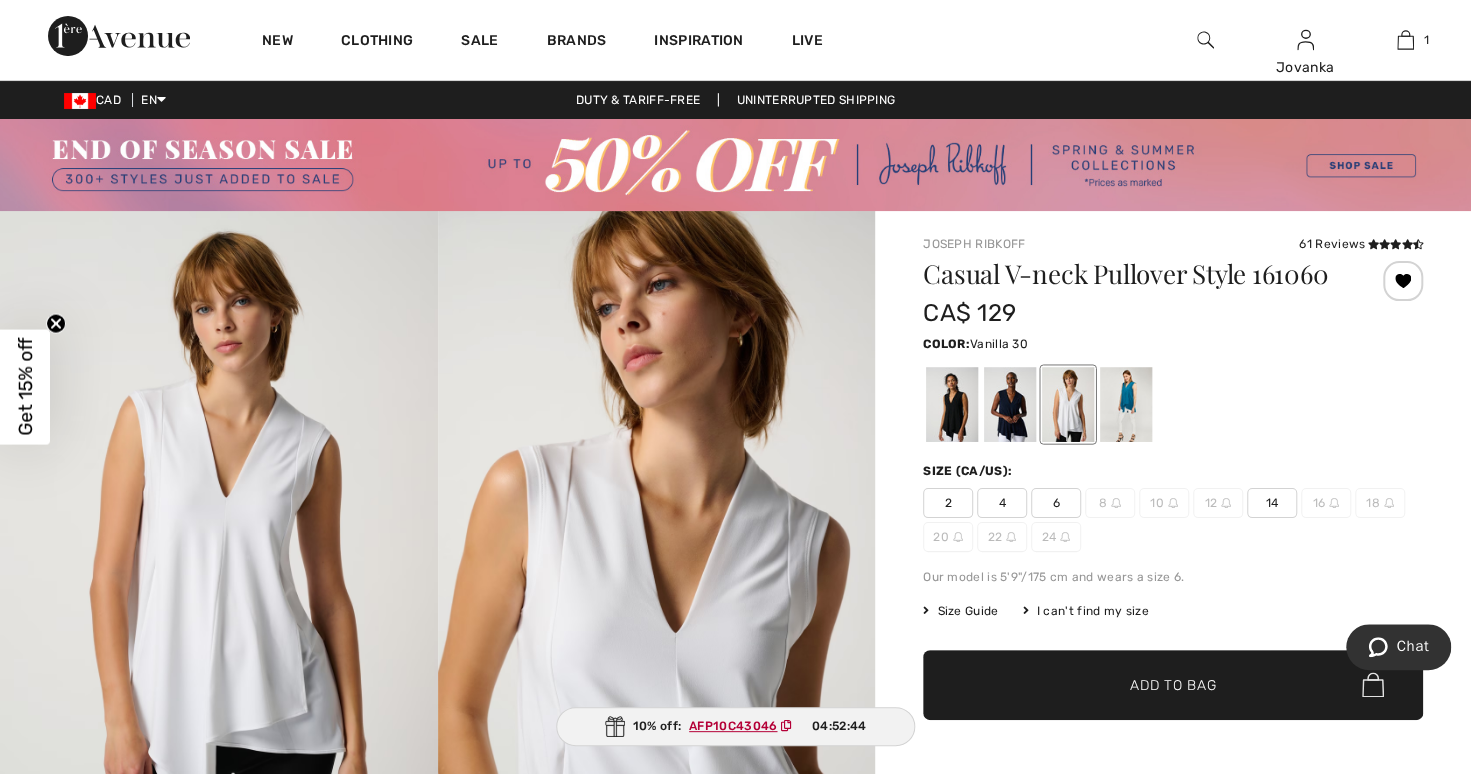 click at bounding box center (1126, 404) 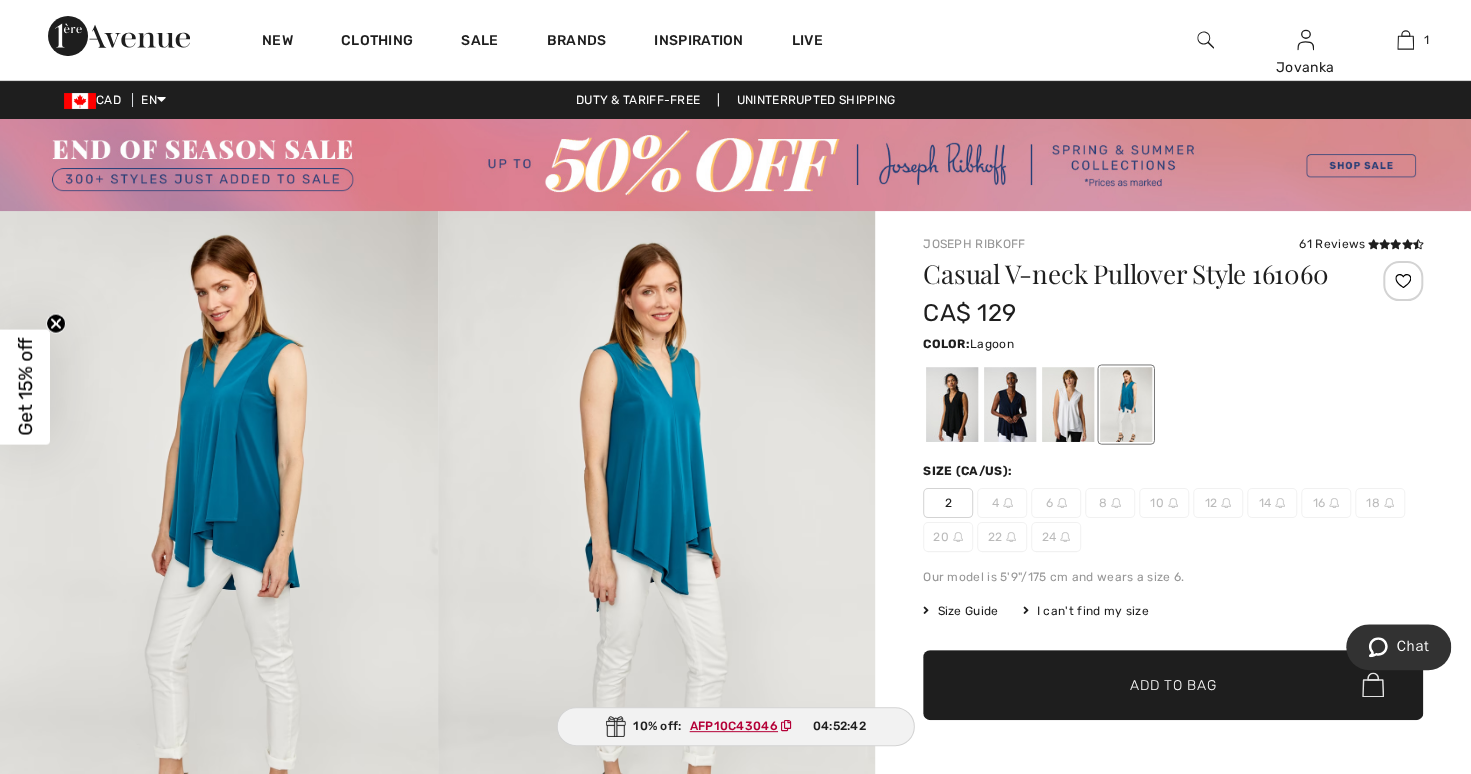 click at bounding box center (1010, 404) 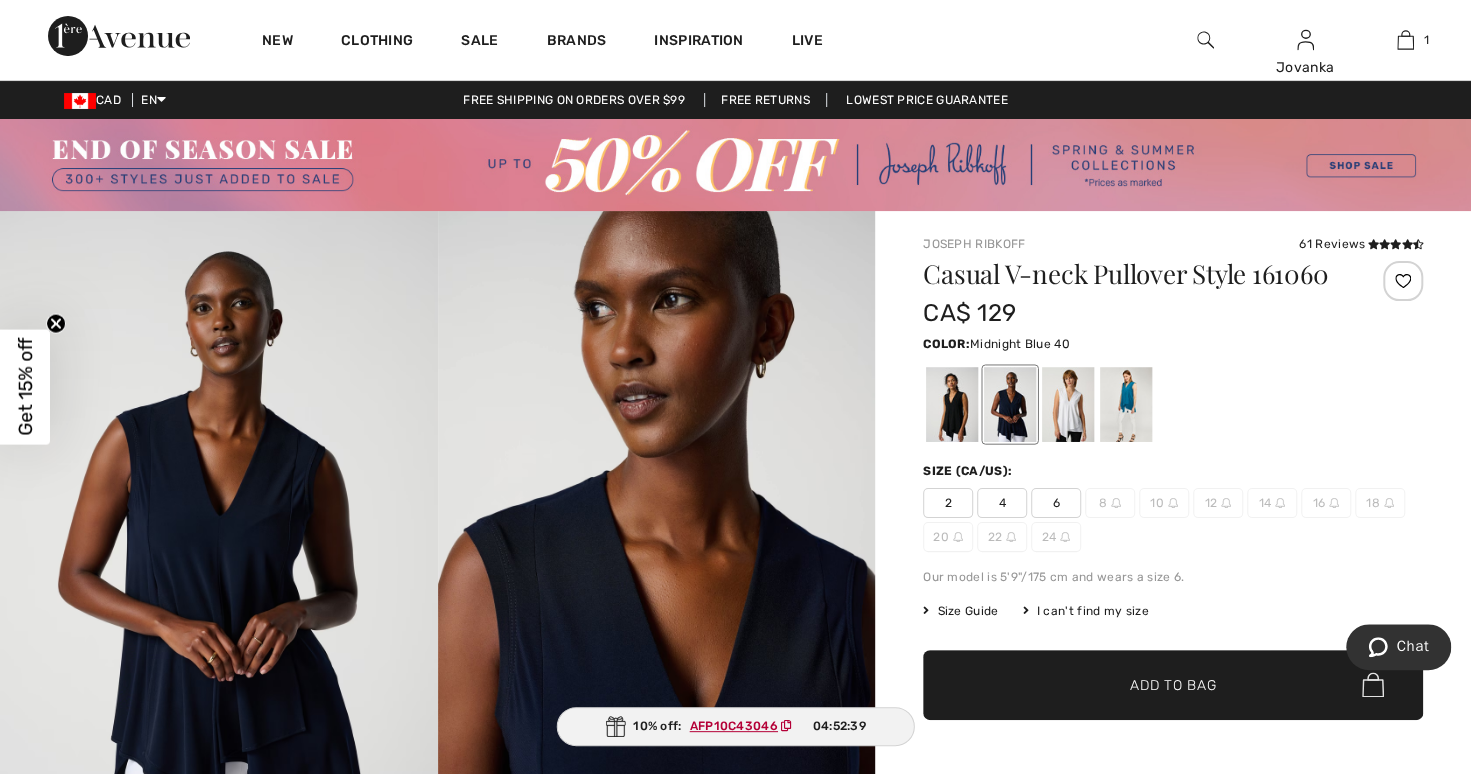 click at bounding box center [952, 404] 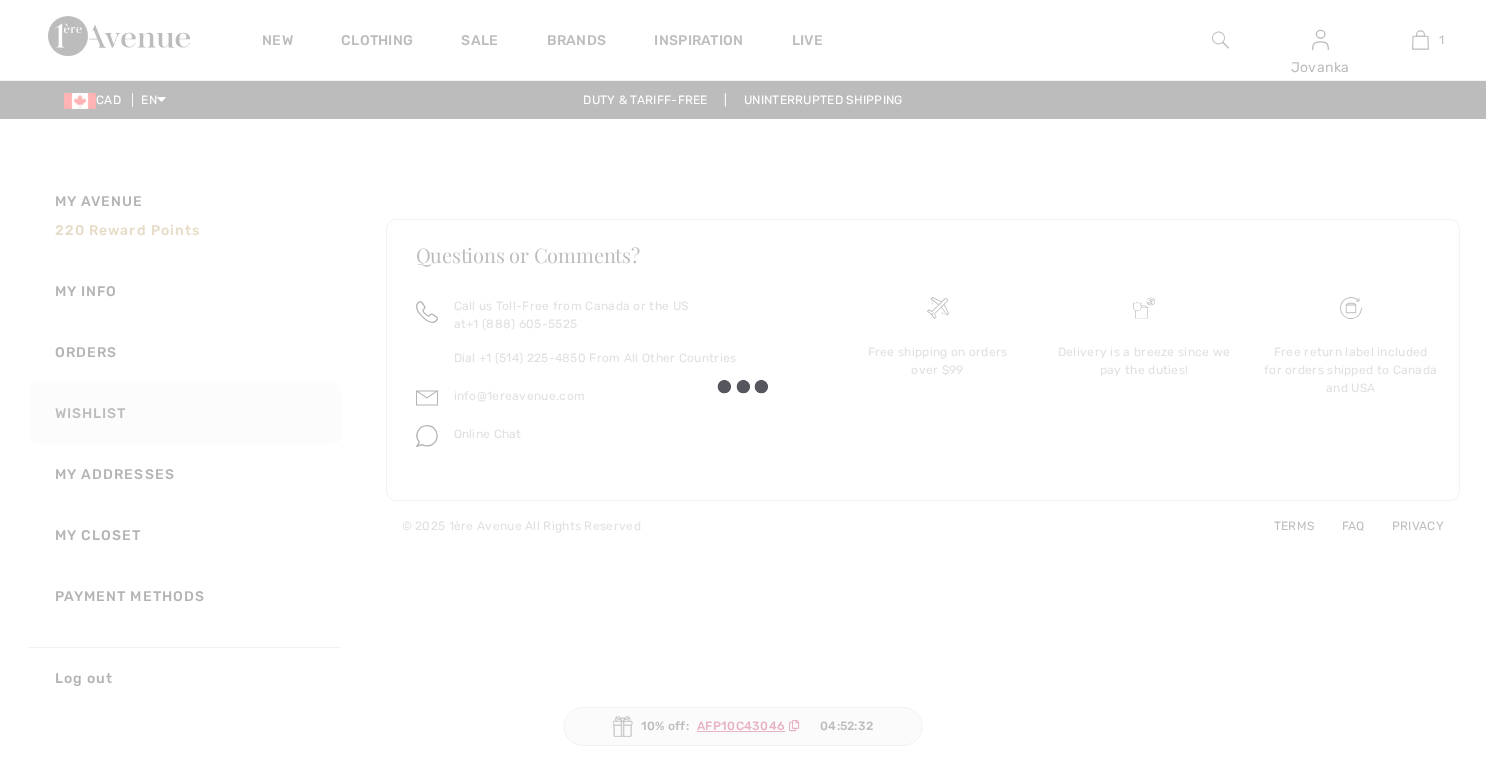 scroll, scrollTop: 0, scrollLeft: 0, axis: both 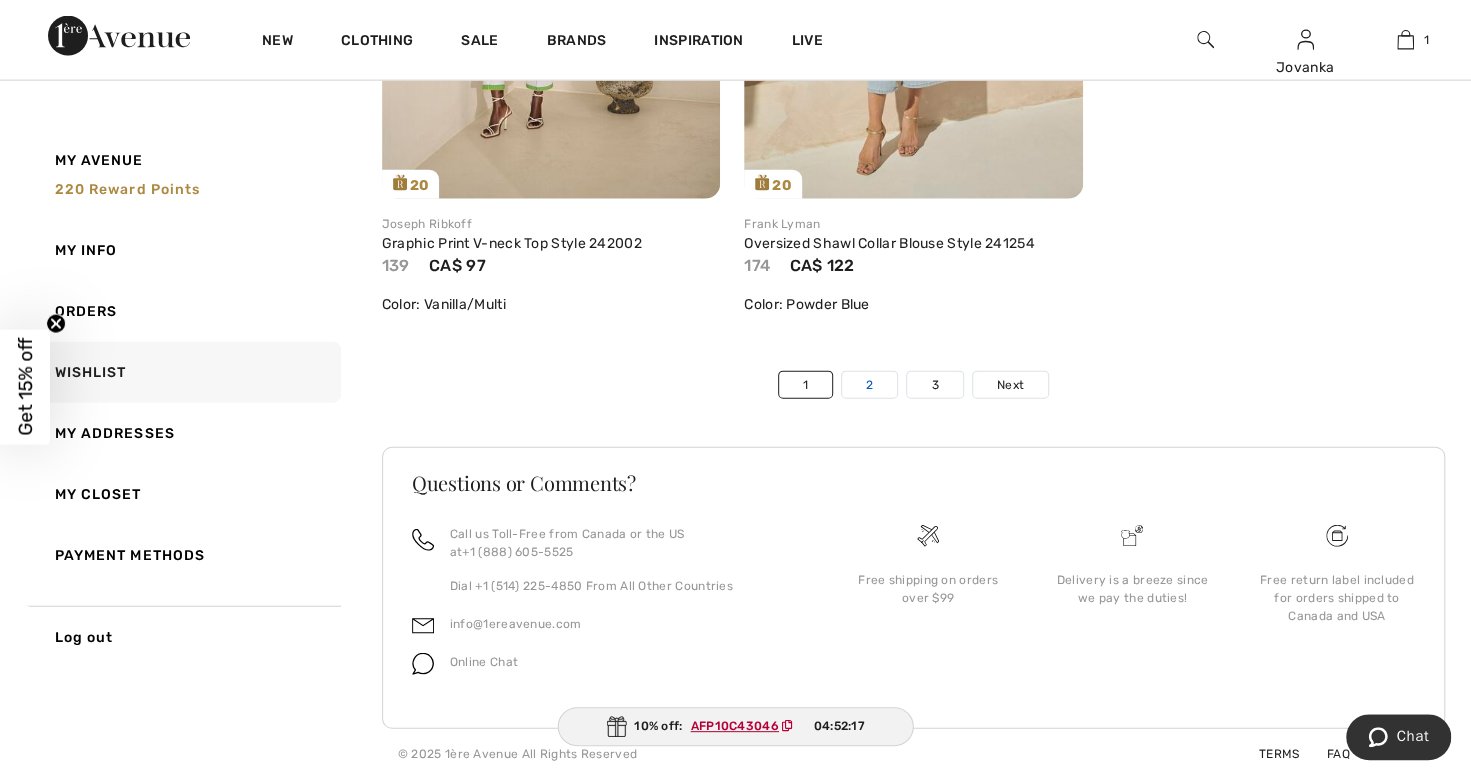 click on "2" at bounding box center [869, 385] 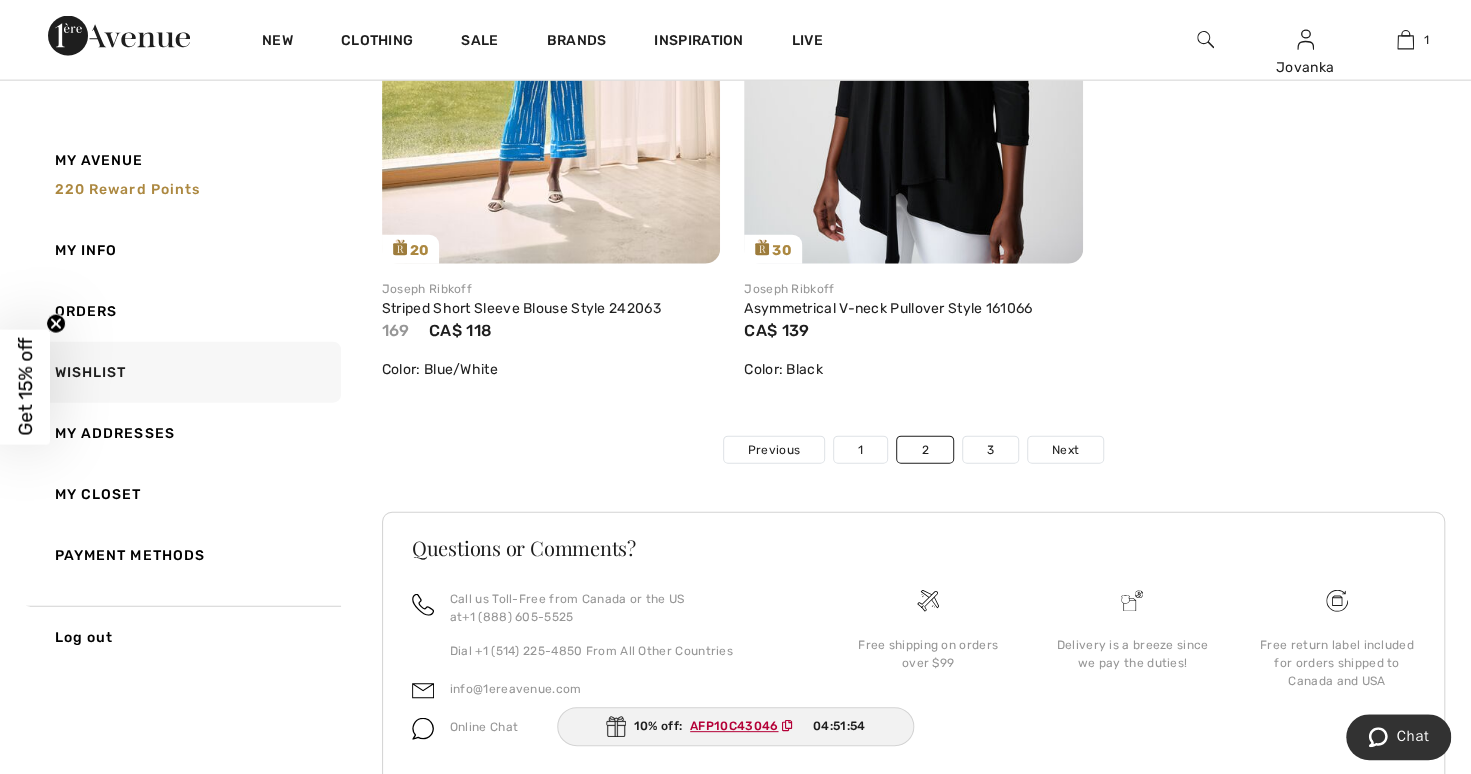 scroll, scrollTop: 6656, scrollLeft: 0, axis: vertical 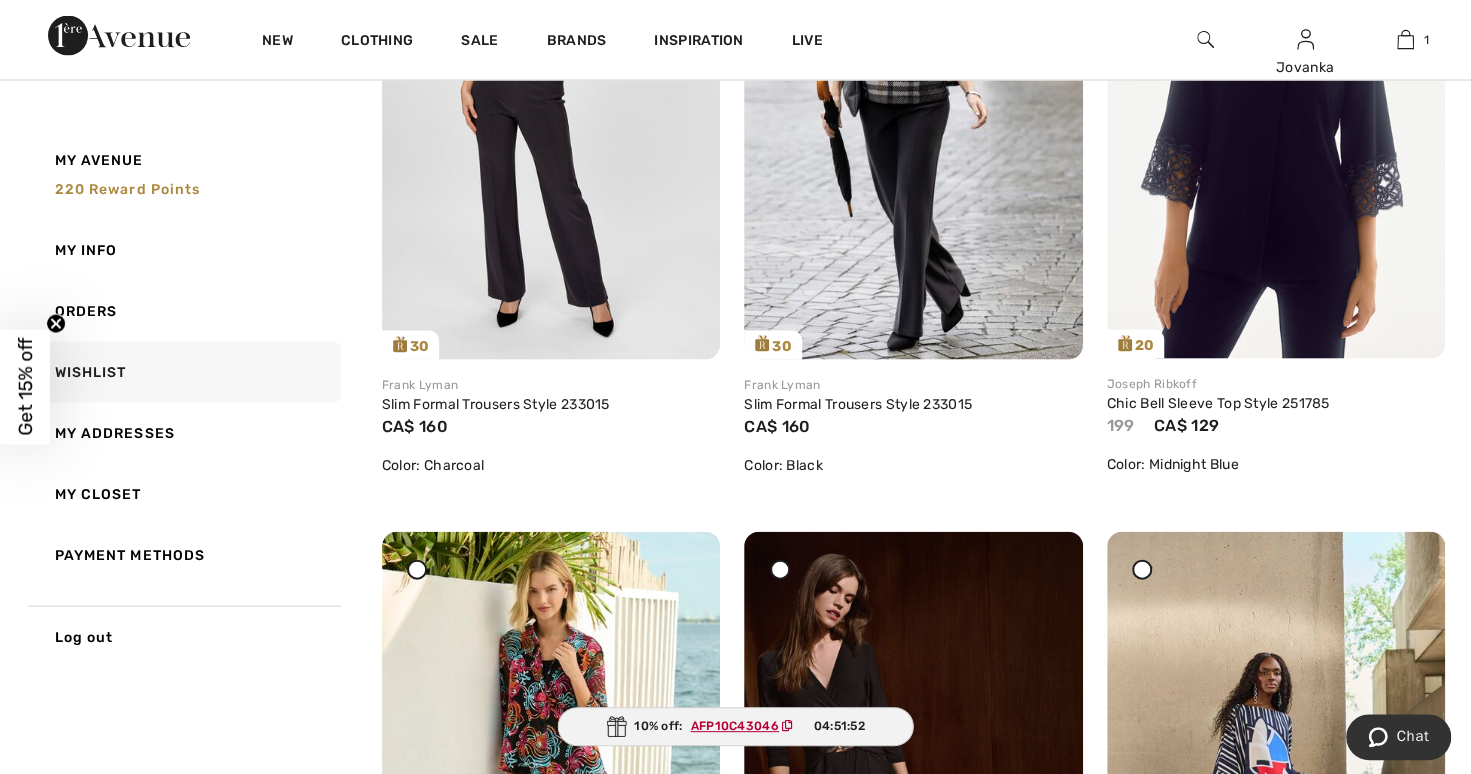 click on "My Avenue 220 Reward points My Info Orders Wishlist My Addresses My Closet Payment Methods
Log out
Wishlist
Select All Items
Delete Selected
107 Items
Date Added: Newest Date Added: Oldest Price: High to Low Price: Low to High Brand: A to Z Brand: Z to A
20
Share
Joseph Ribkoff
Jeweled Minimalist Boatneck Top Style 243164
159
CA$ 111 Color: Black
Share
20
1" at bounding box center (735, -375) 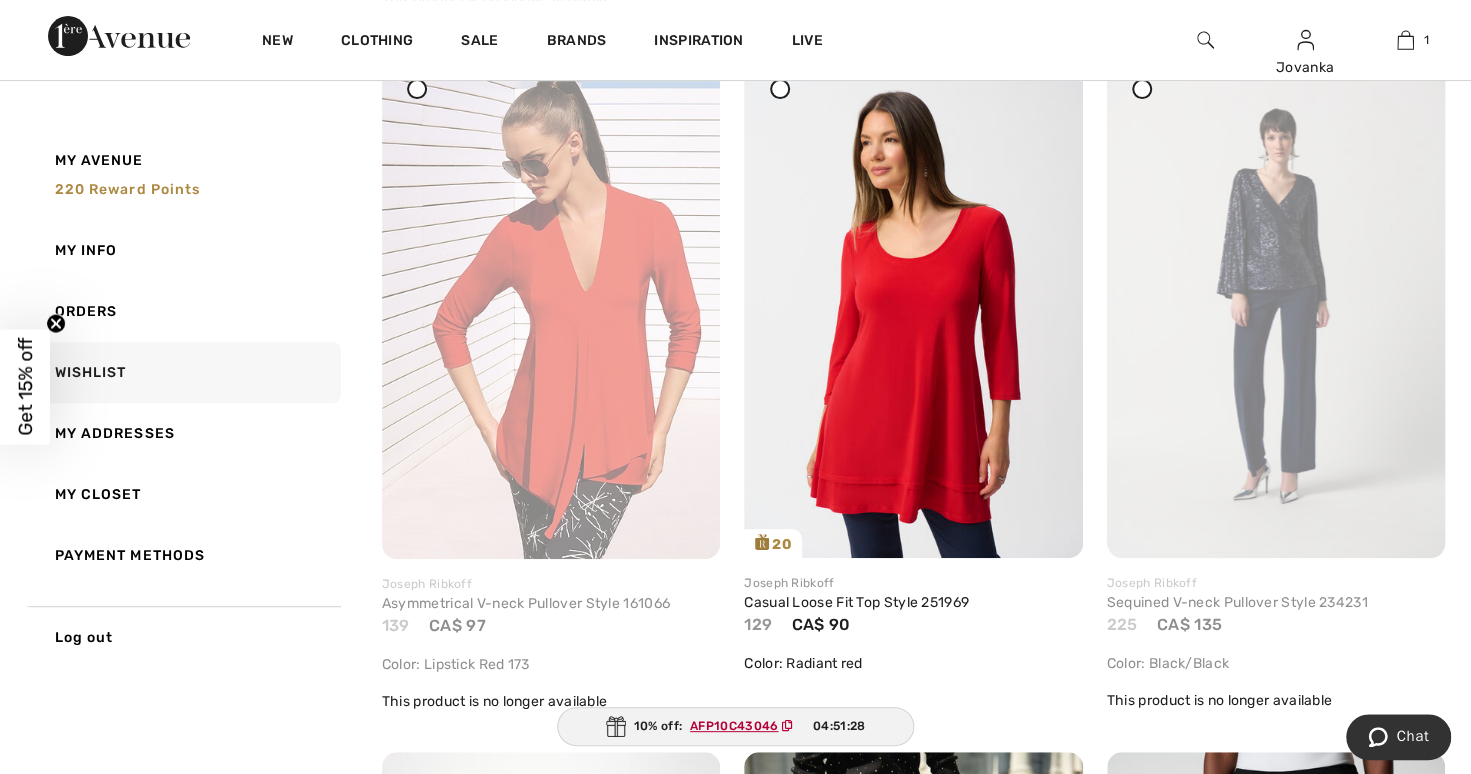 scroll, scrollTop: 9200, scrollLeft: 0, axis: vertical 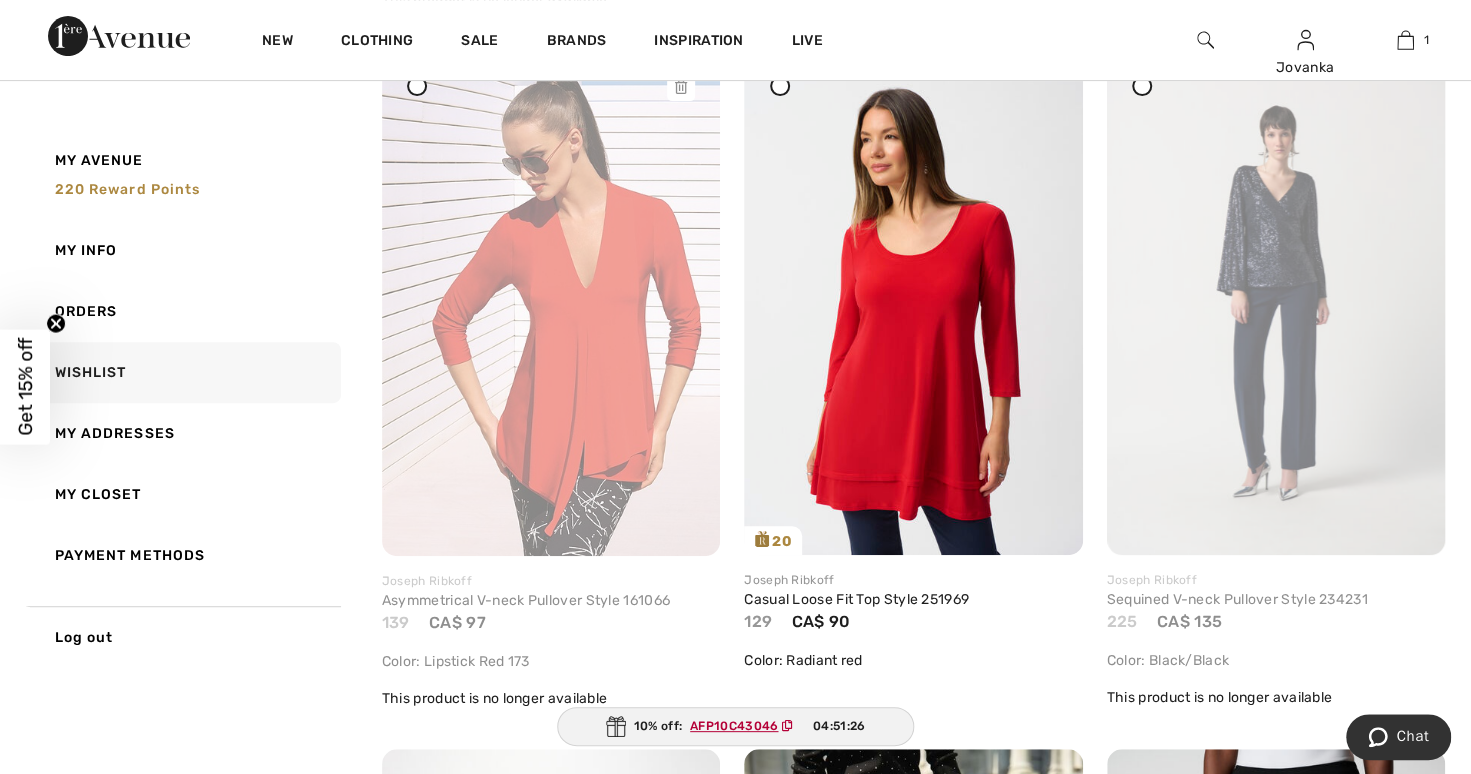 click at bounding box center (551, 302) 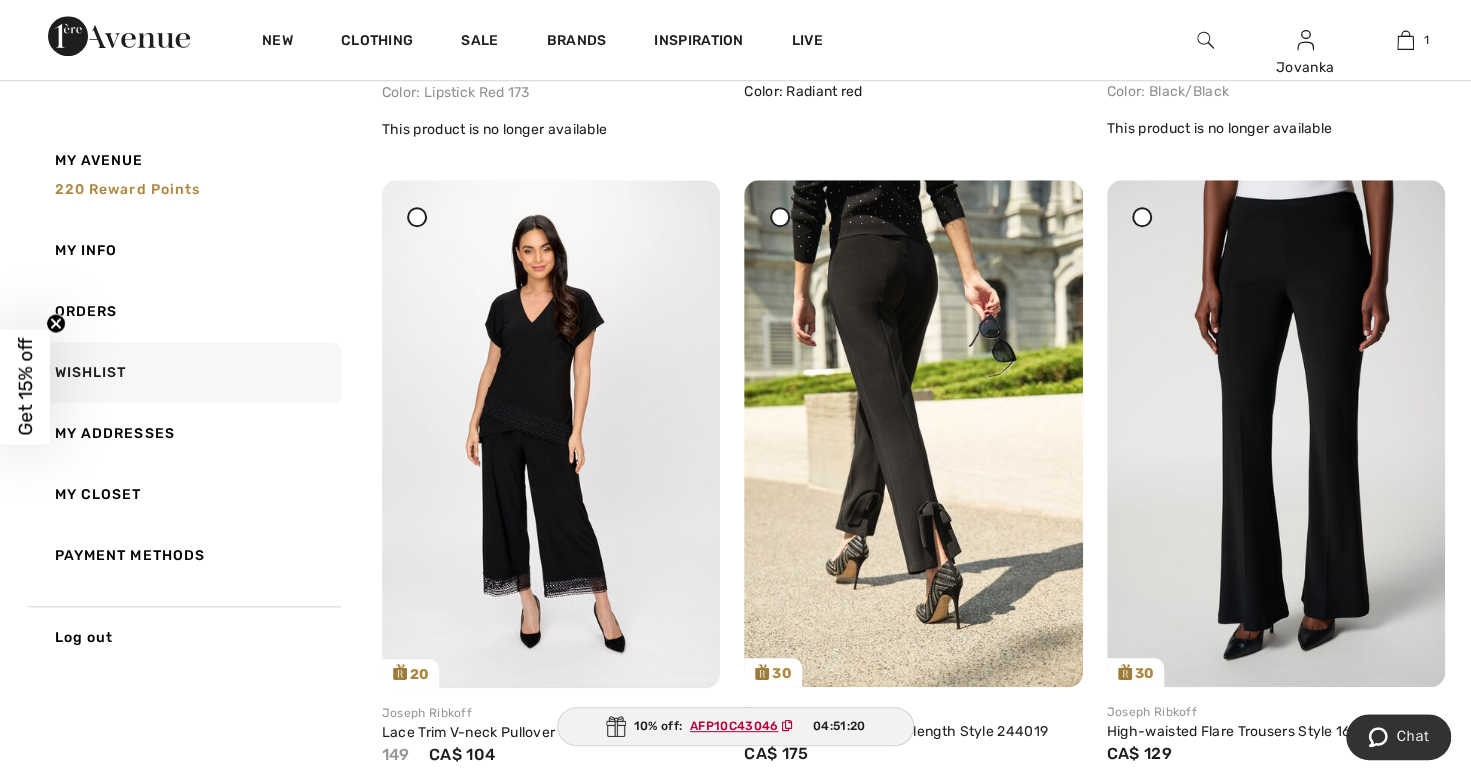 scroll, scrollTop: 9812, scrollLeft: 0, axis: vertical 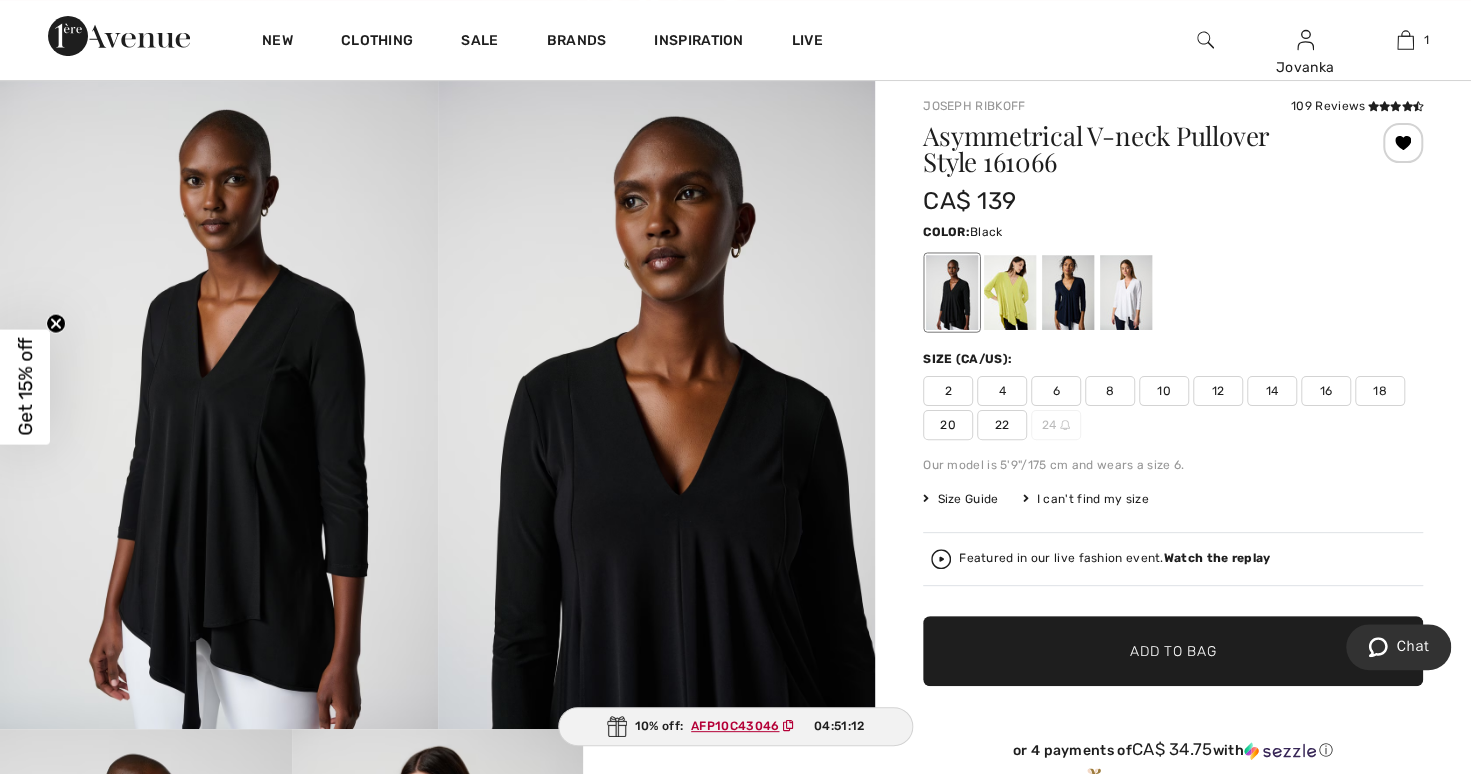 click at bounding box center [1010, 292] 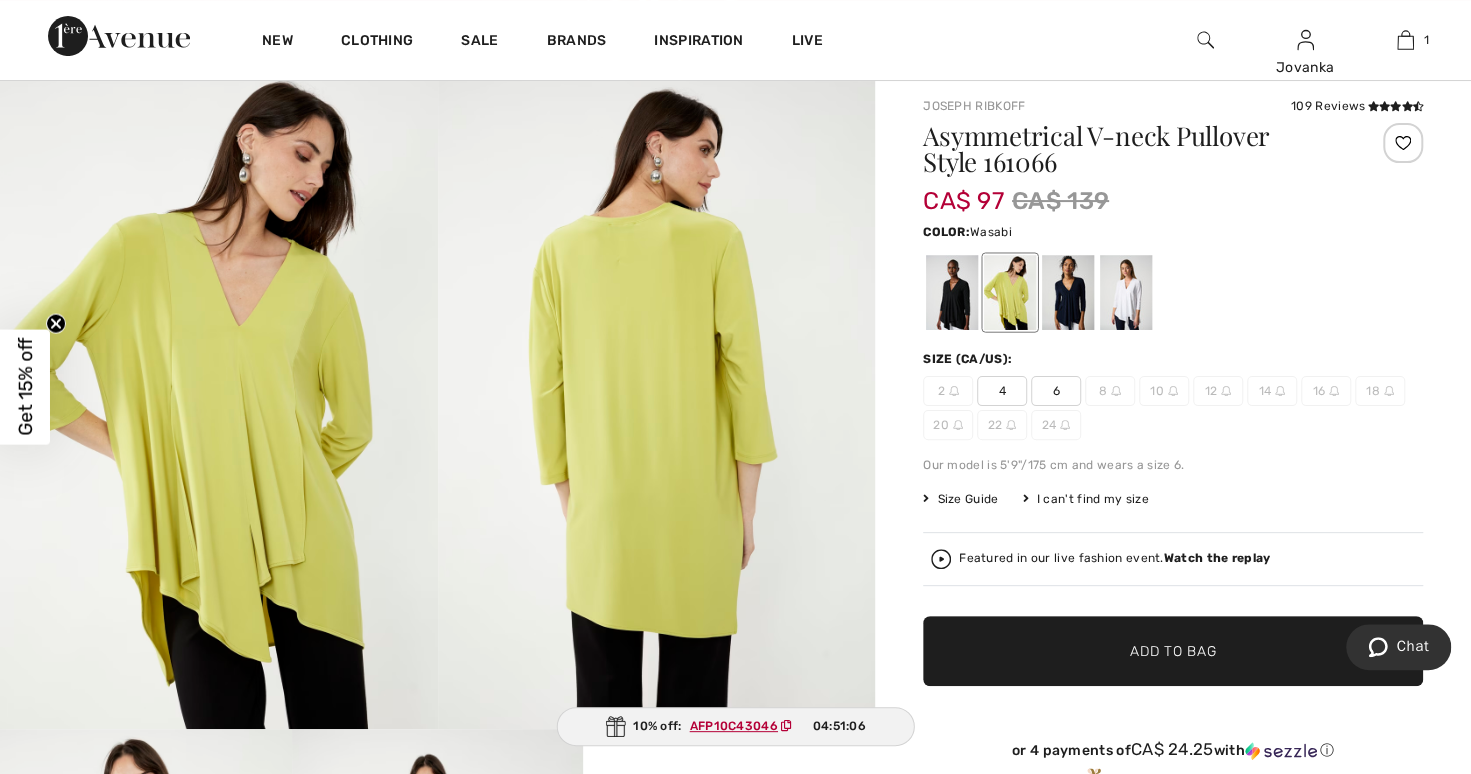 click at bounding box center [1068, 292] 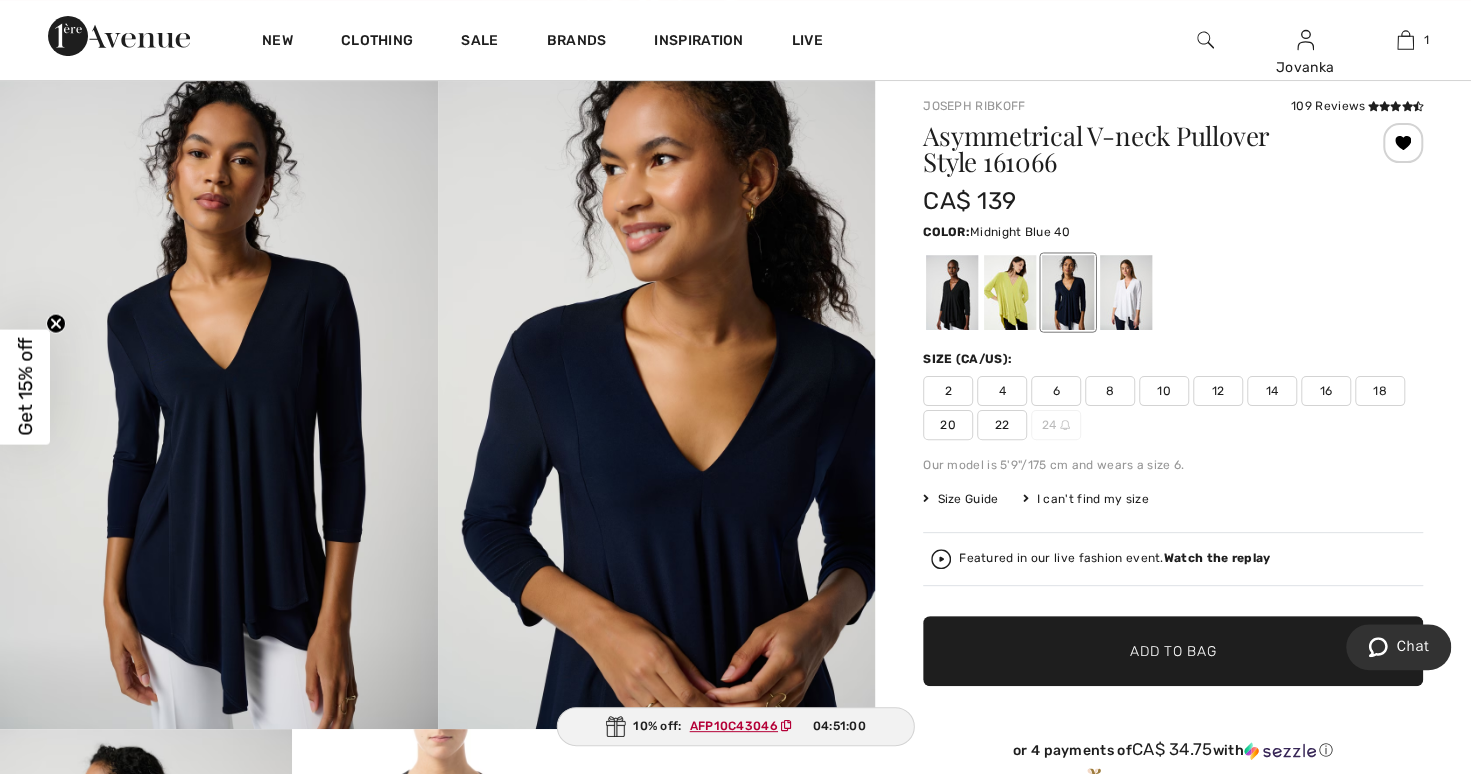 click at bounding box center (1126, 292) 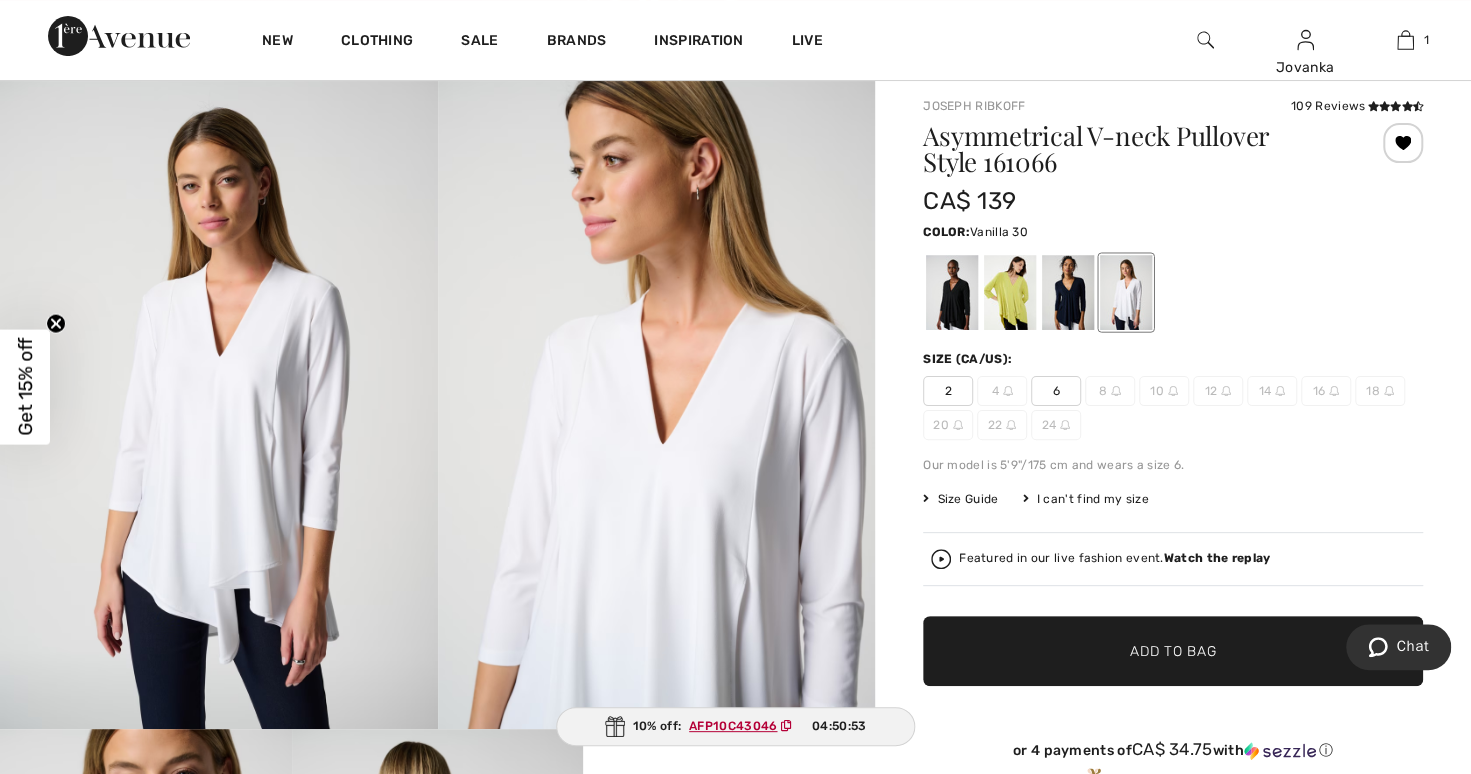 click at bounding box center [952, 292] 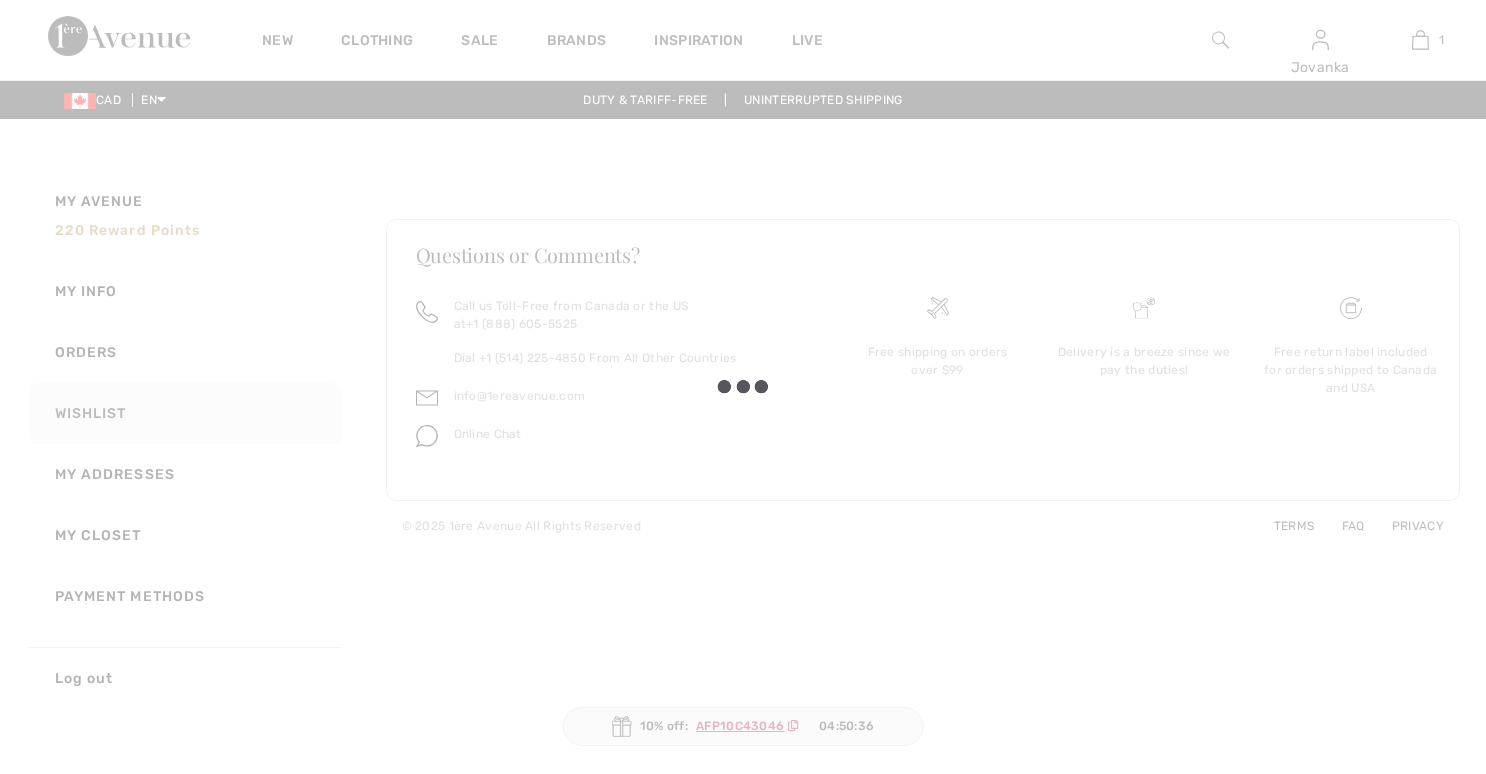 scroll, scrollTop: 0, scrollLeft: 0, axis: both 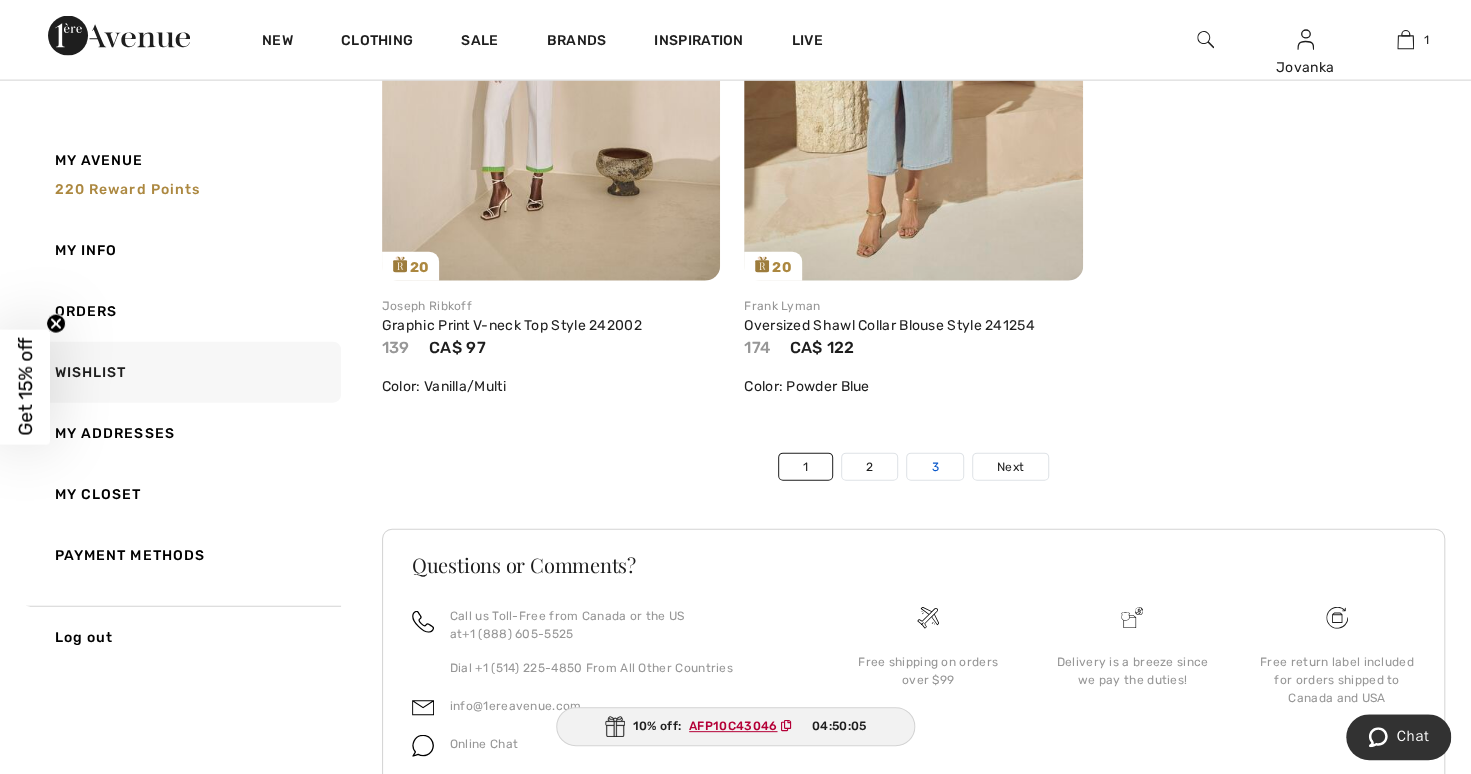 click on "3" at bounding box center (934, 467) 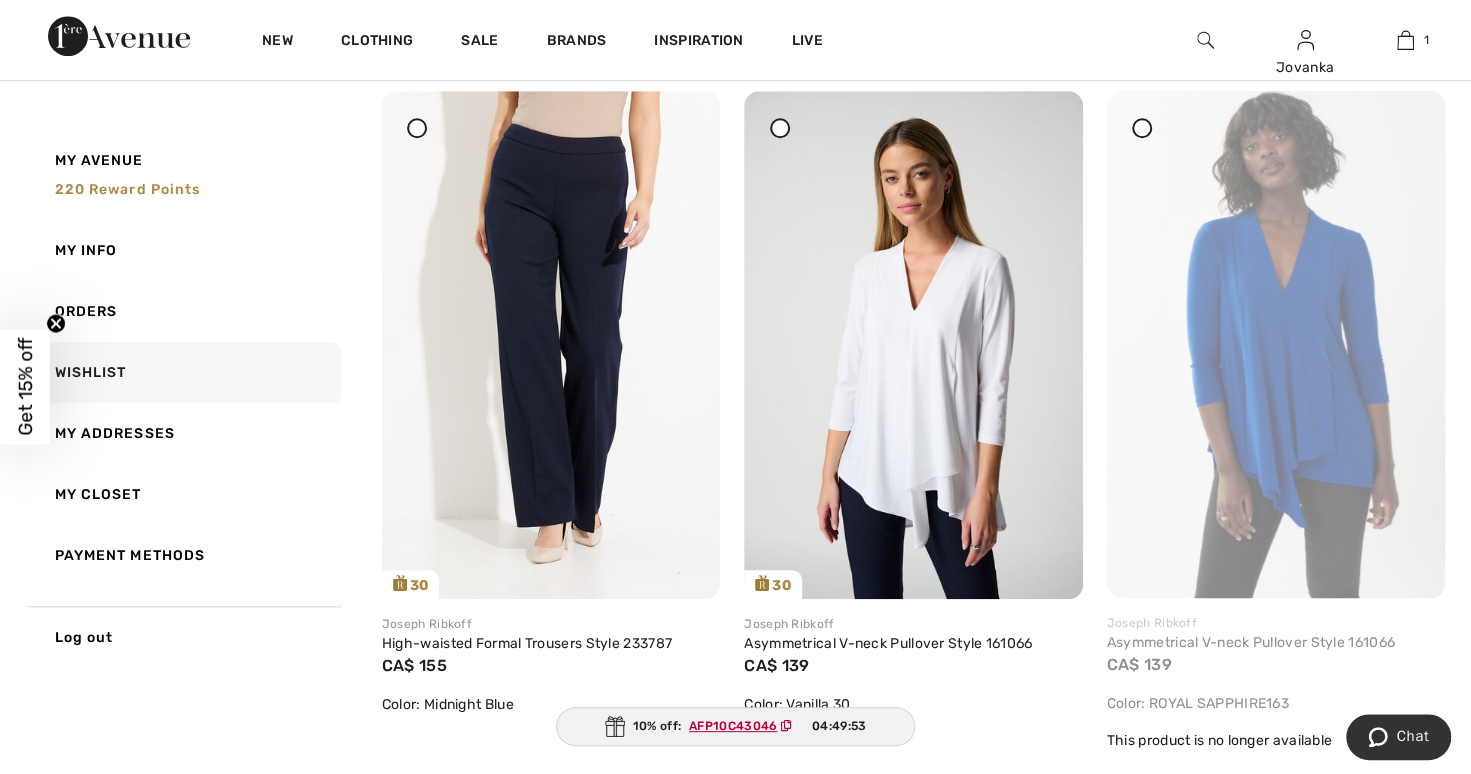 scroll, scrollTop: 937, scrollLeft: 0, axis: vertical 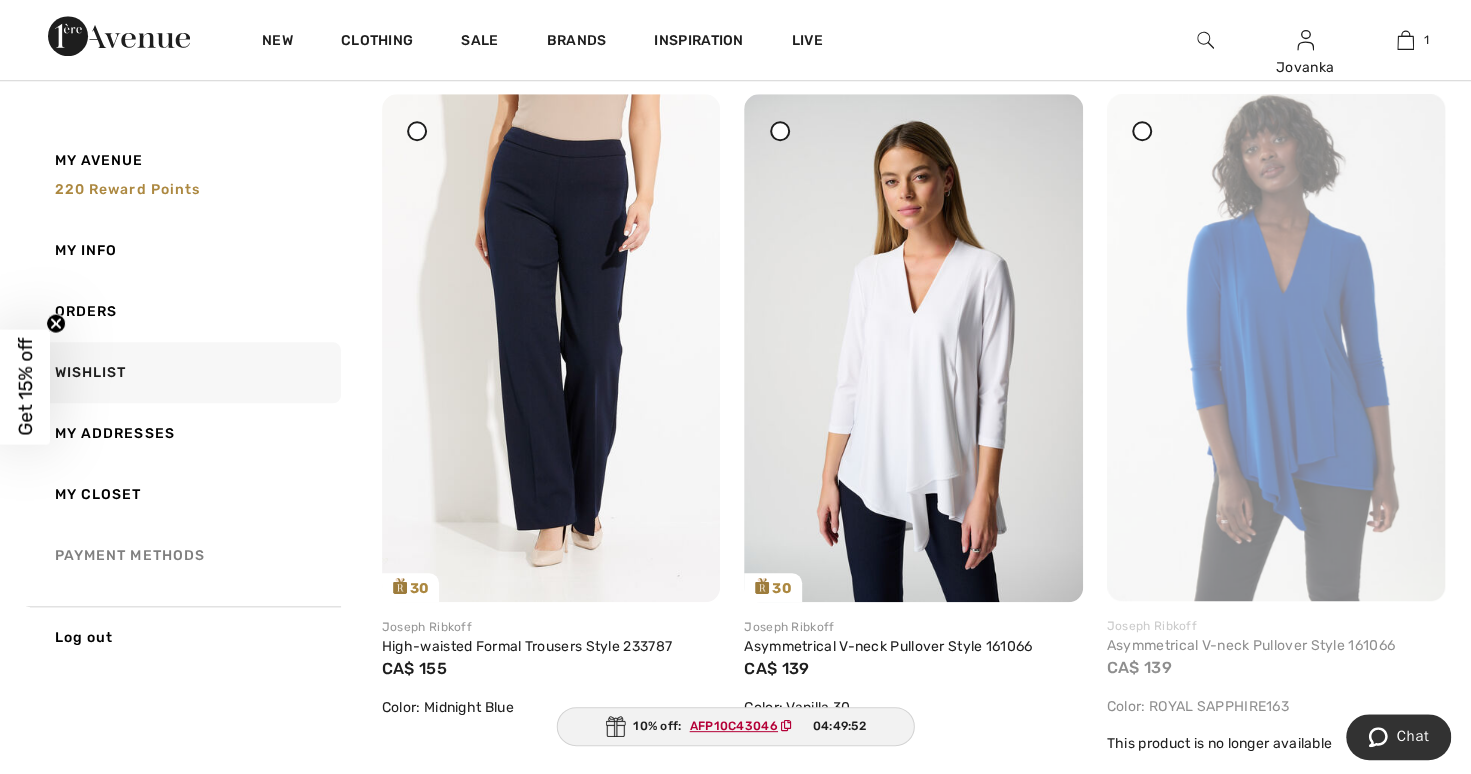 click on "Payment Methods" at bounding box center [183, 555] 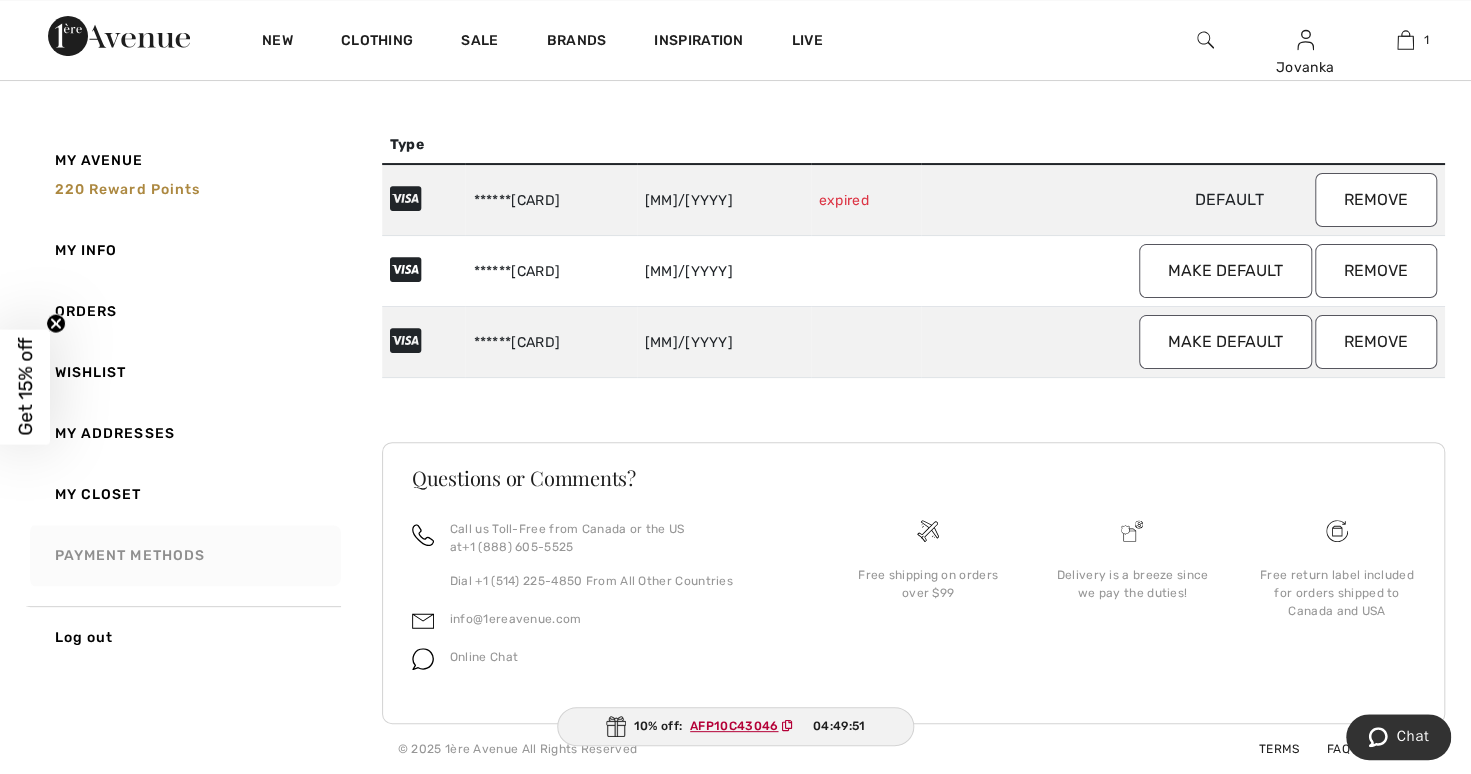 scroll, scrollTop: 113, scrollLeft: 0, axis: vertical 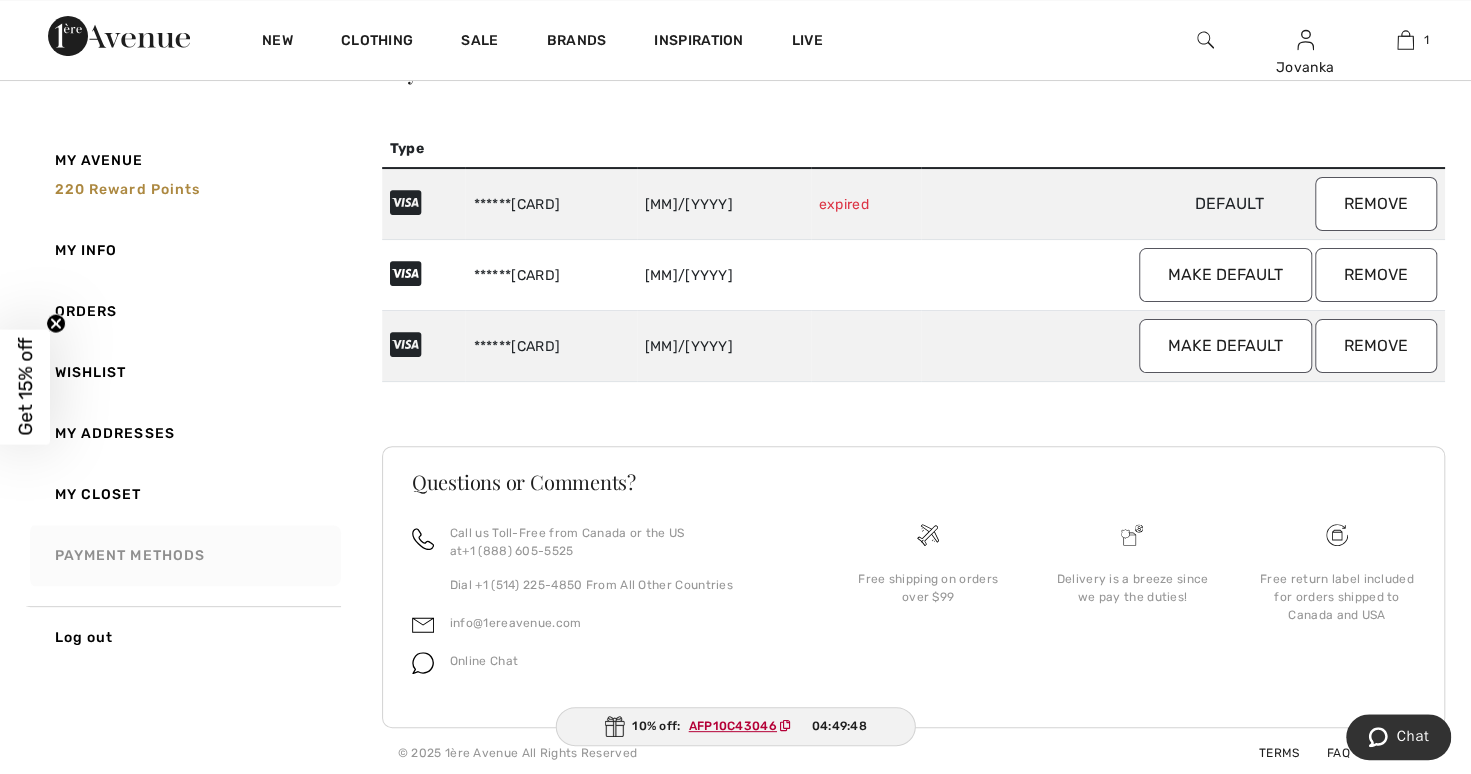 click on "Payment Methods" at bounding box center (183, 555) 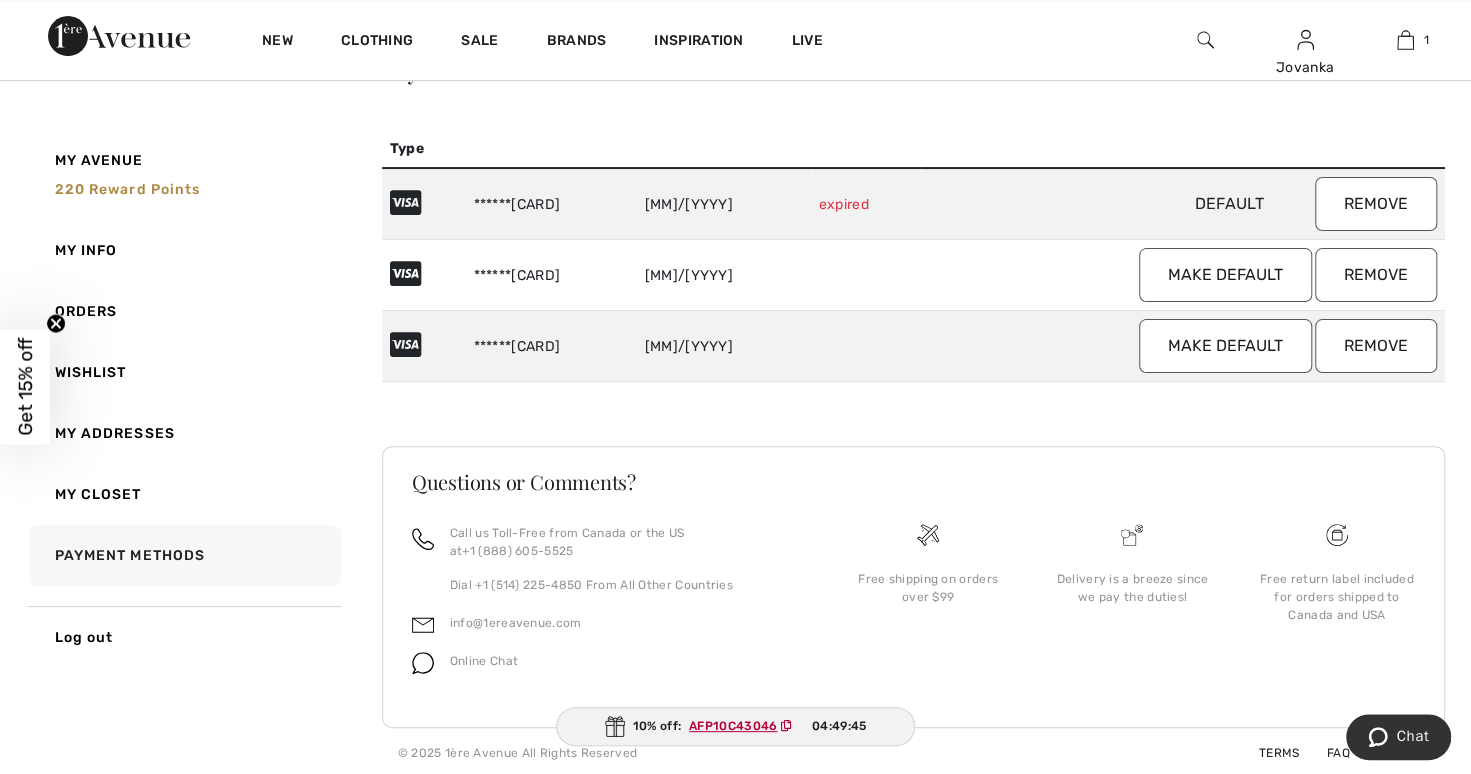 click on "Remove" at bounding box center (1376, 346) 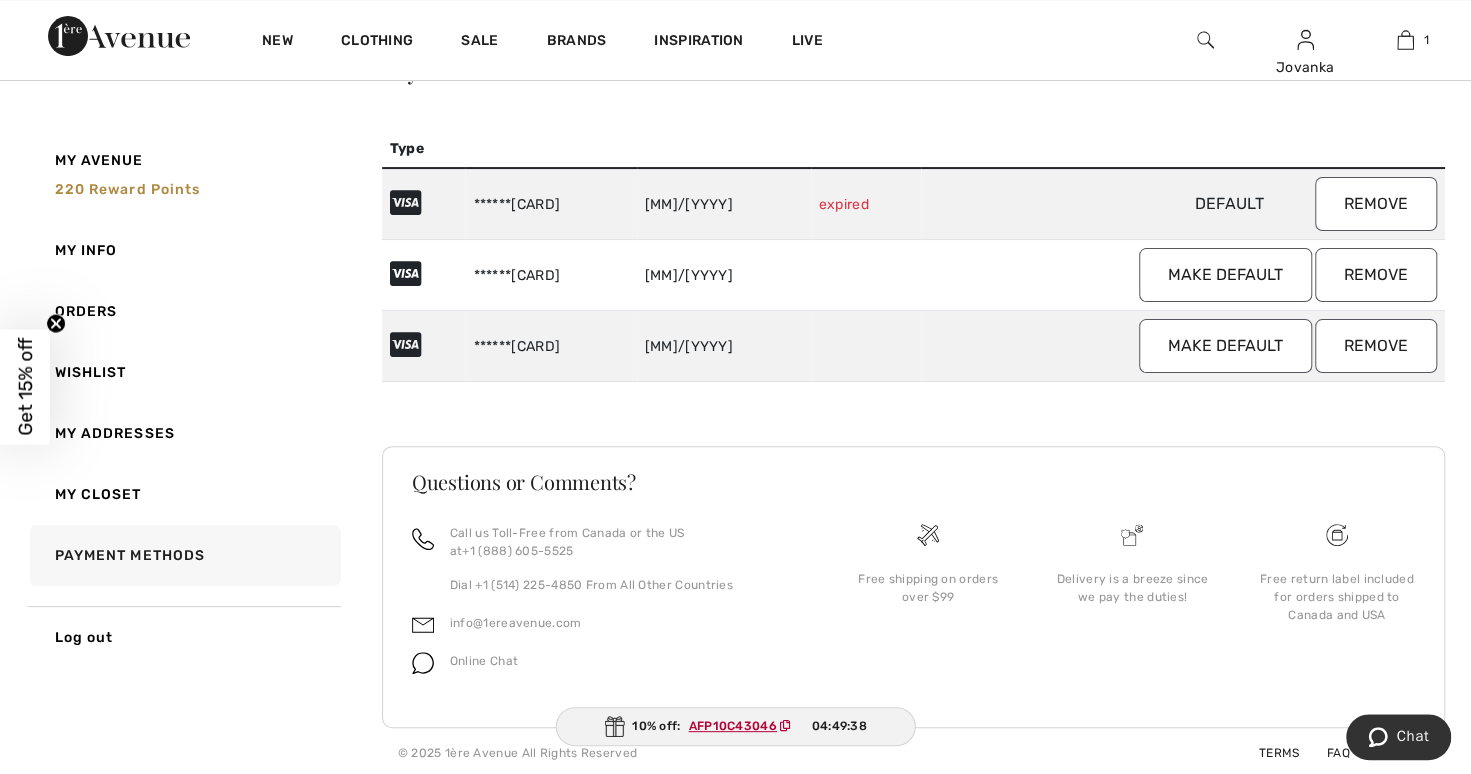 click on "Remove" at bounding box center [1376, 204] 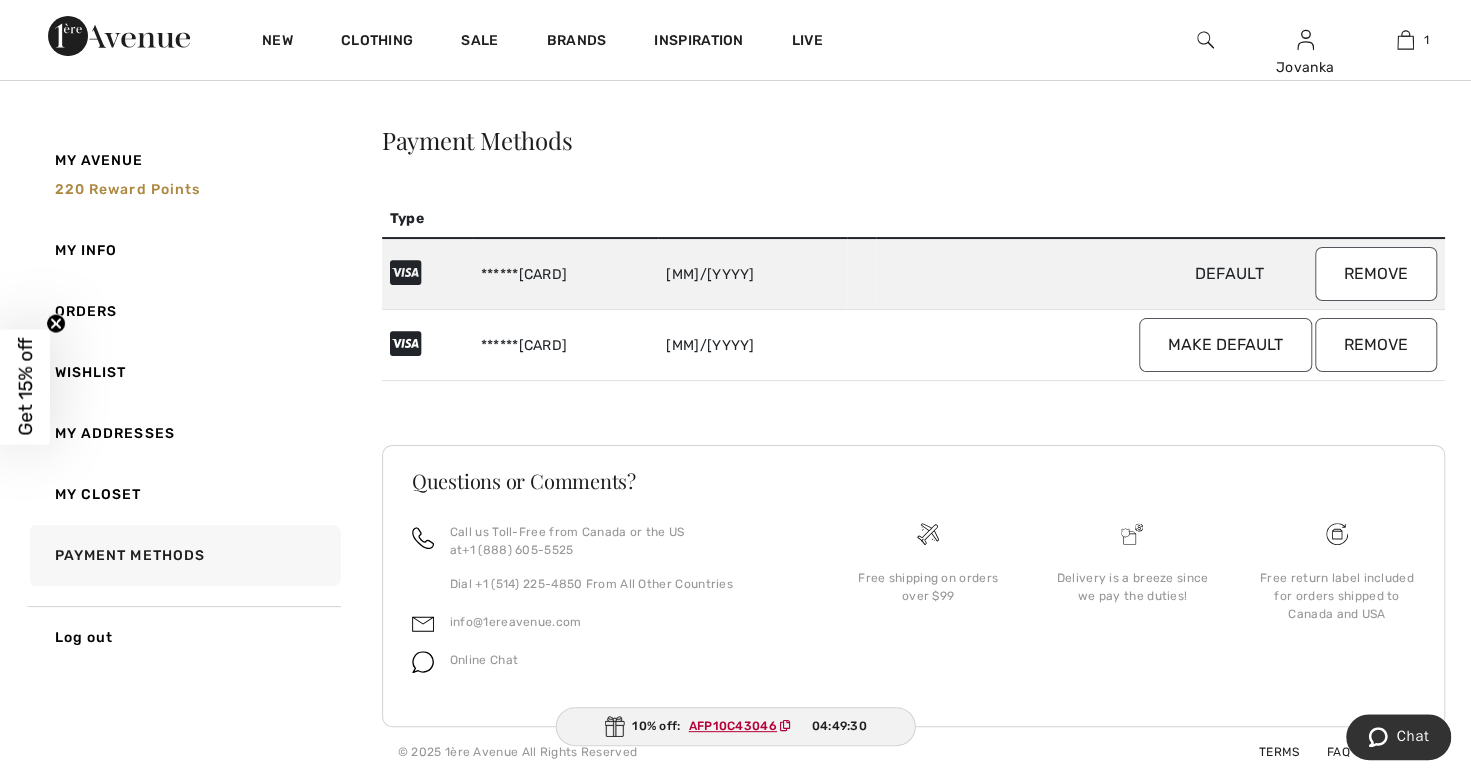 scroll, scrollTop: 0, scrollLeft: 0, axis: both 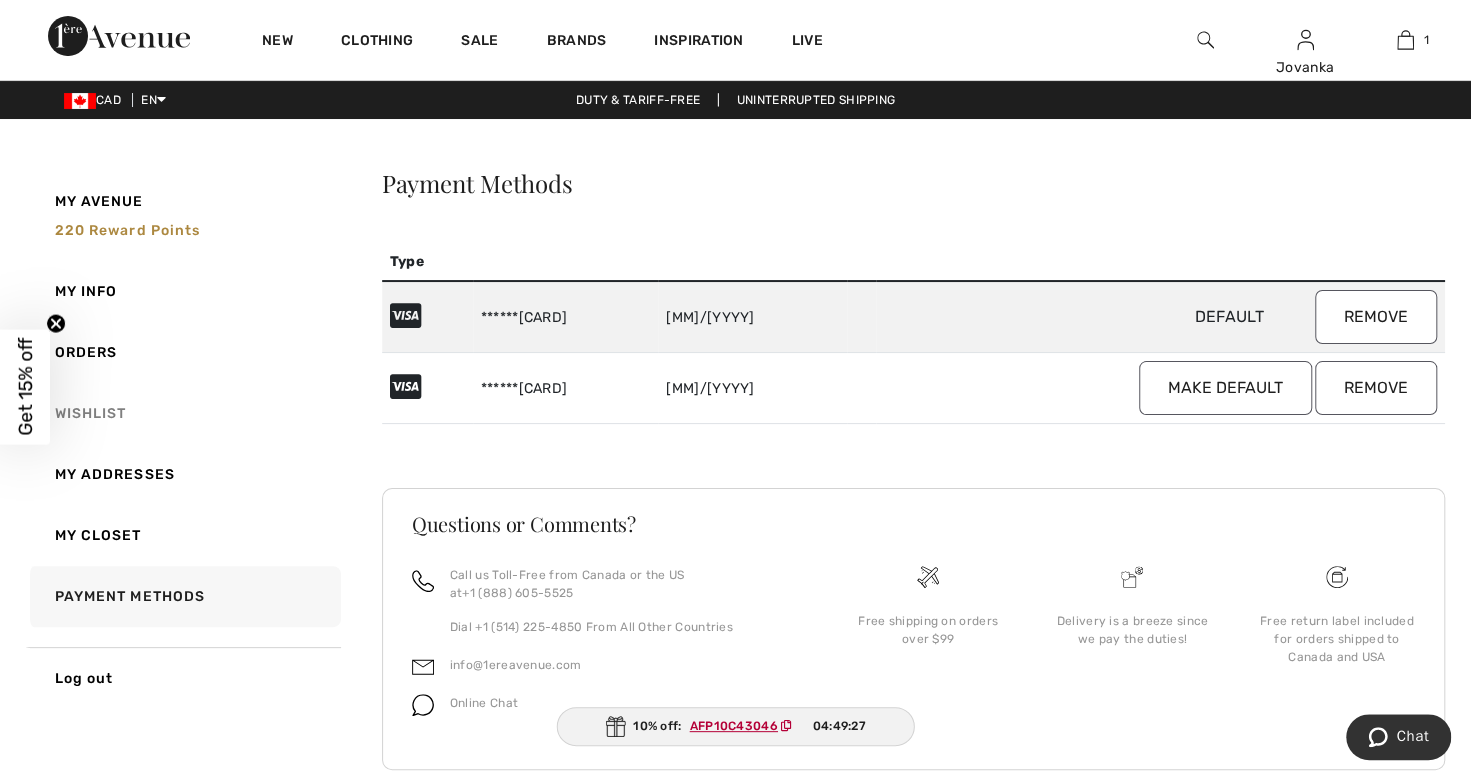 click on "Wishlist" at bounding box center [183, 413] 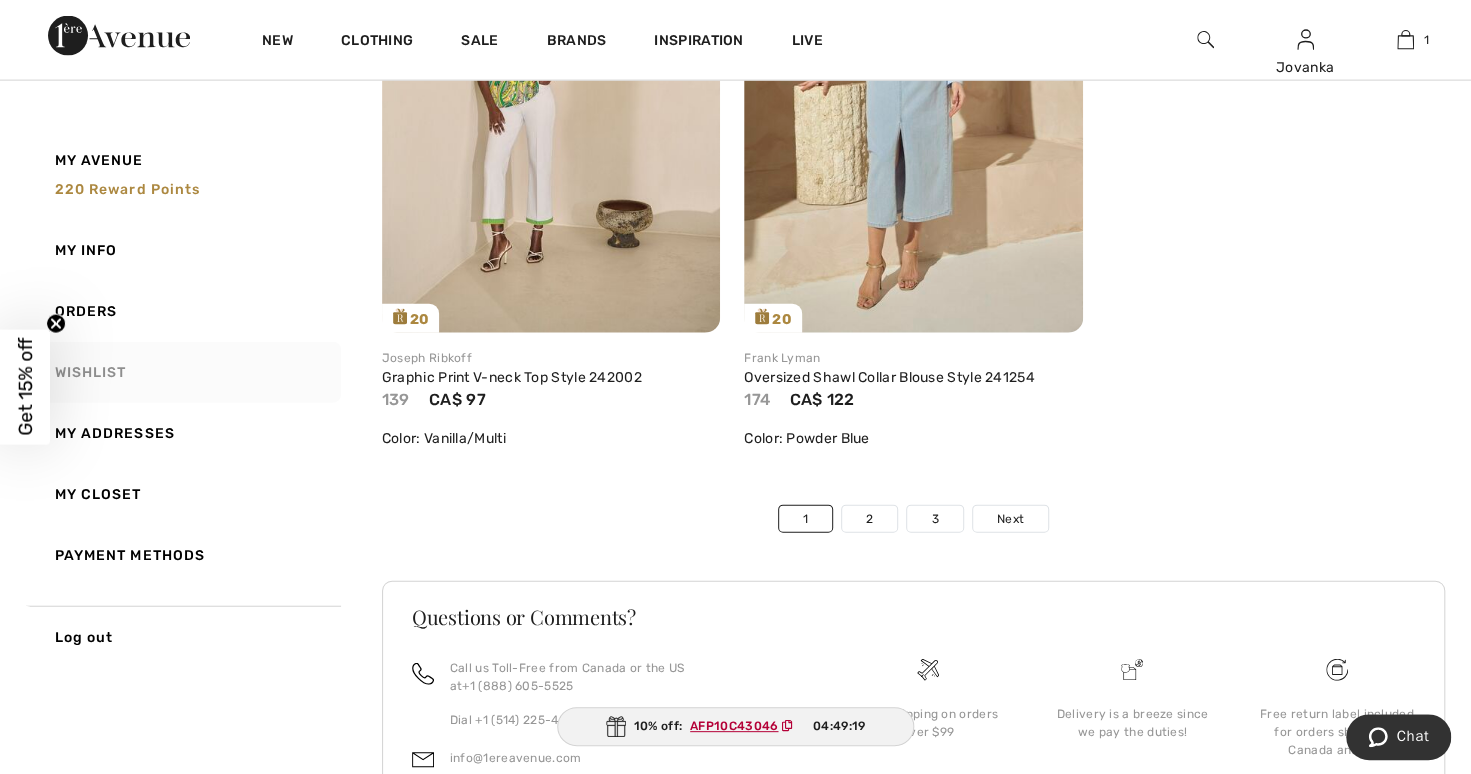scroll, scrollTop: 11552, scrollLeft: 0, axis: vertical 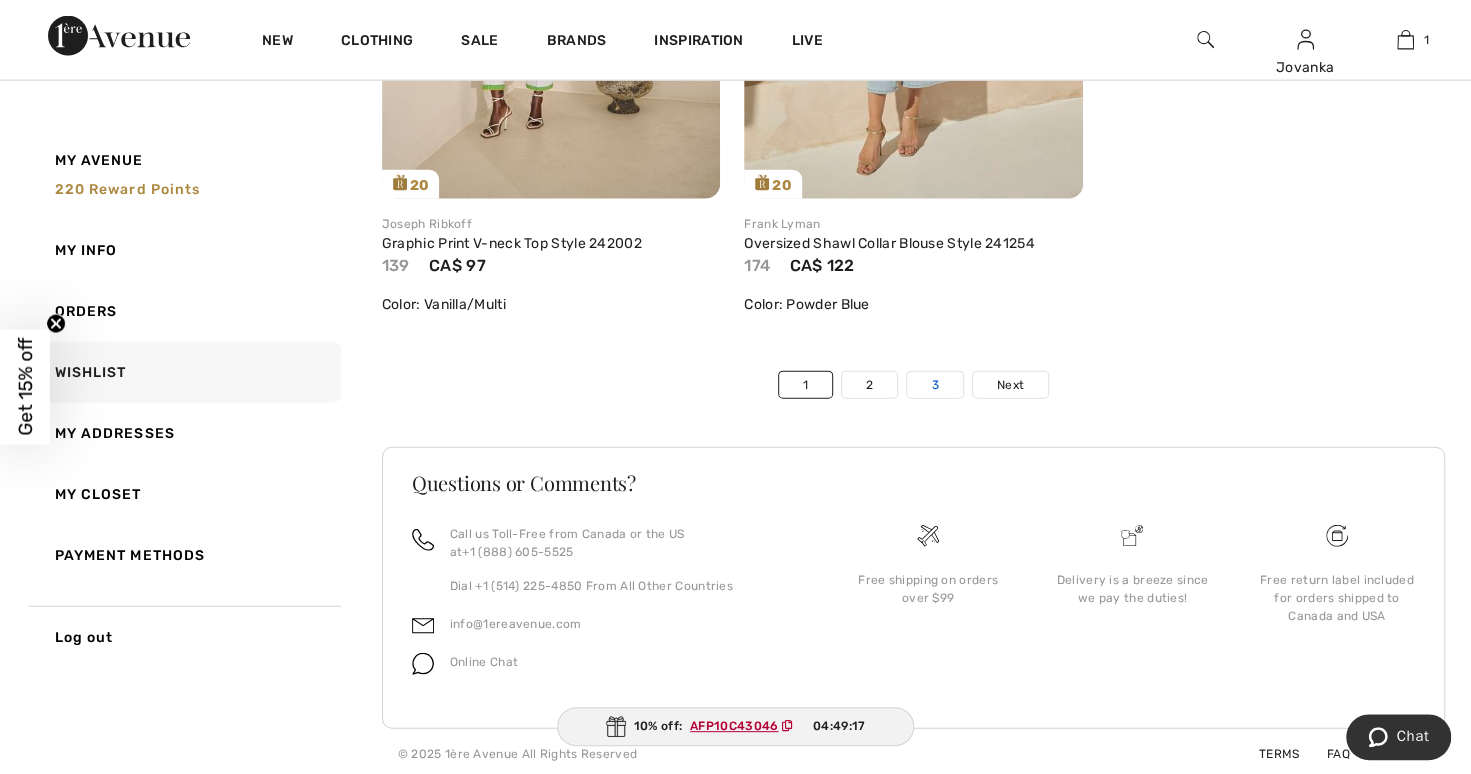 click on "3" at bounding box center [934, 385] 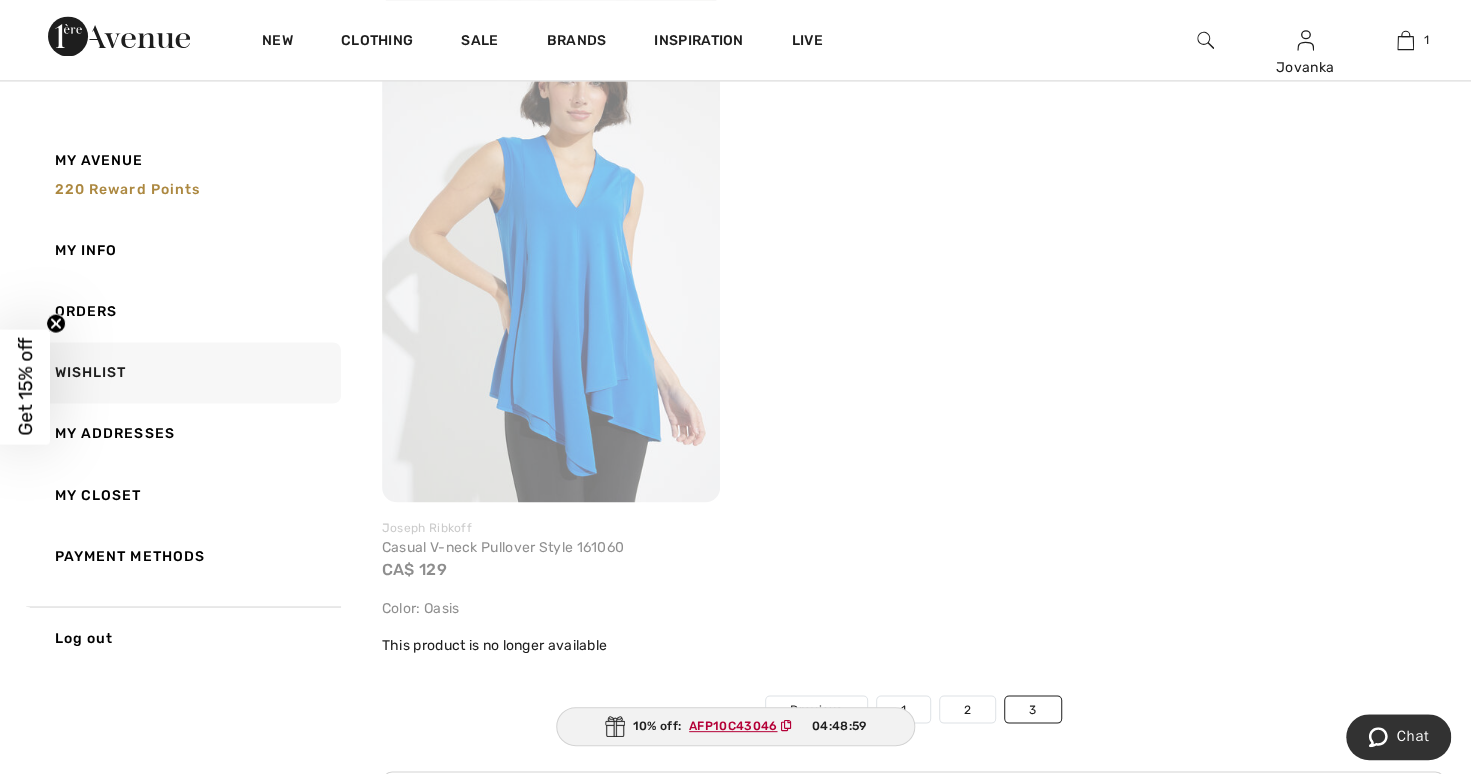 scroll, scrollTop: 1736, scrollLeft: 0, axis: vertical 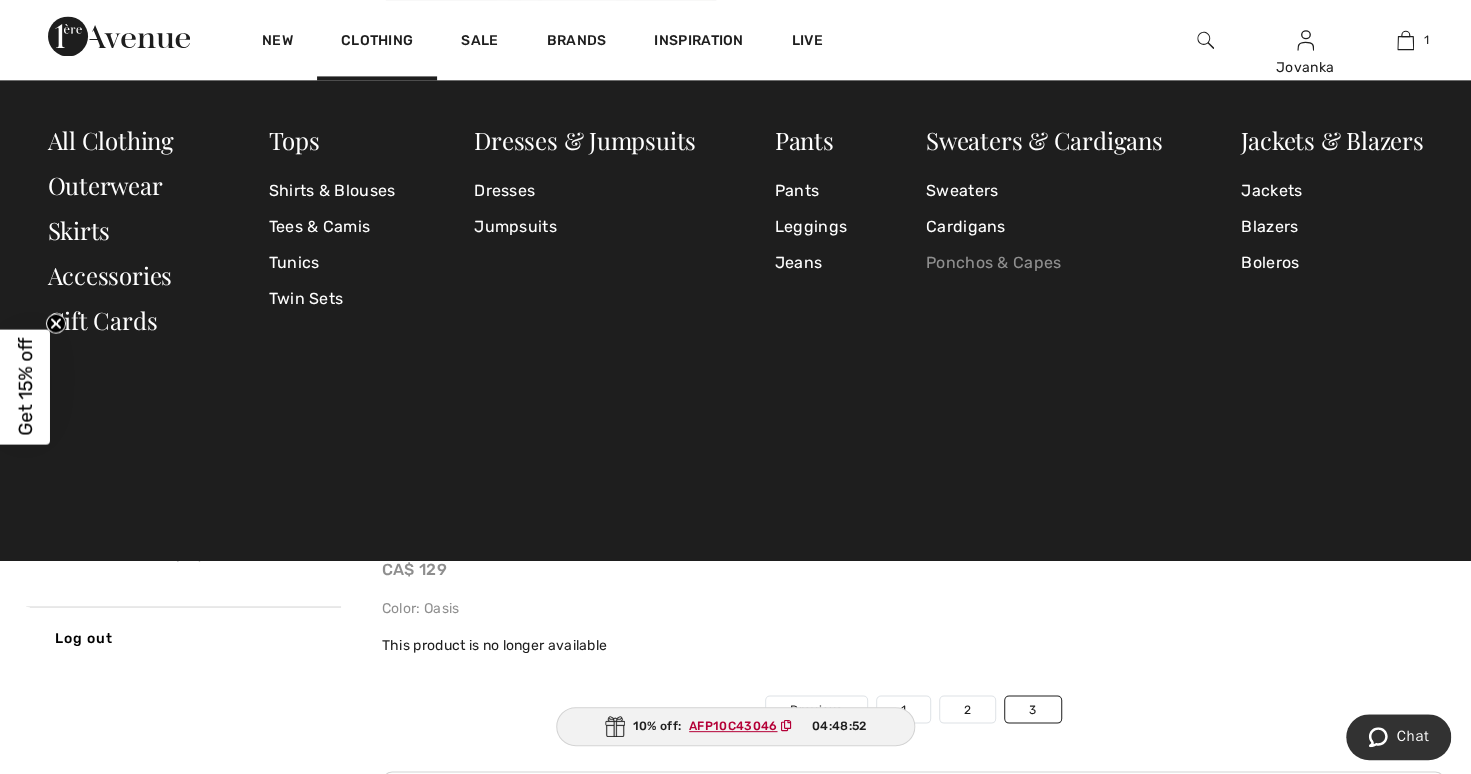 click on "Ponchos & Capes" at bounding box center [1044, 263] 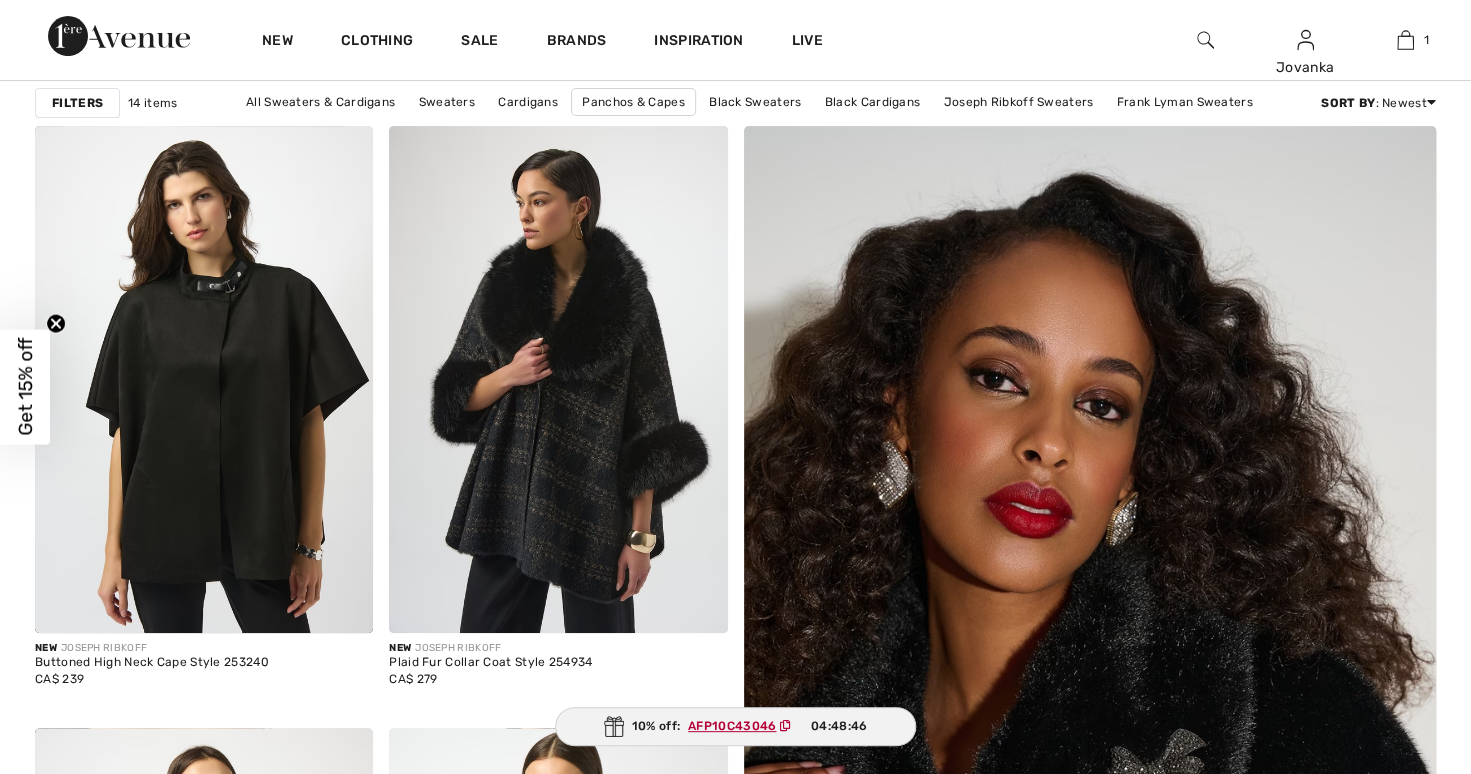 scroll, scrollTop: 264, scrollLeft: 0, axis: vertical 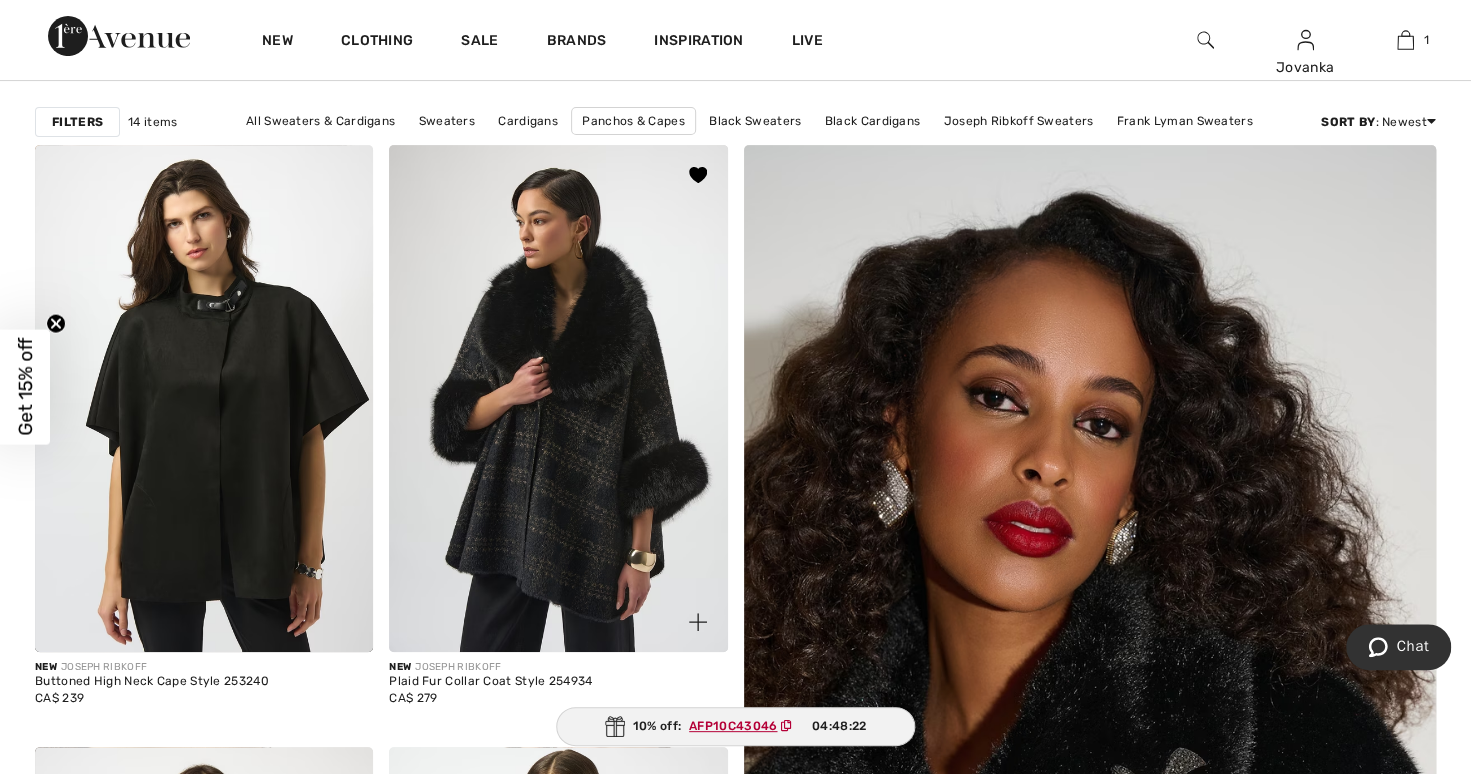 click at bounding box center (558, 398) 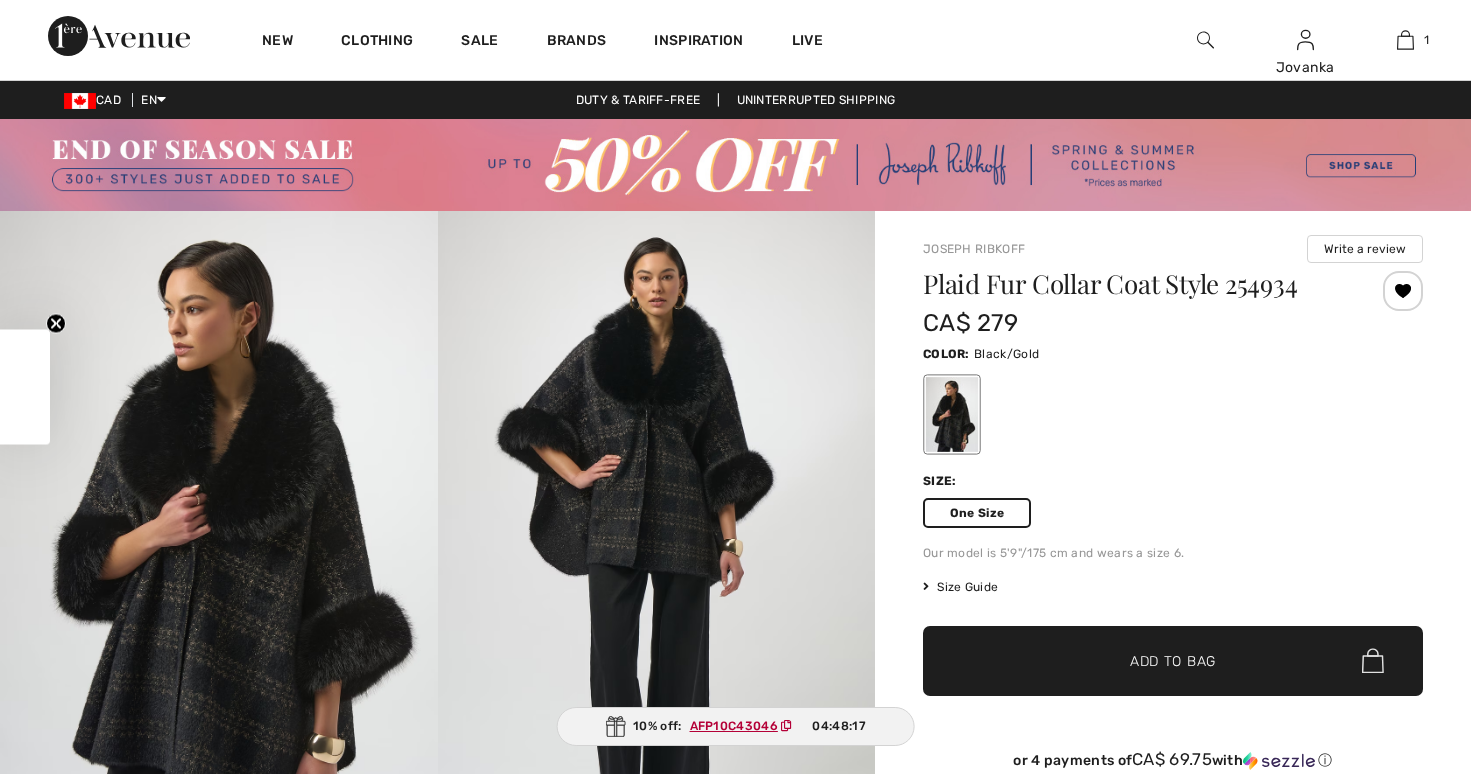 scroll, scrollTop: 0, scrollLeft: 0, axis: both 